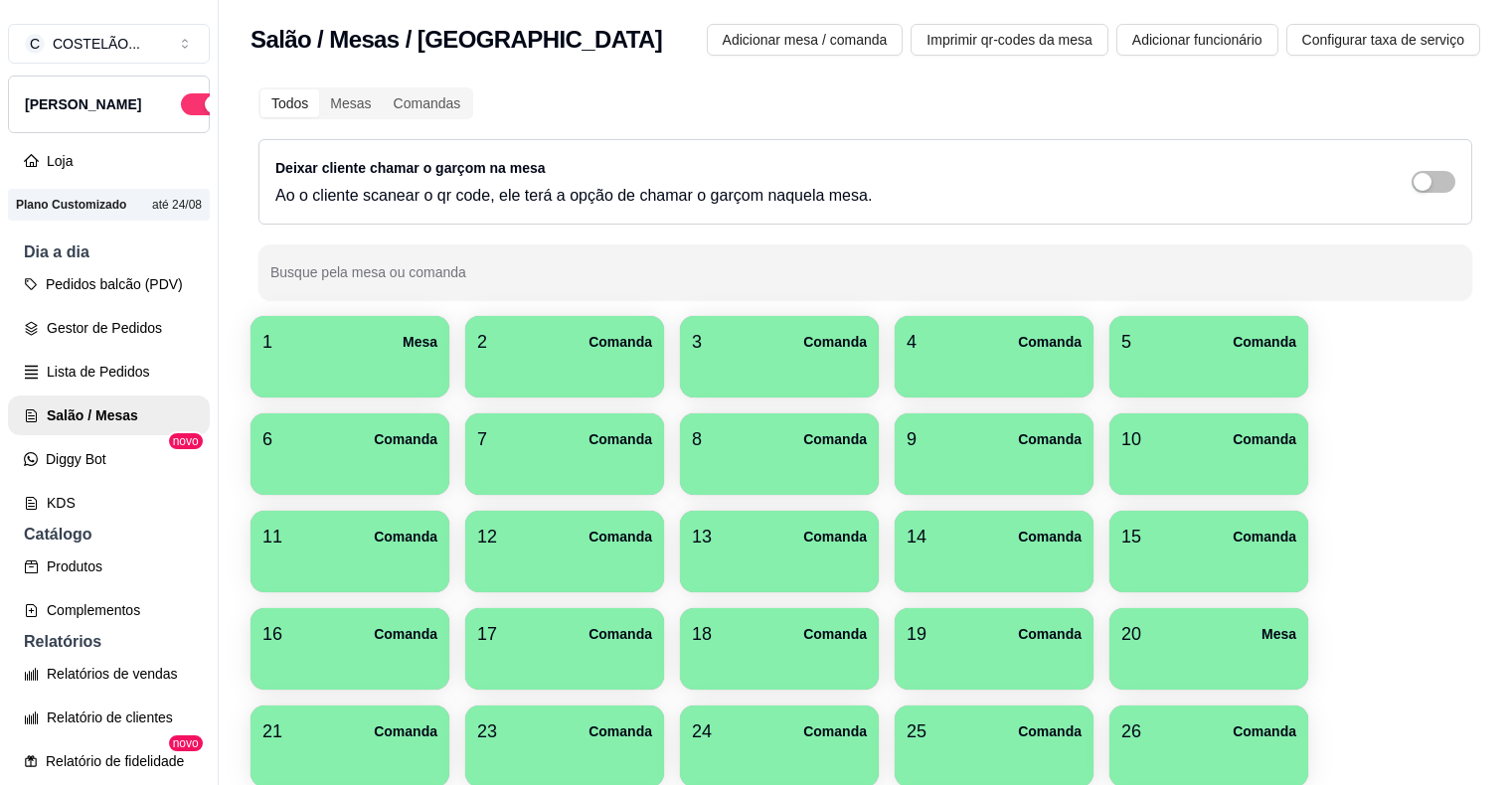 scroll, scrollTop: 0, scrollLeft: 0, axis: both 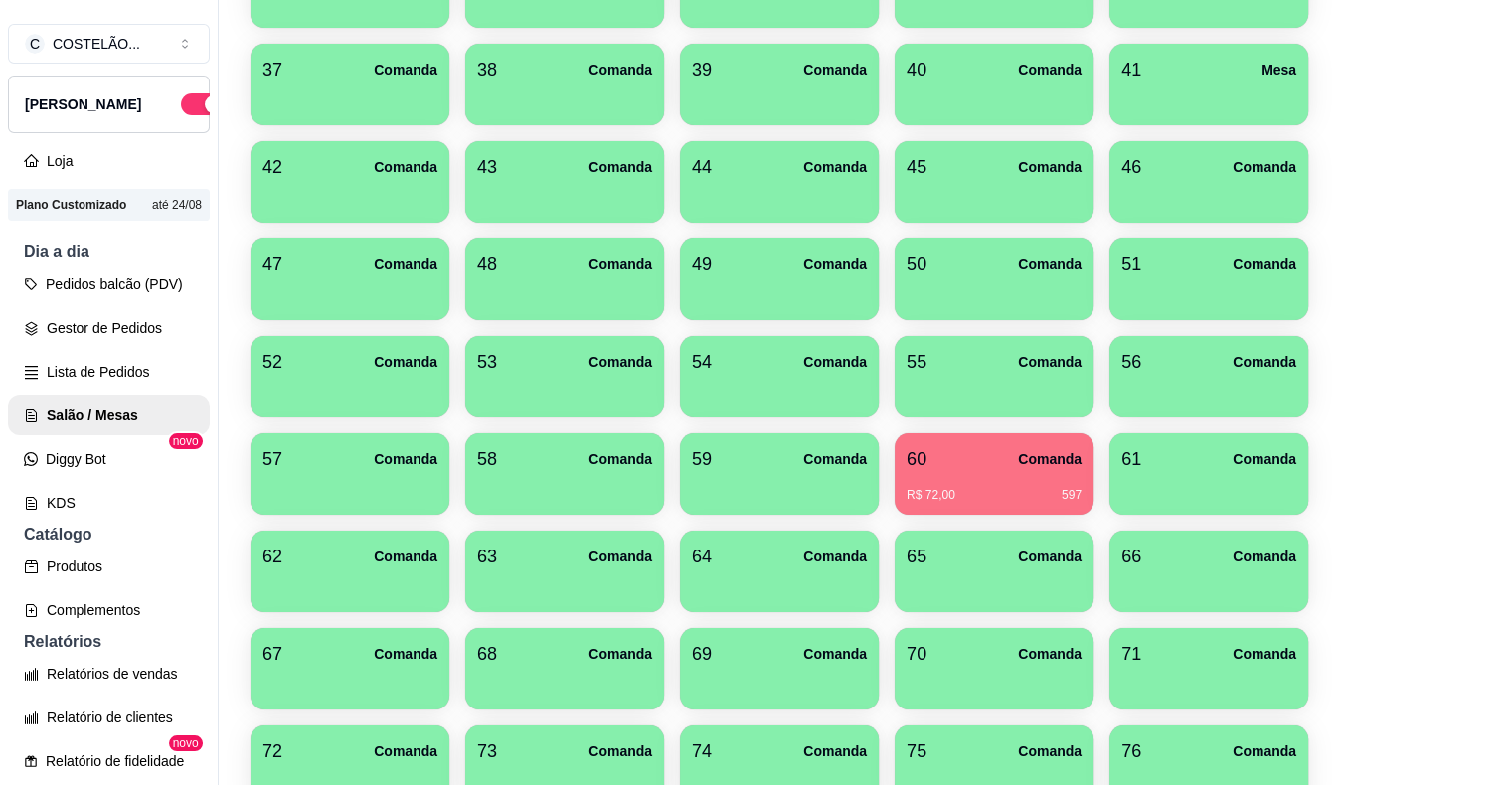 click on "61 Comanda" at bounding box center [1209, 459] 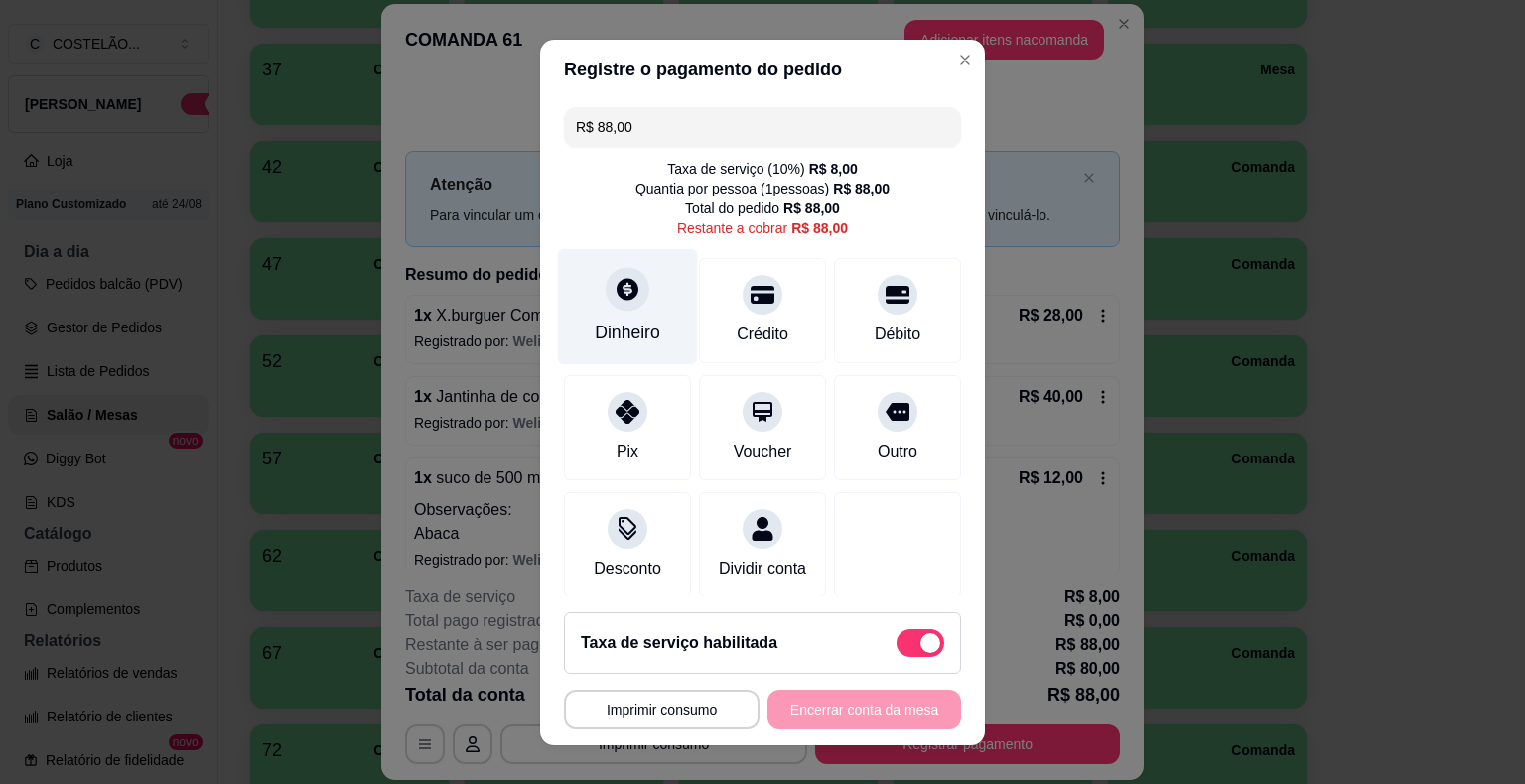 click at bounding box center (627, 289) 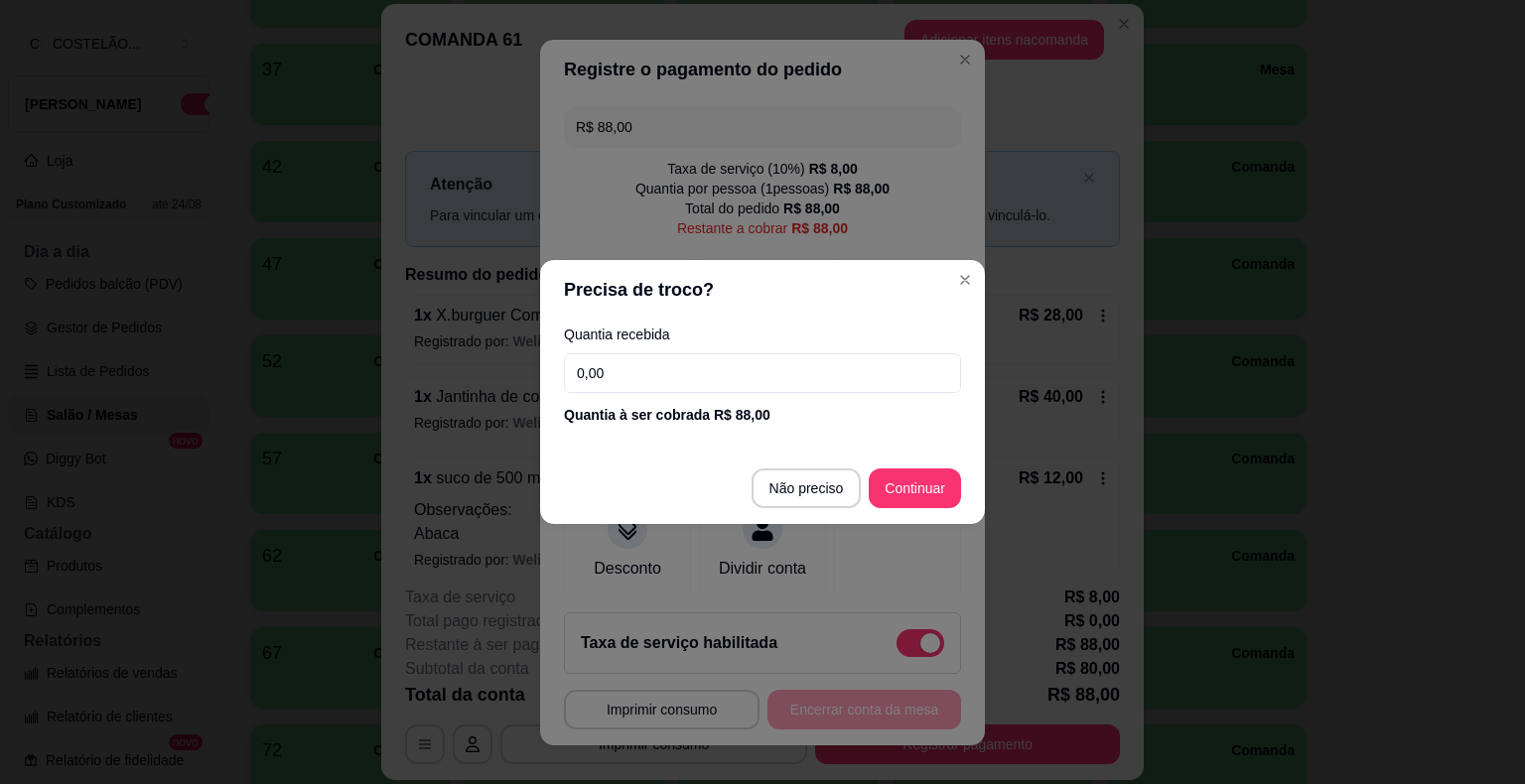 click on "0,00" at bounding box center [762, 373] 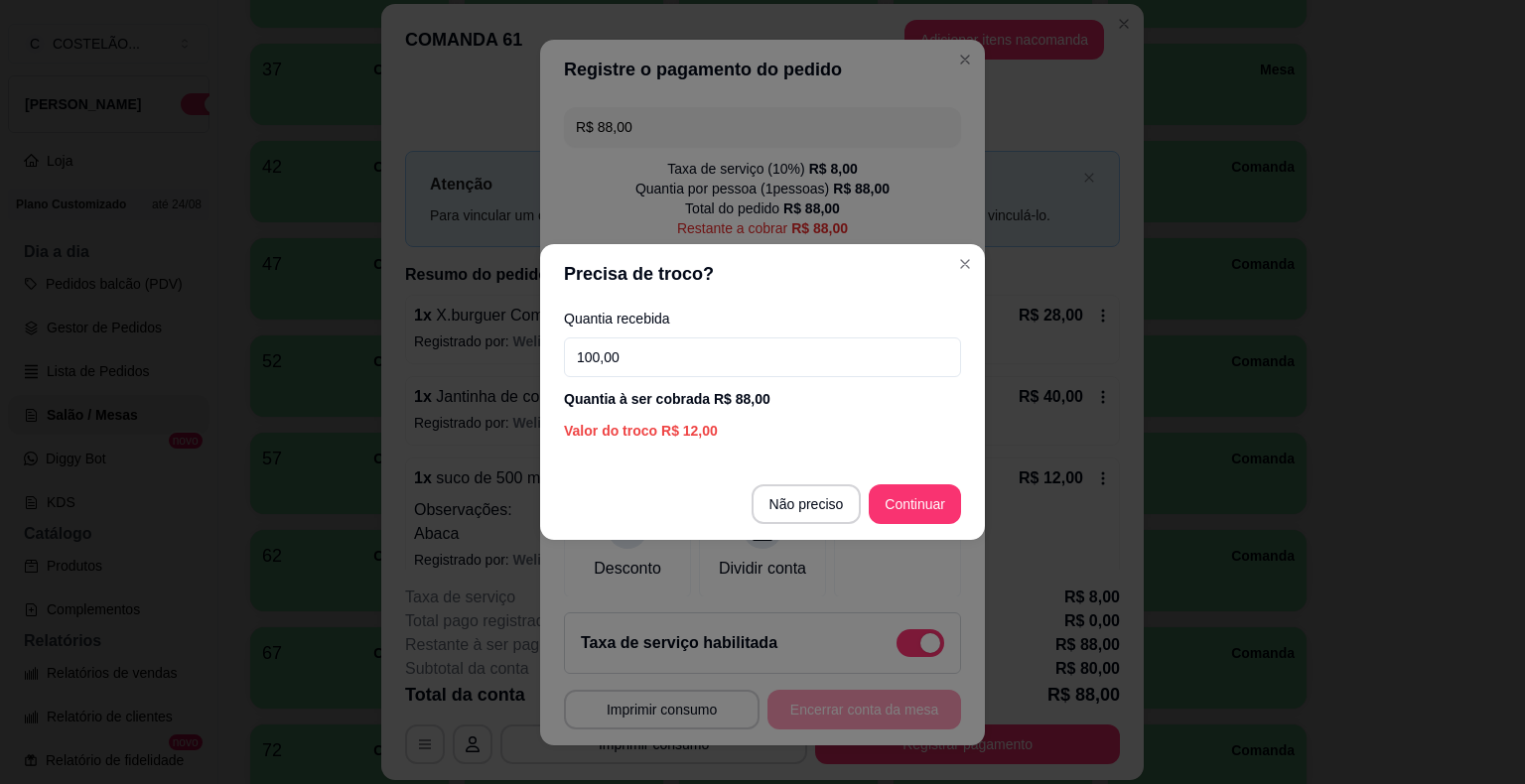 type on "100,00" 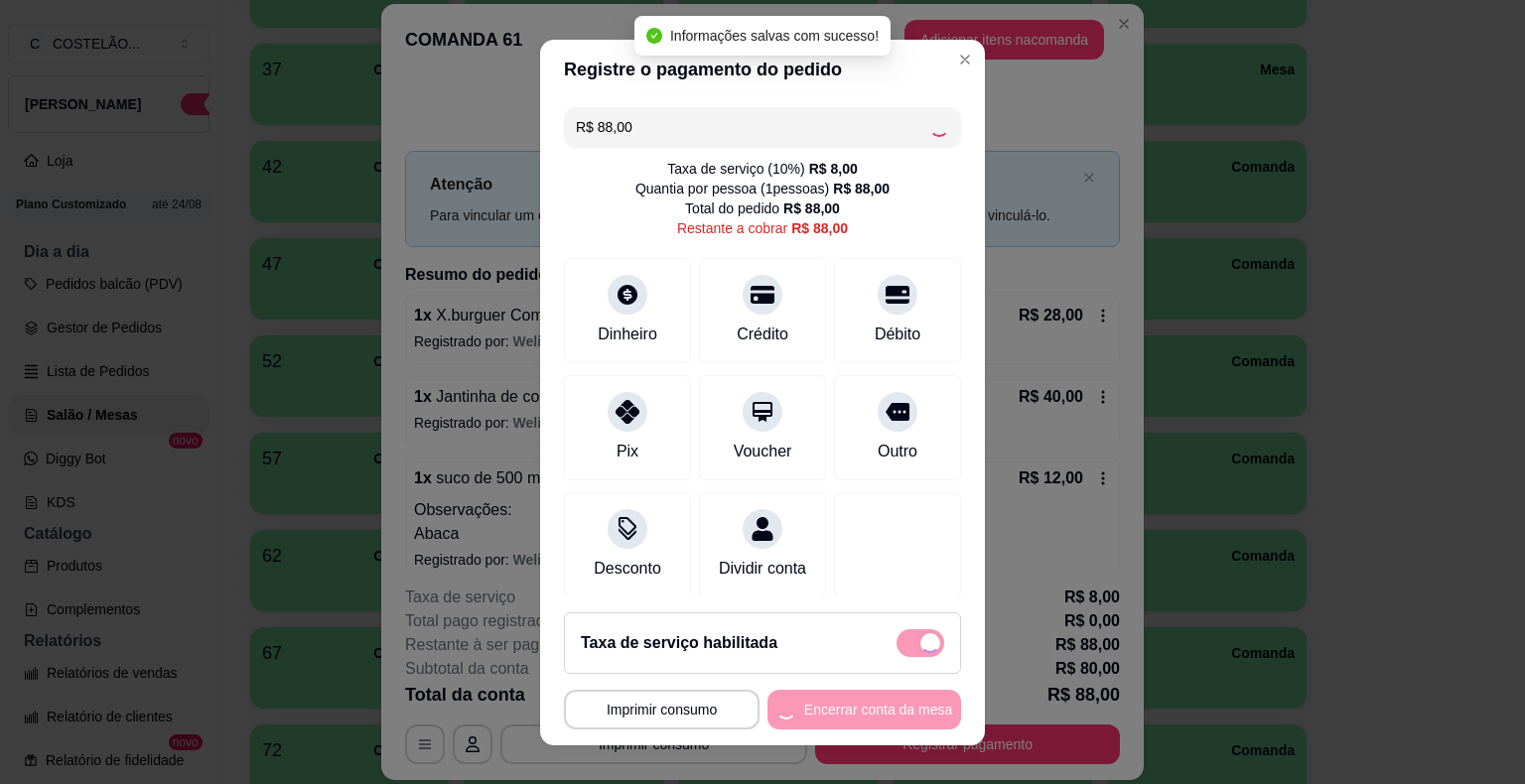 type on "R$ 0,00" 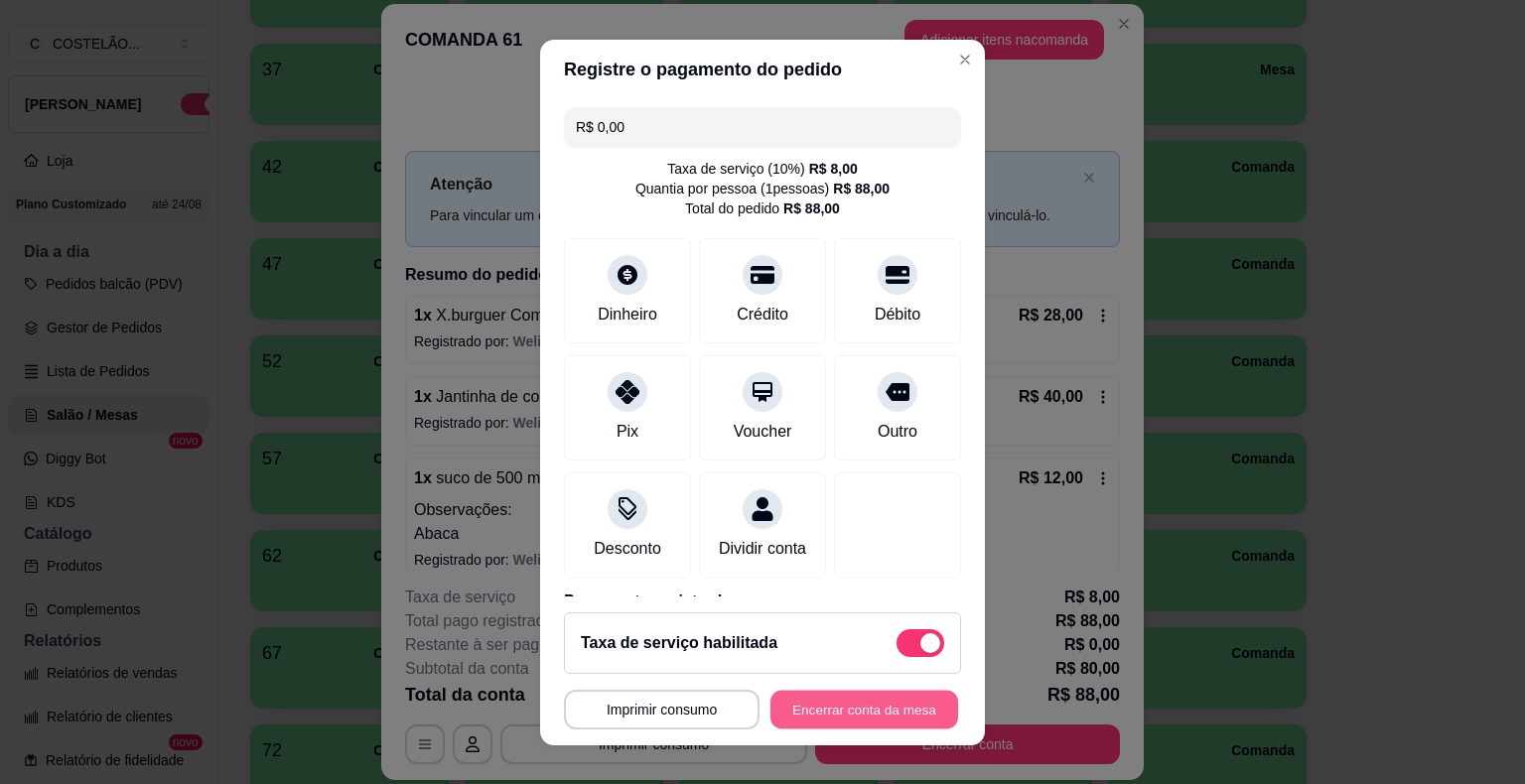 click on "Encerrar conta da mesa" at bounding box center (864, 709) 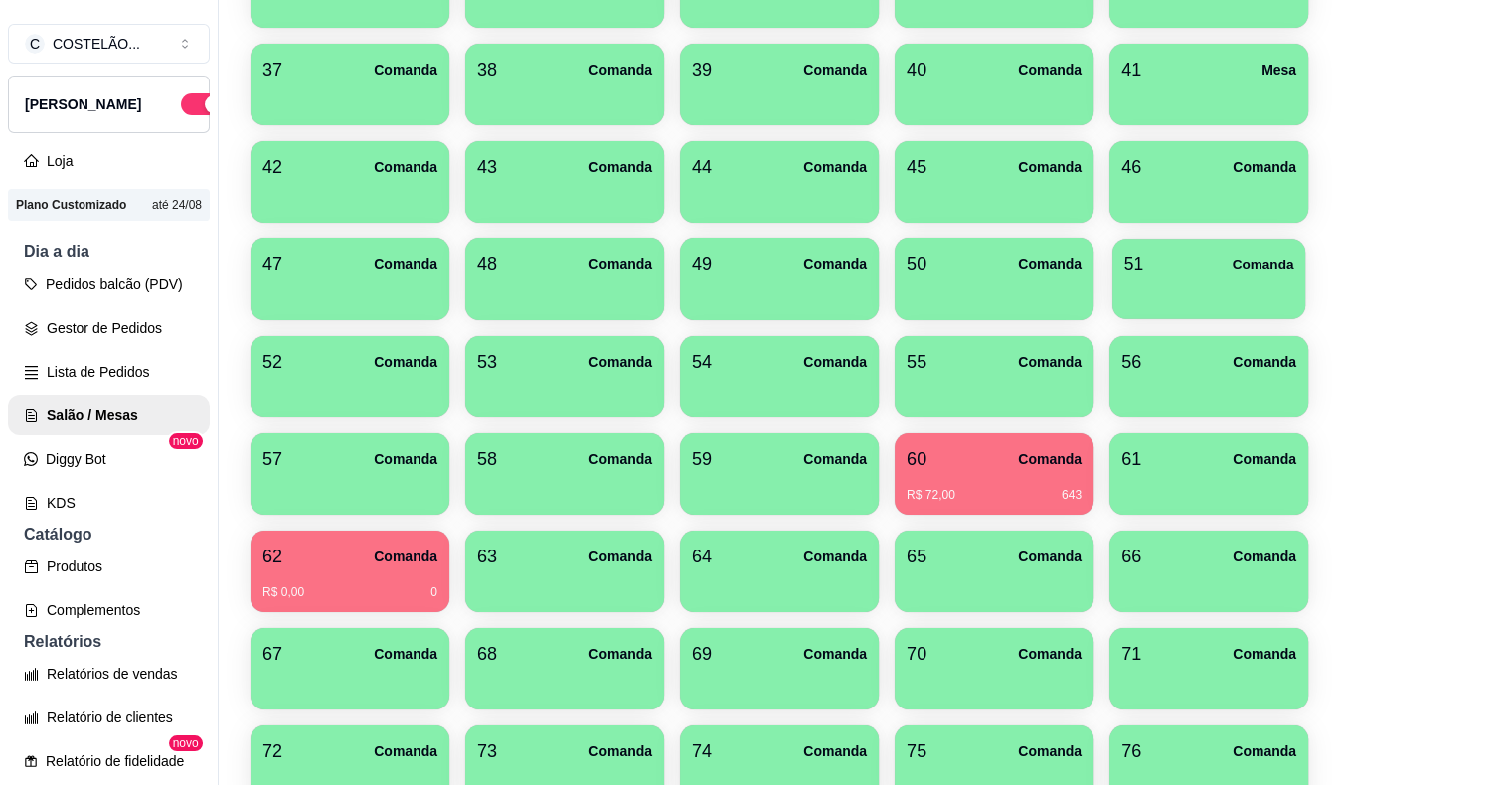 click on "51 Comanda" at bounding box center [1209, 279] 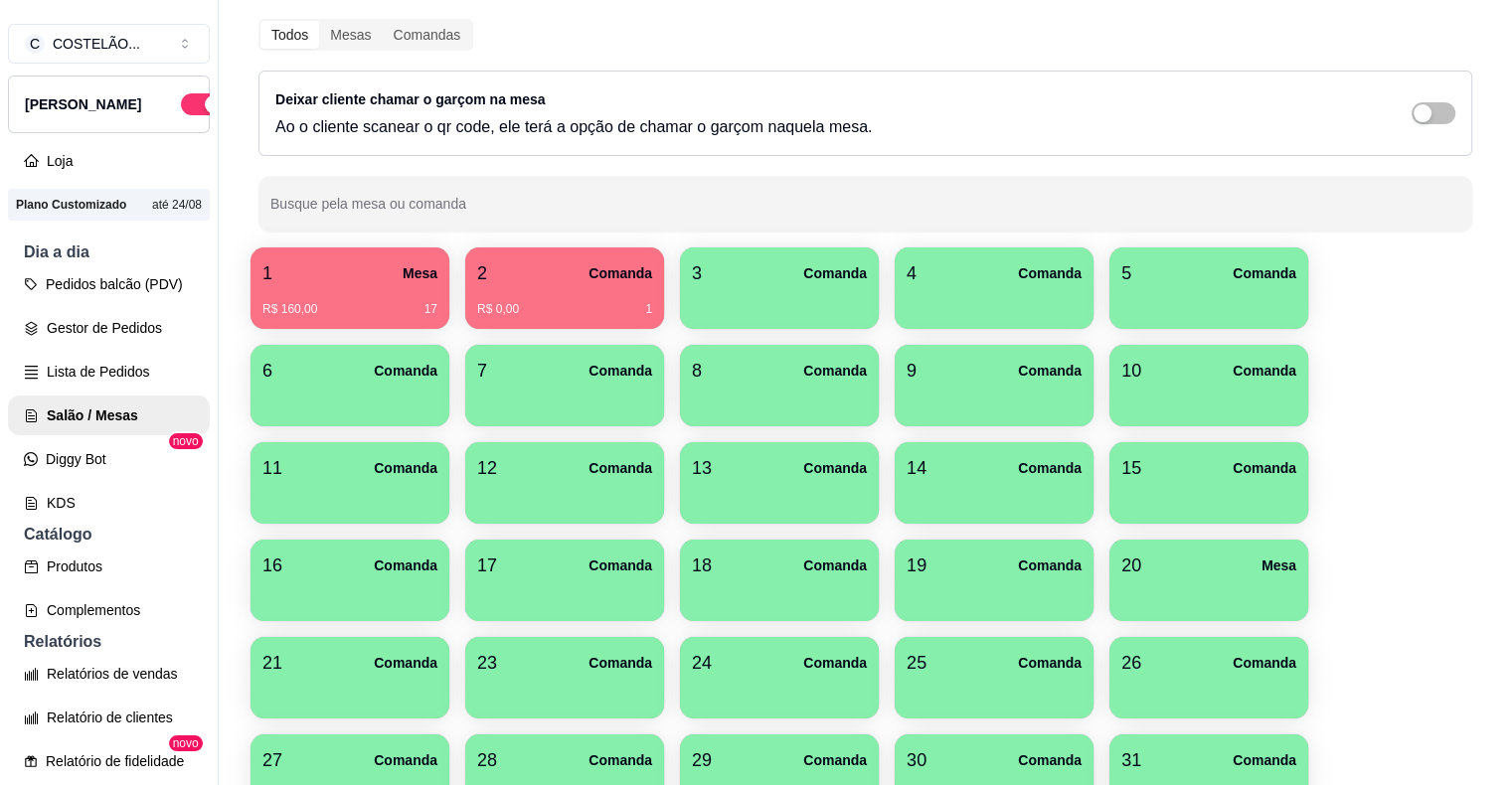 scroll, scrollTop: 0, scrollLeft: 0, axis: both 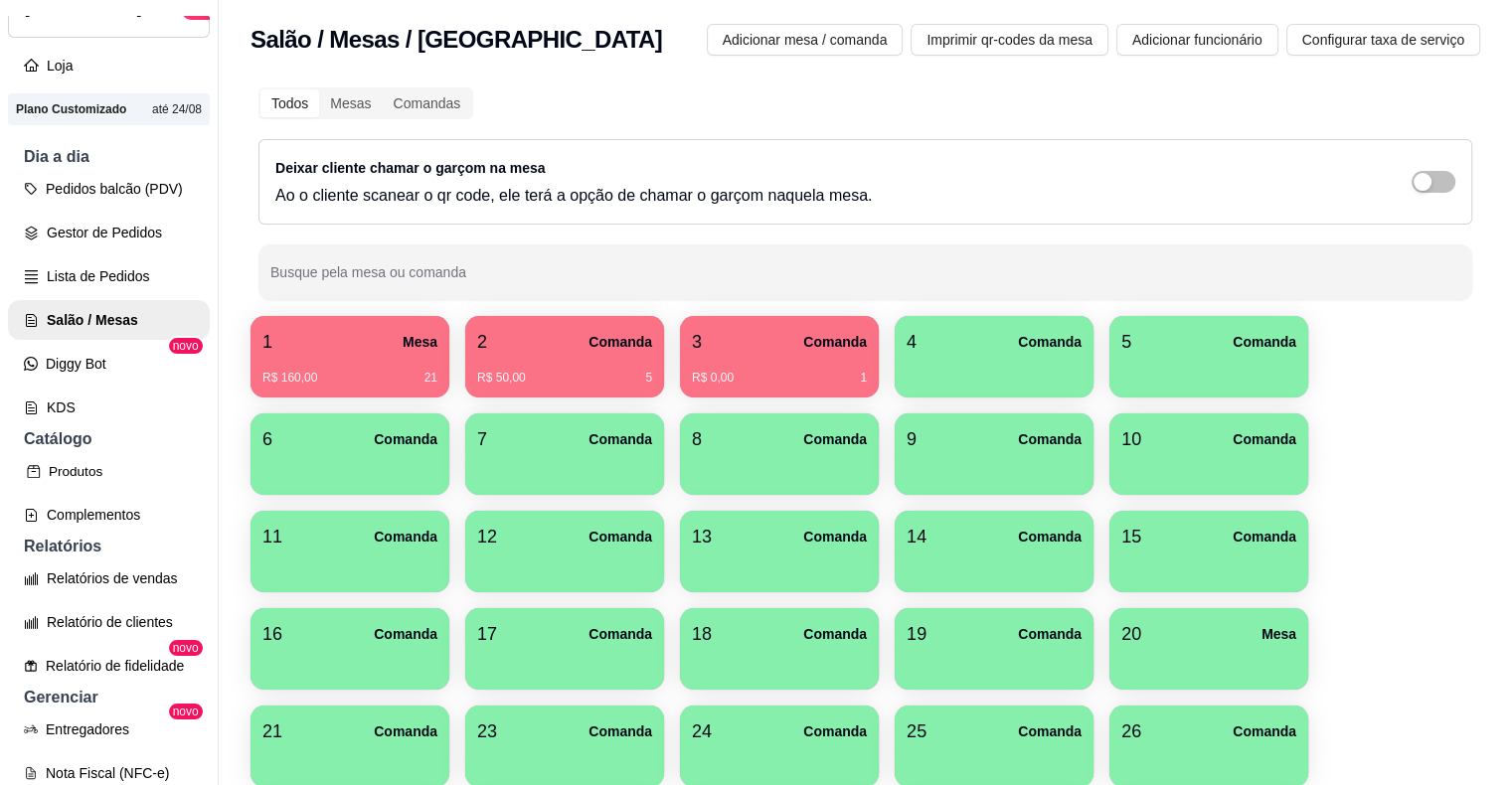 click on "Produtos" at bounding box center (108, 471) 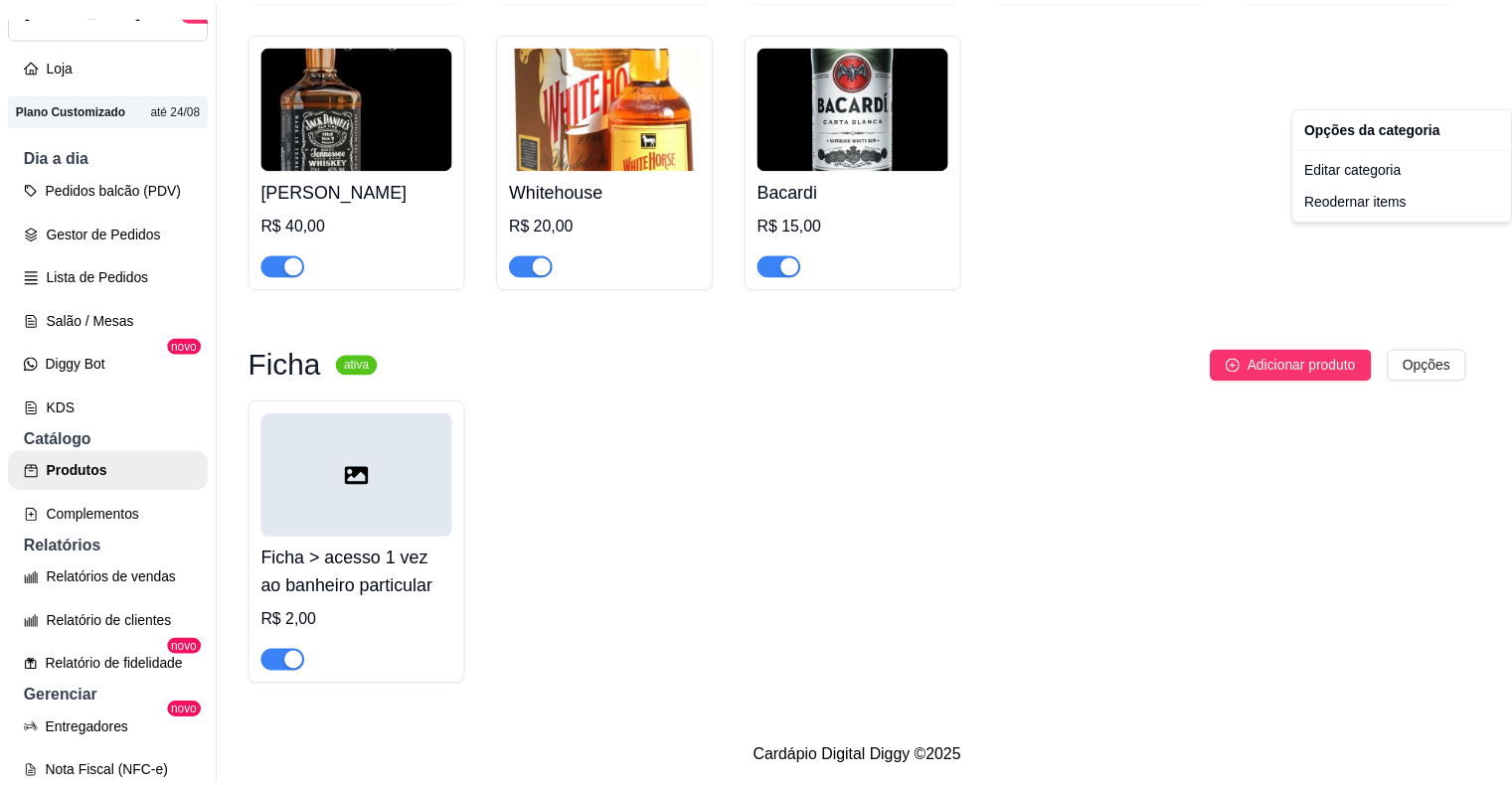 scroll, scrollTop: 17777, scrollLeft: 0, axis: vertical 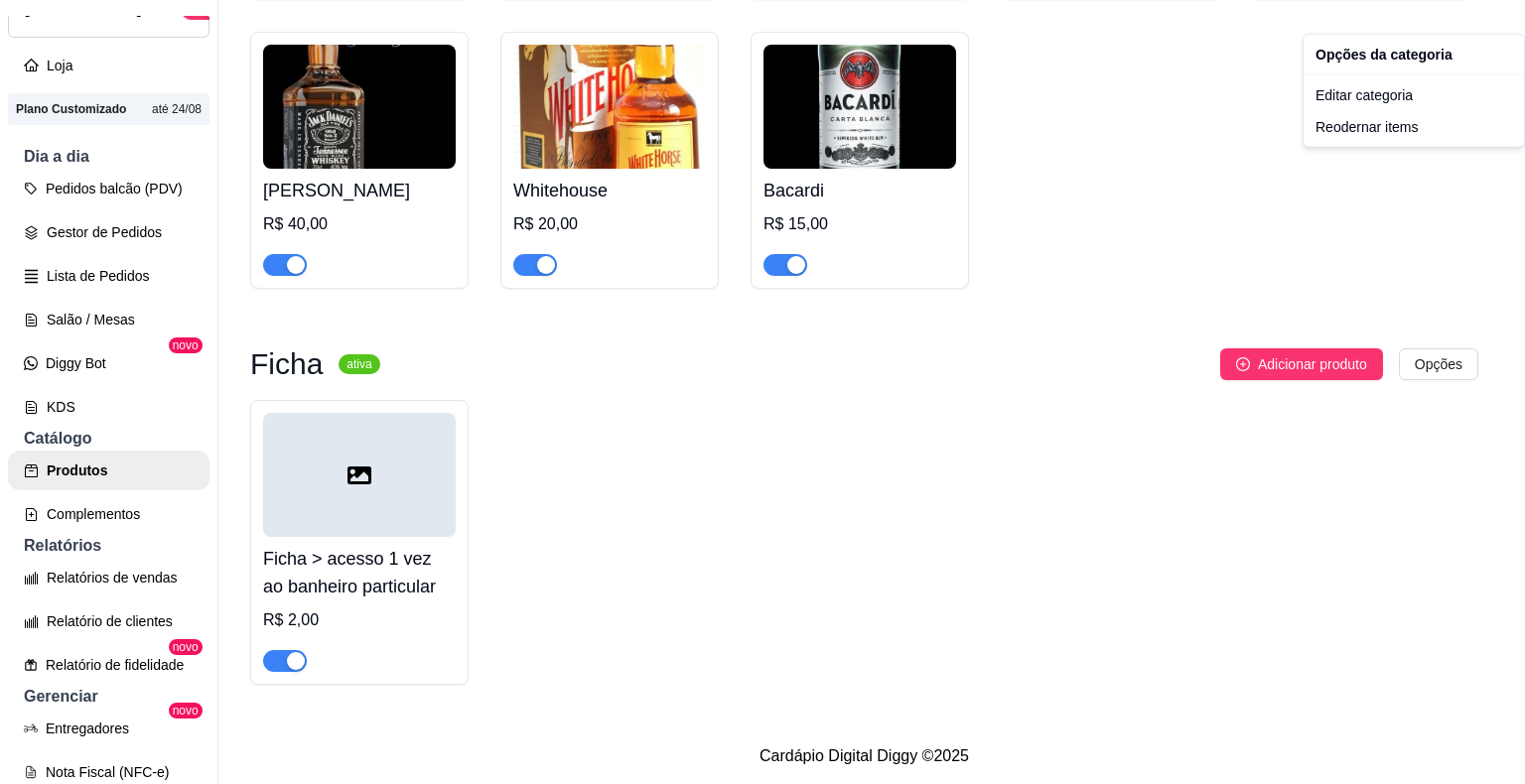 click on "C COSTELÃO  ... Loja Aberta Loja Plano Customizado até 24/08   Dia a dia Pedidos balcão (PDV) Gestor de Pedidos Lista de Pedidos Salão / Mesas Diggy Bot novo KDS Catálogo Produtos Complementos Relatórios Relatórios de vendas Relatório de clientes Relatório de fidelidade novo Gerenciar Entregadores novo Nota Fiscal (NFC-e) Controle de caixa Controle de fiado Cupons Clientes Estoque Configurações Diggy Planos Precisa de ajuda? Sair Produtos Adicionar categoria Reodernar categorias Aqui você cadastra e gerencia seu produtos e categorias Lanches tradicionais  ativa Adicionar produto Opções 00 - Misto    R$ 14,00 111 - Adicional de carne  (Artesanal)   10 em estoque R$ 8,00 01 - Misto C/ovo    R$ 16,00 02 - Misto egg bacon   R$ 18,00 03 - Hambúrguer    R$ 16,00 04 - Hambúrguer duplo   R$ 23,00 05 - X.burguer   R$ 18,00 06 - X.Burguer duplo   R$ 28,00 07 - X.salada    R$ 20,00 08 - X.salada duplo    R$ 35,00 10 - X.Tudo duplo no prato    R$ 45,00 11 - X.tudo   R$ 25,00 12 - X.Egg" at bounding box center (762, 392) 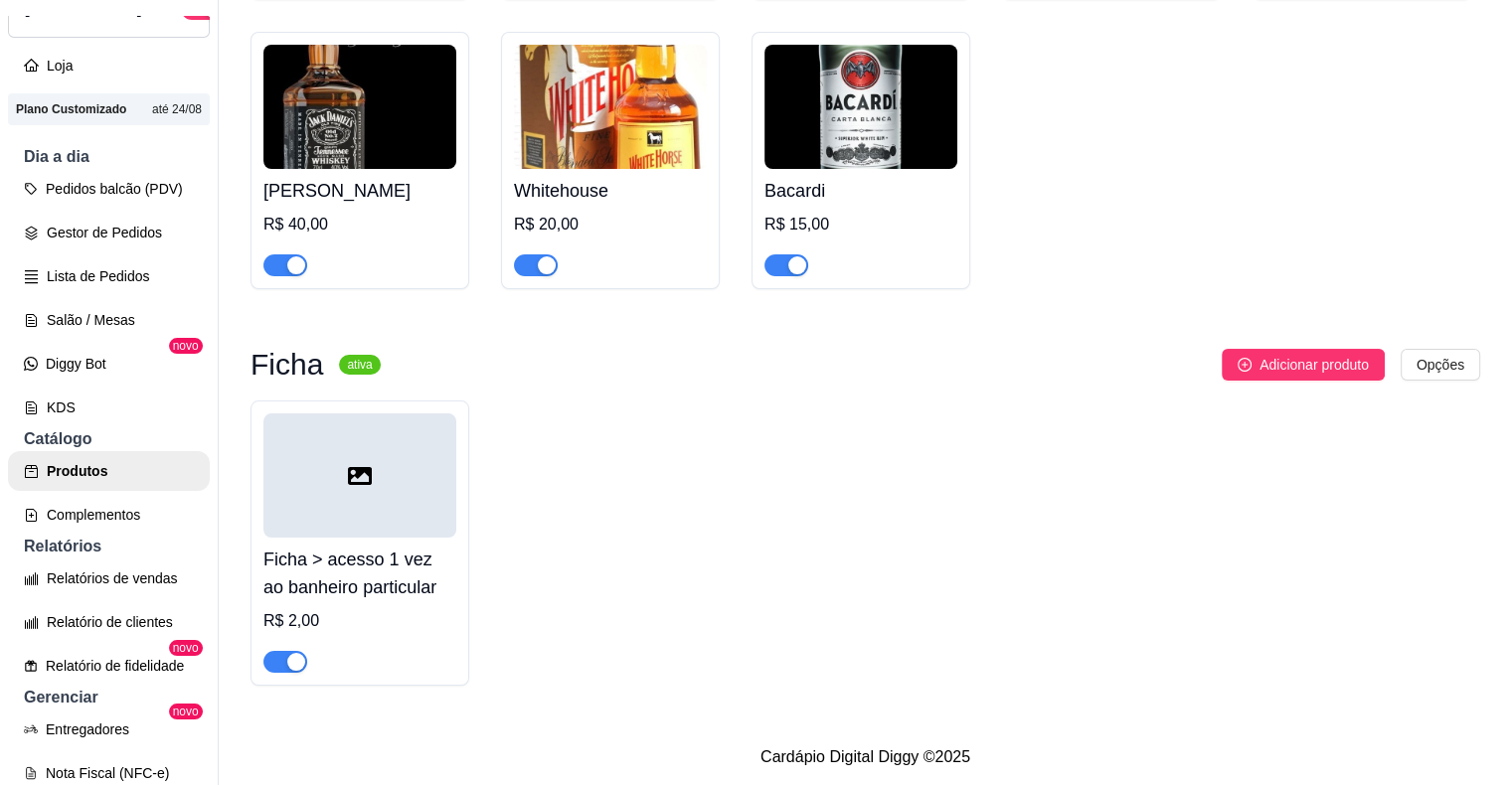 scroll, scrollTop: 18681, scrollLeft: 0, axis: vertical 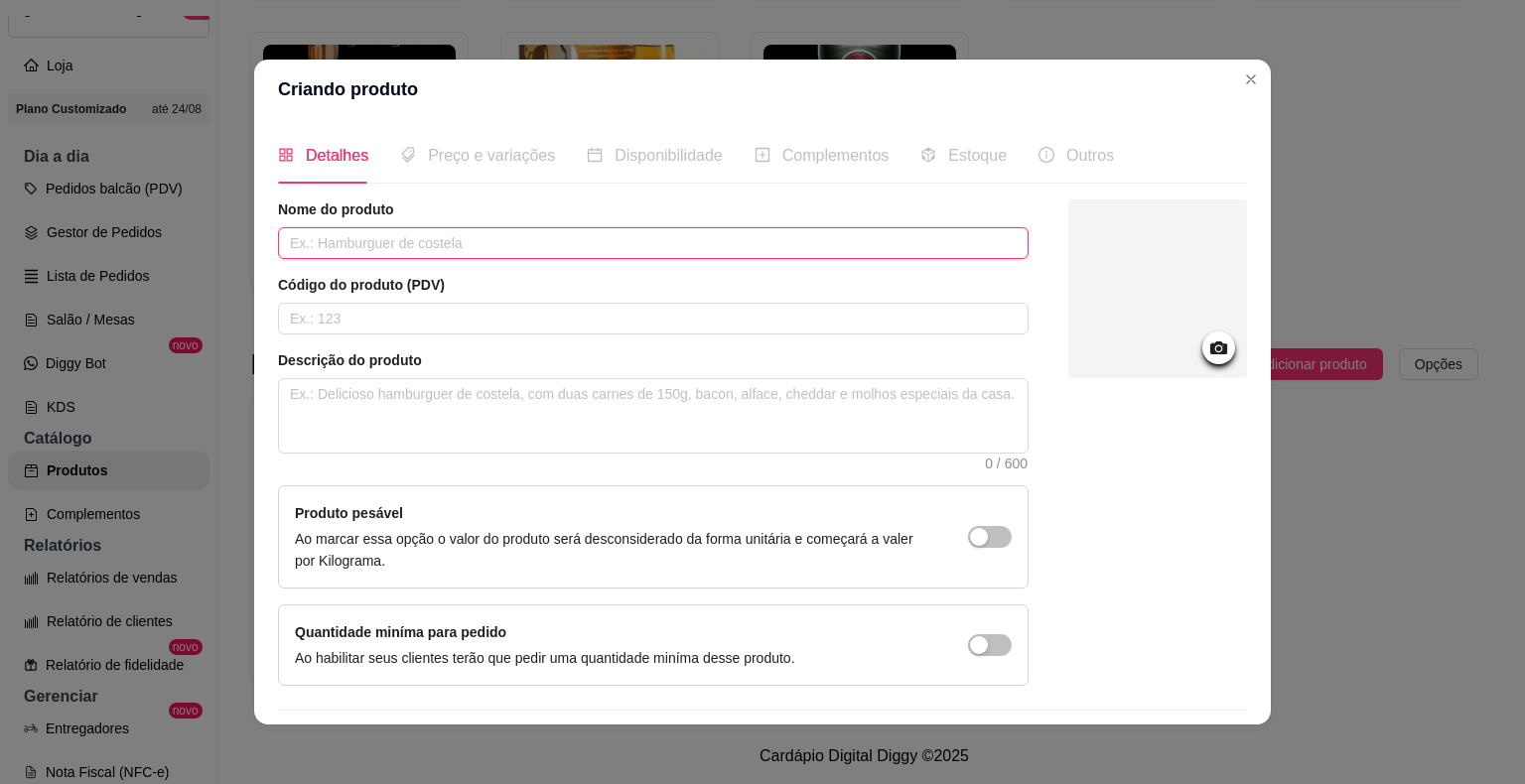 click at bounding box center (653, 243) 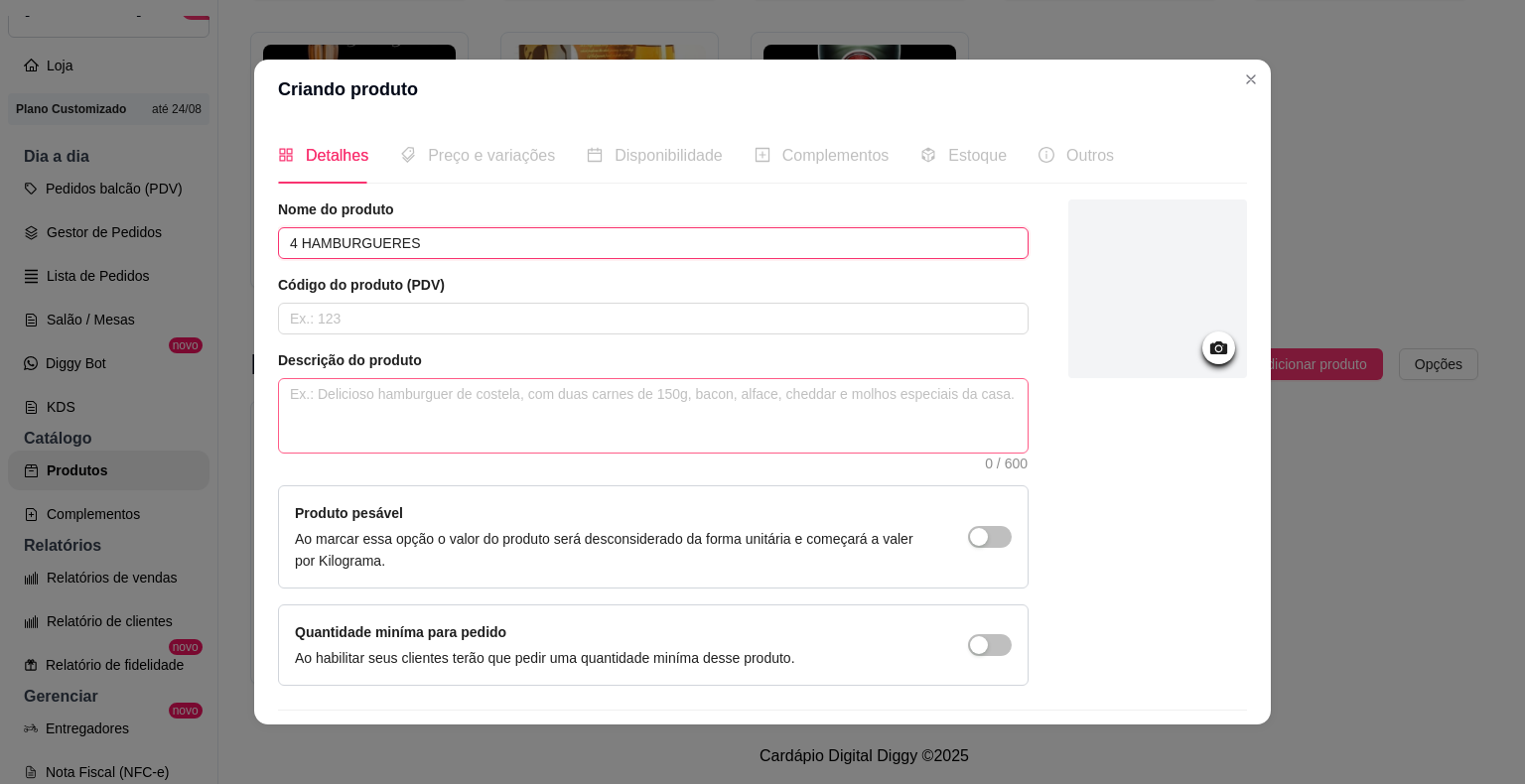 scroll, scrollTop: 55, scrollLeft: 0, axis: vertical 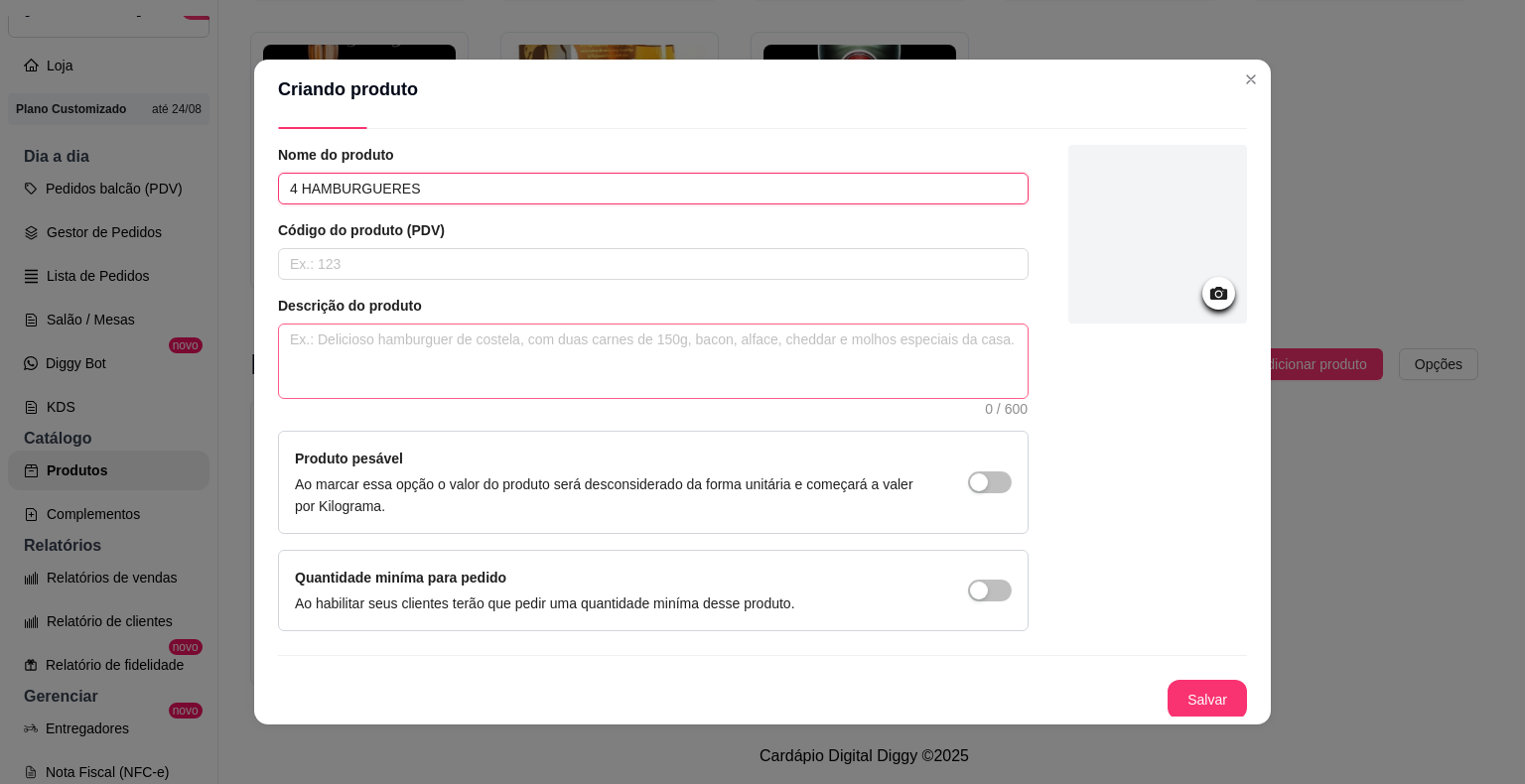 type on "4 HAMBURGUERES" 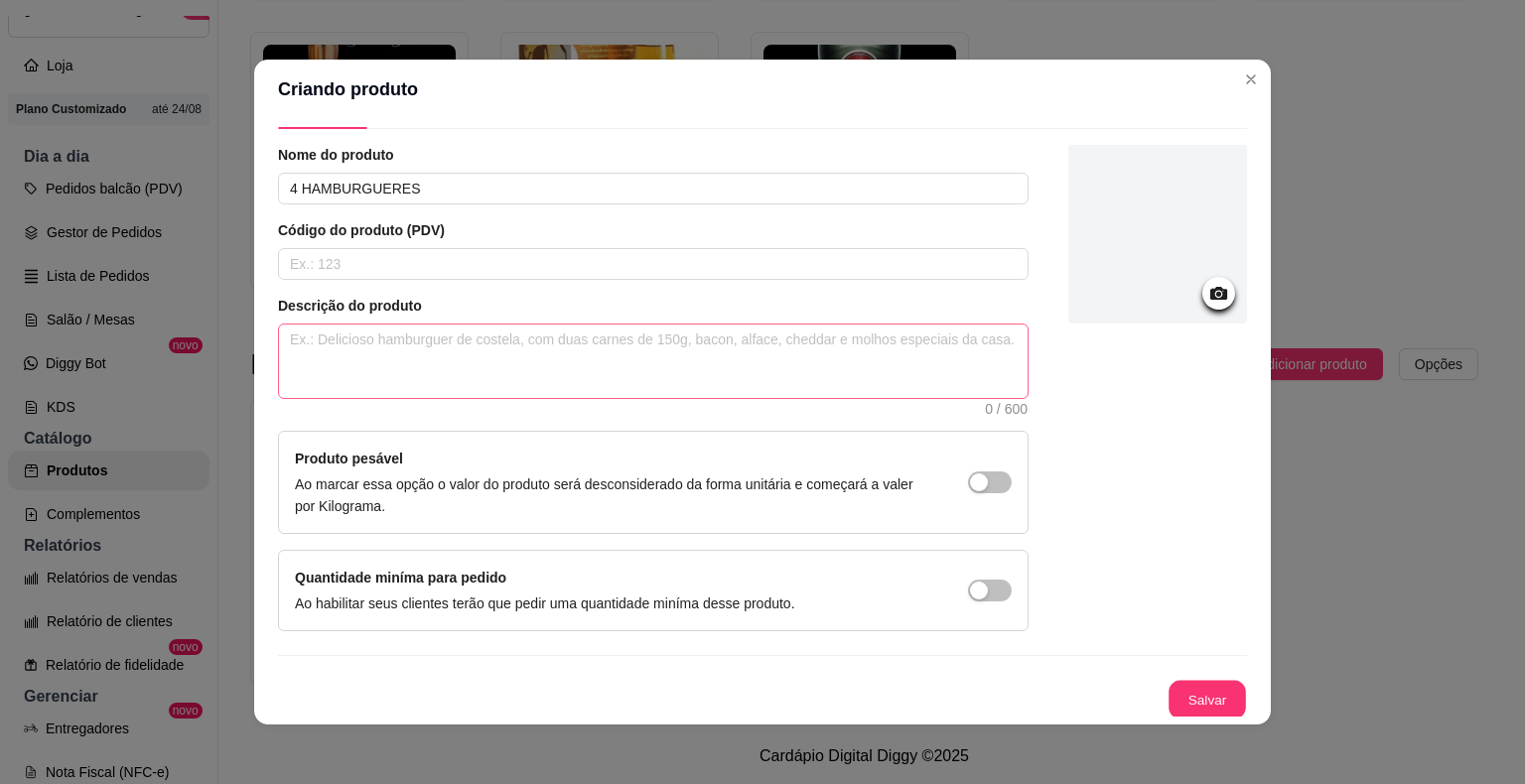 click on "Salvar" at bounding box center (1207, 700) 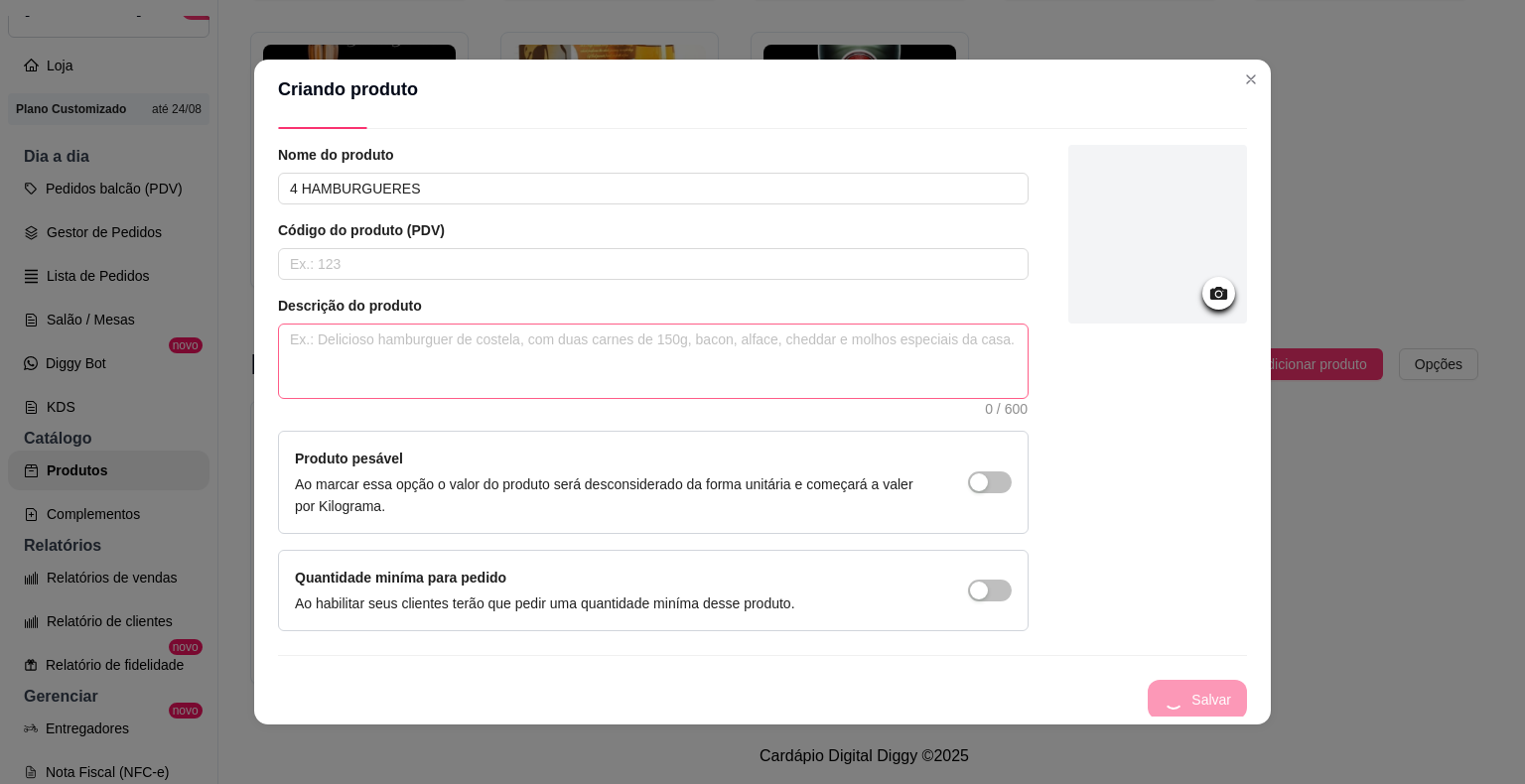 type 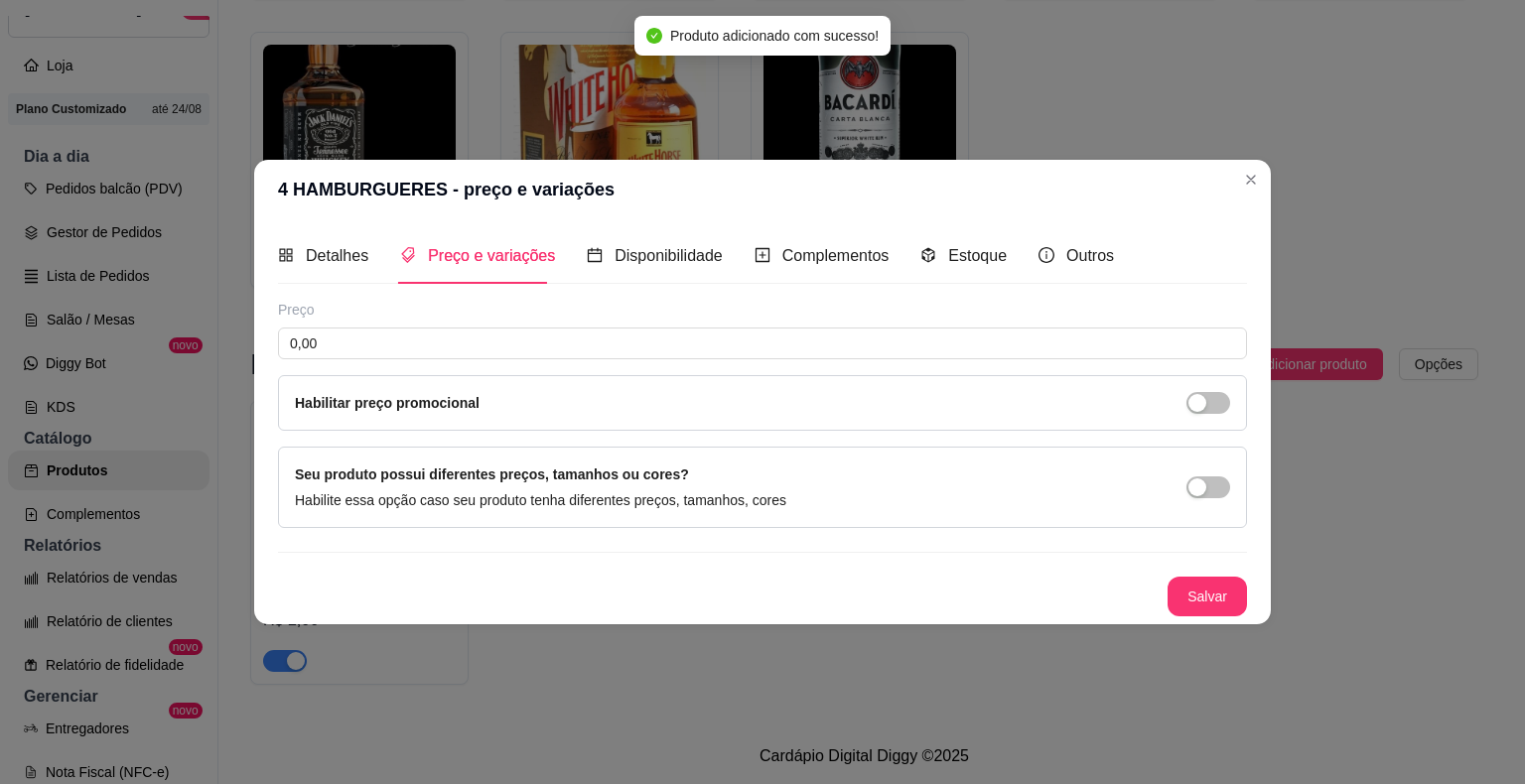 scroll, scrollTop: 0, scrollLeft: 0, axis: both 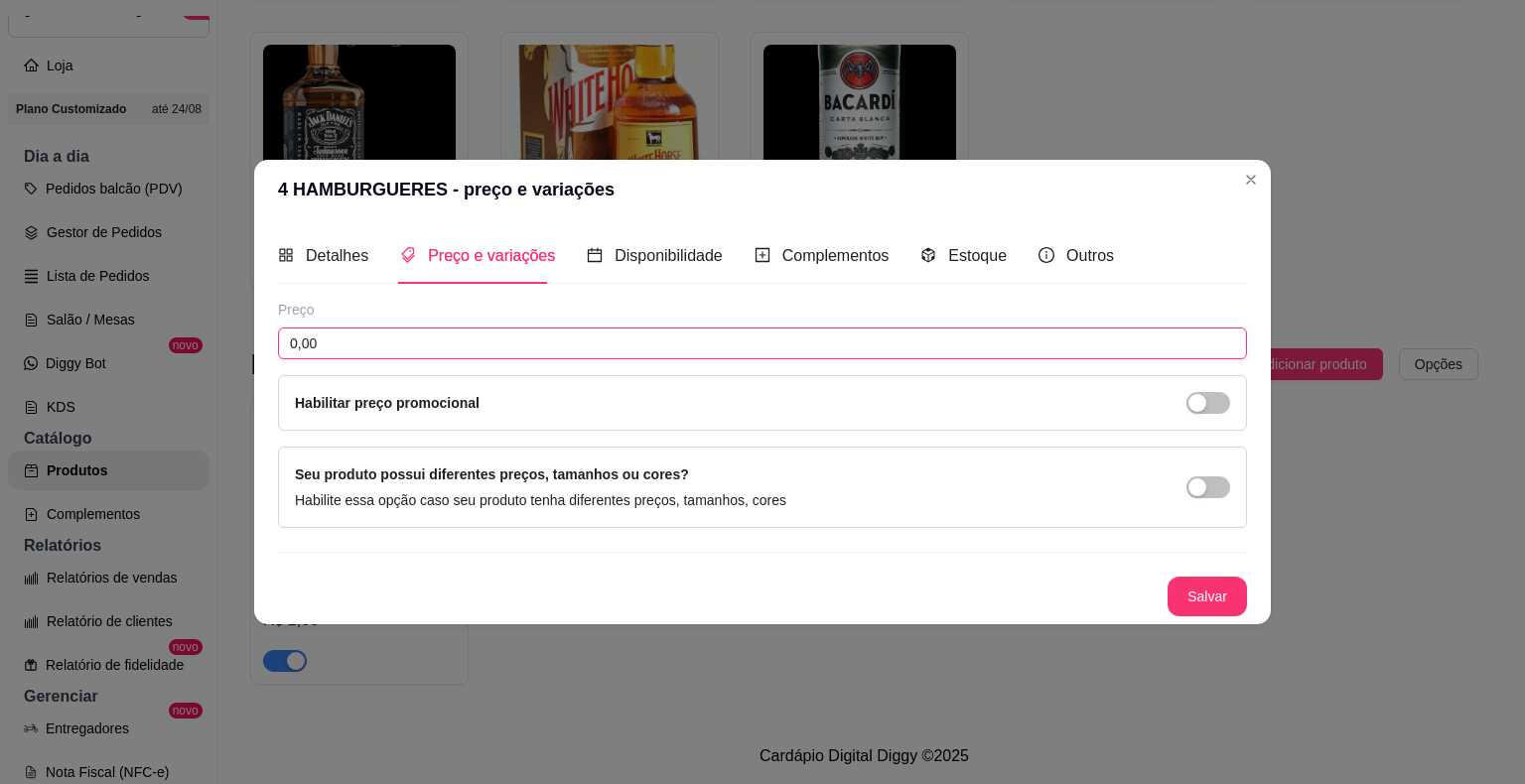 click on "0,00" at bounding box center [762, 343] 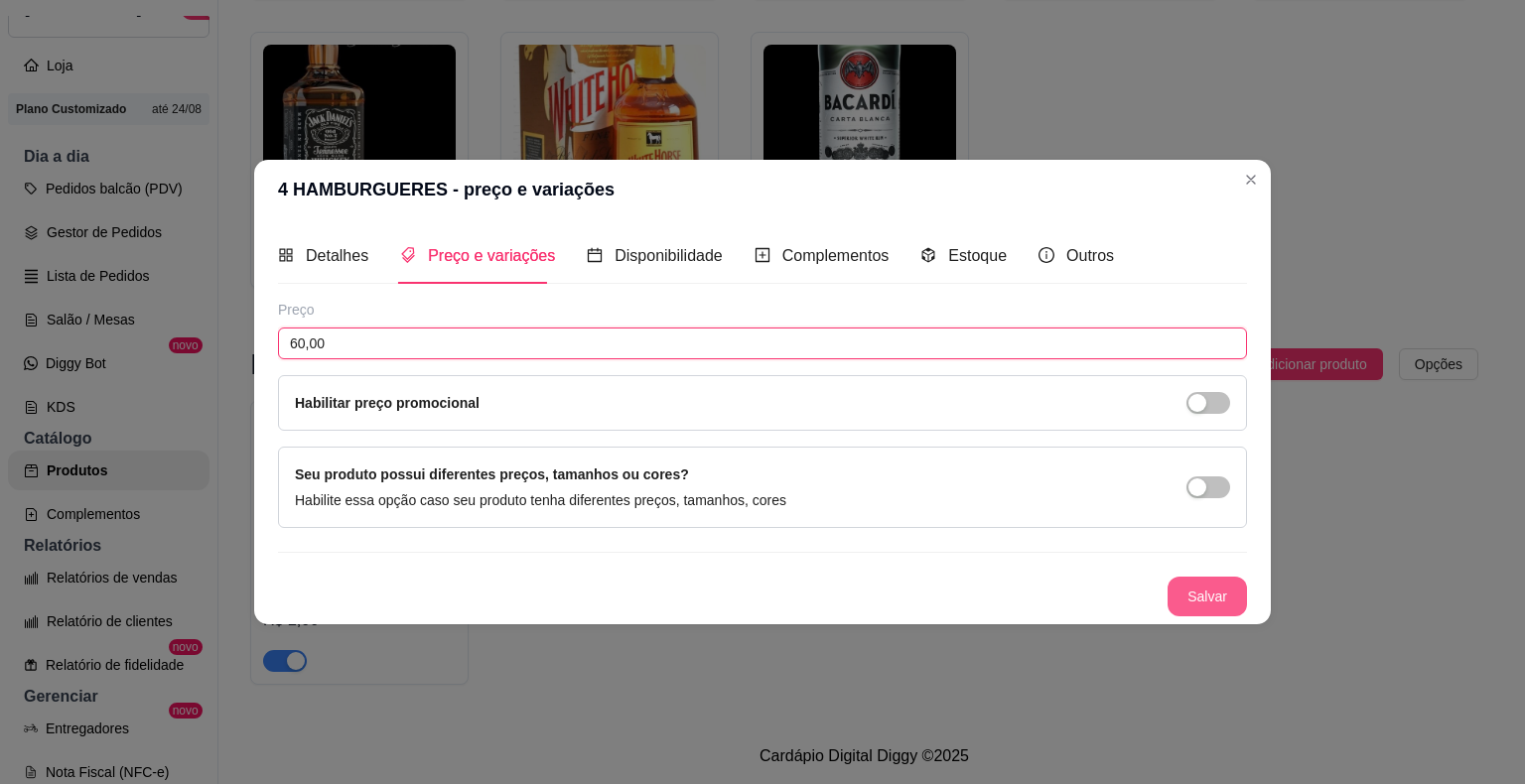 type on "60,00" 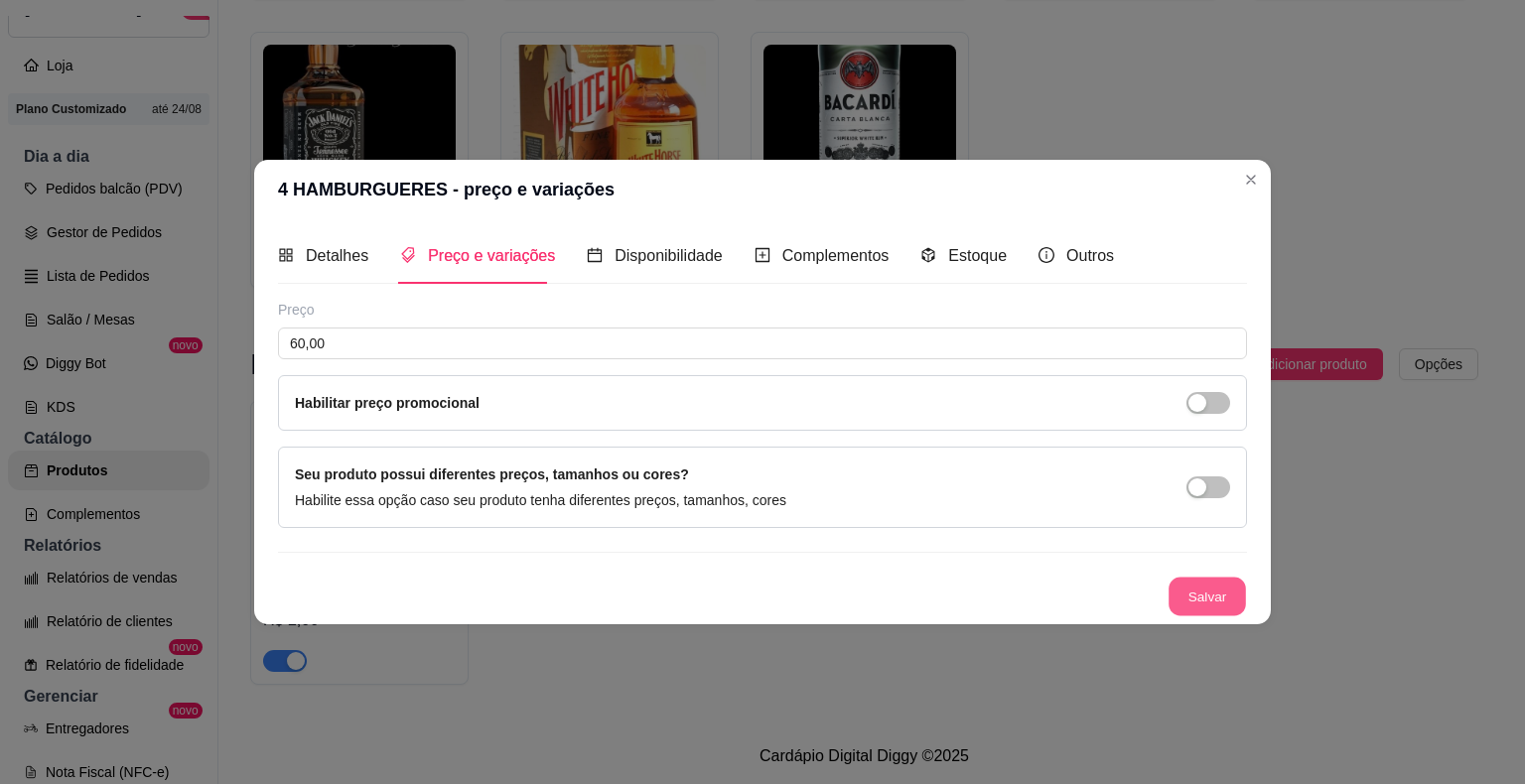 click on "Salvar" at bounding box center [1207, 596] 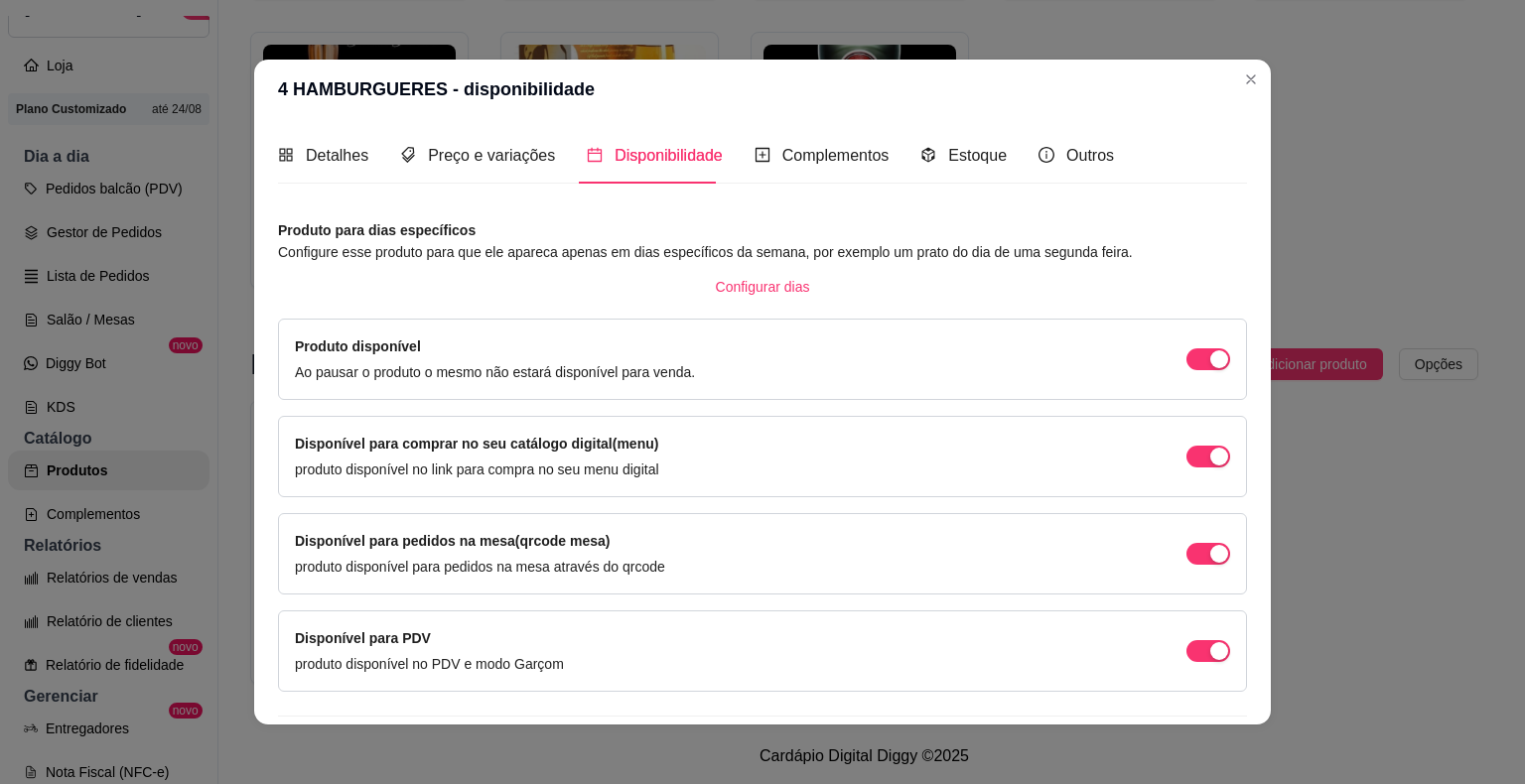 scroll, scrollTop: 53, scrollLeft: 0, axis: vertical 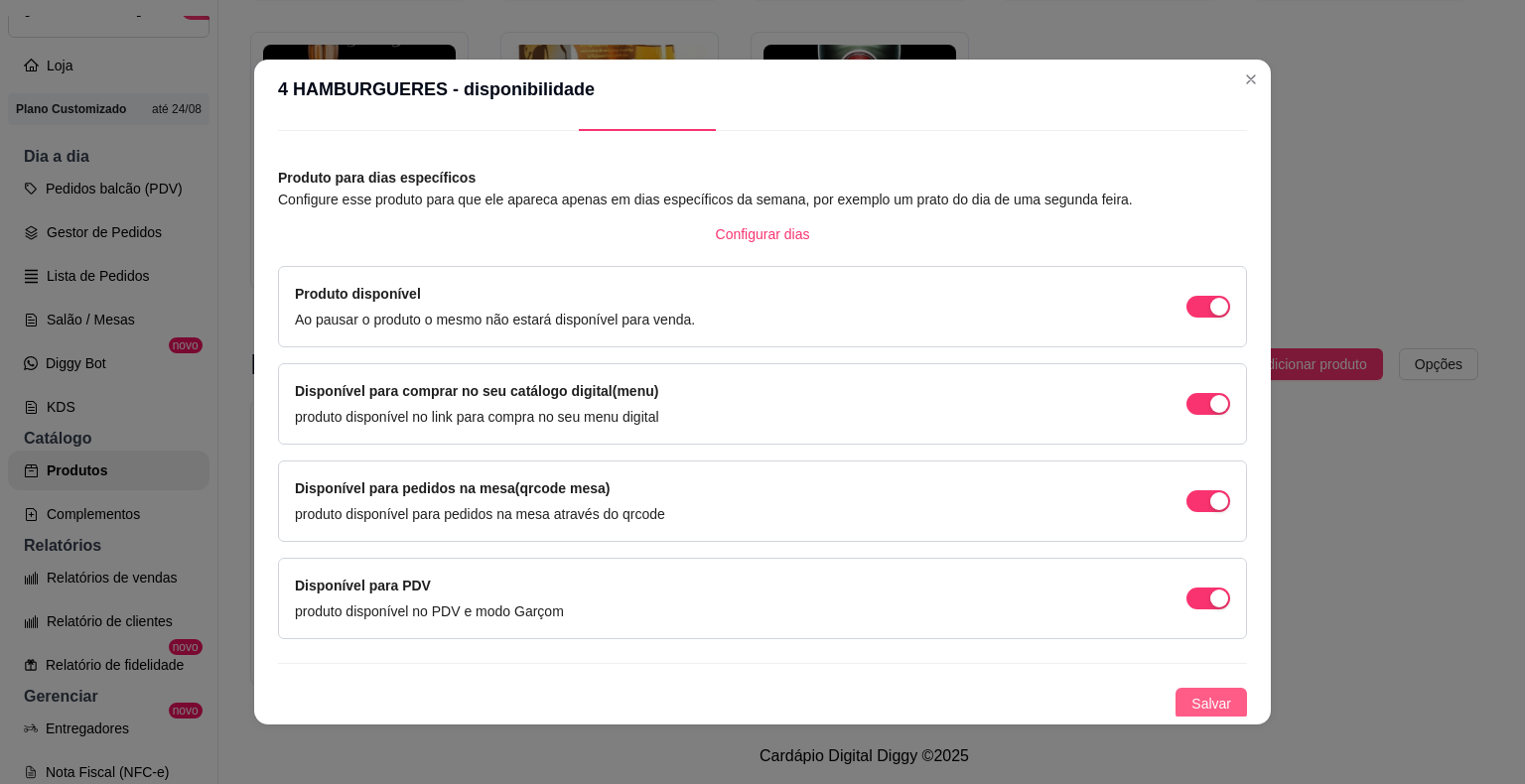 click on "Salvar" at bounding box center (1211, 704) 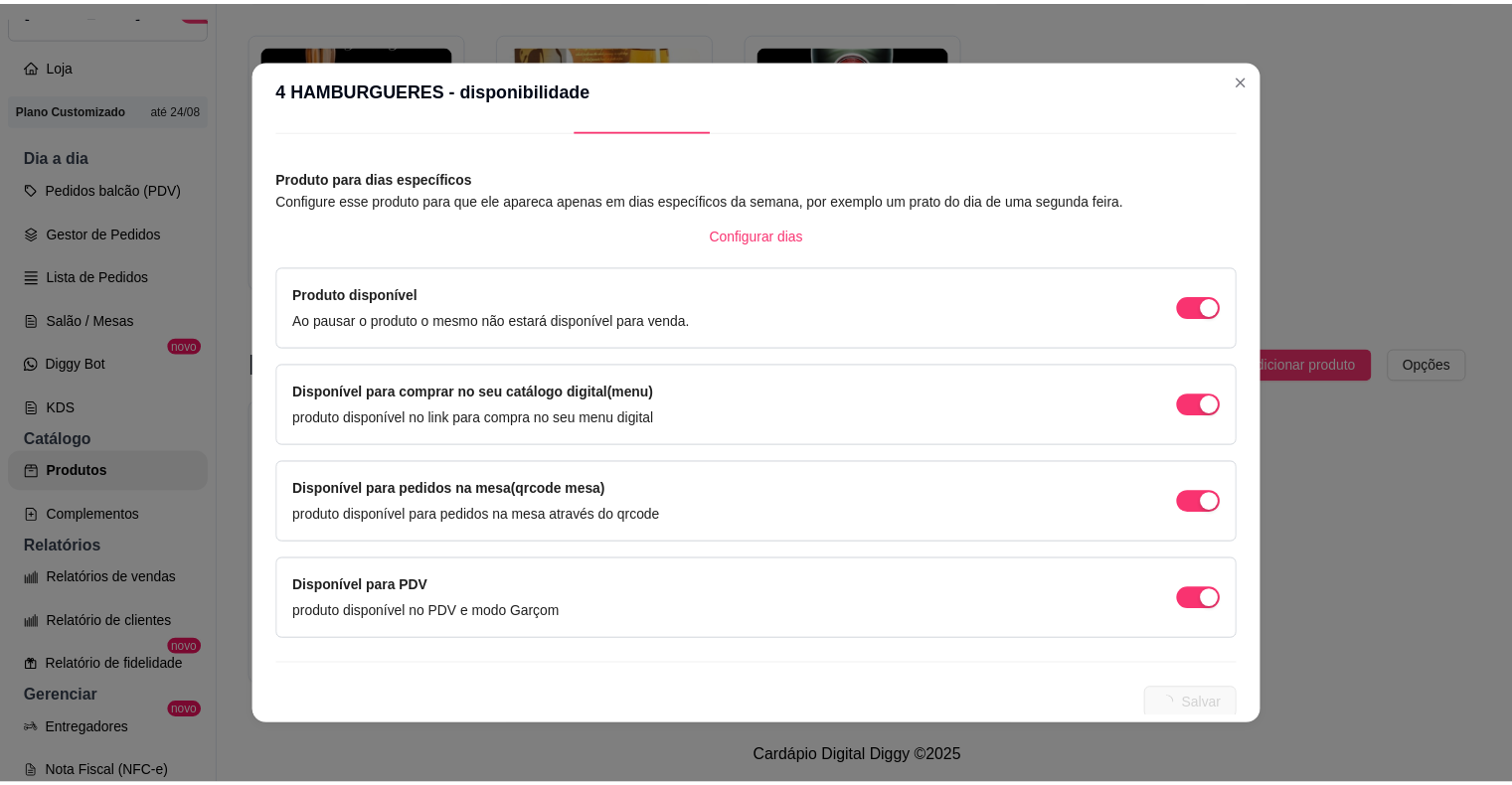 scroll, scrollTop: 0, scrollLeft: 0, axis: both 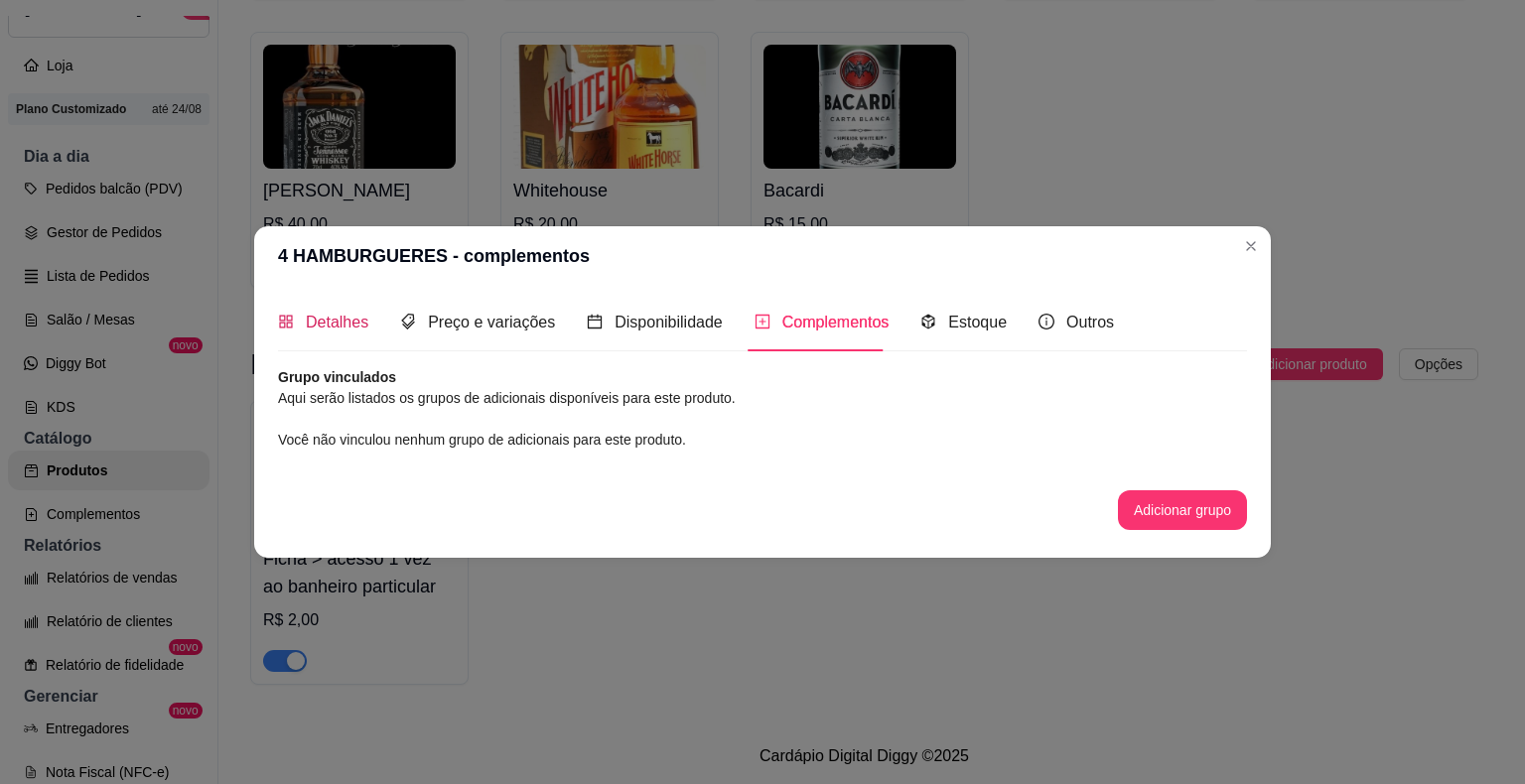 click on "Detalhes" at bounding box center [337, 322] 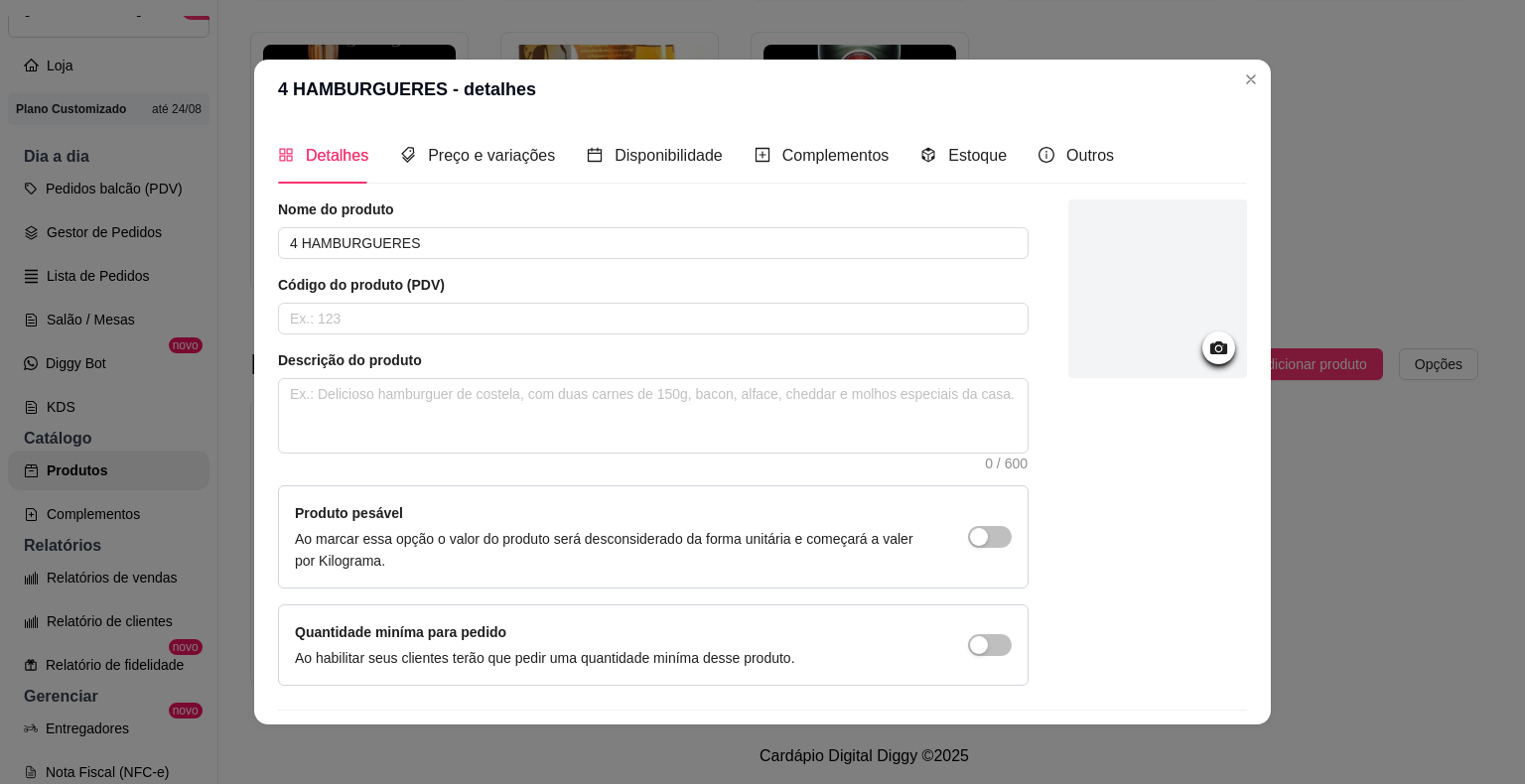 type 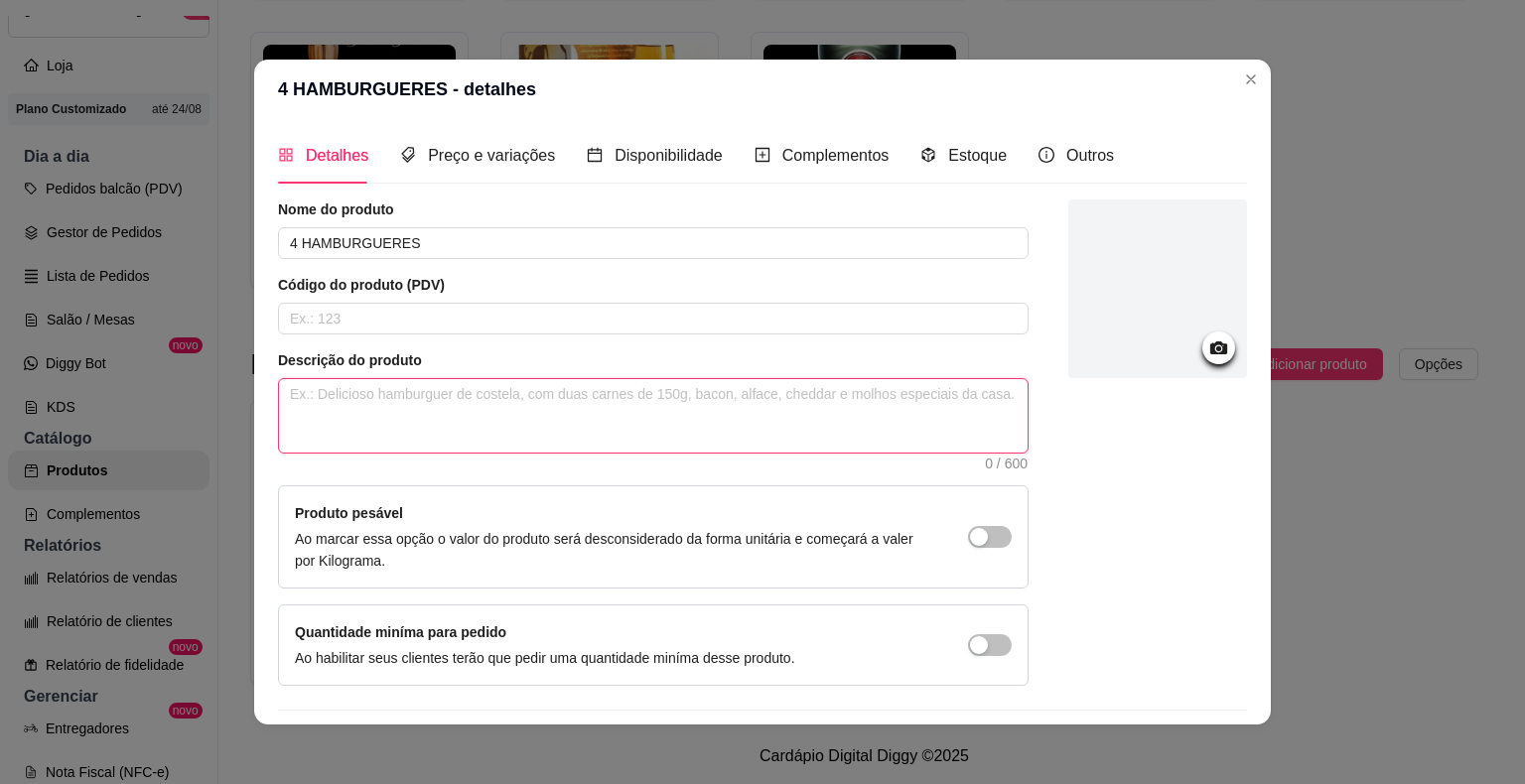 click at bounding box center (653, 416) 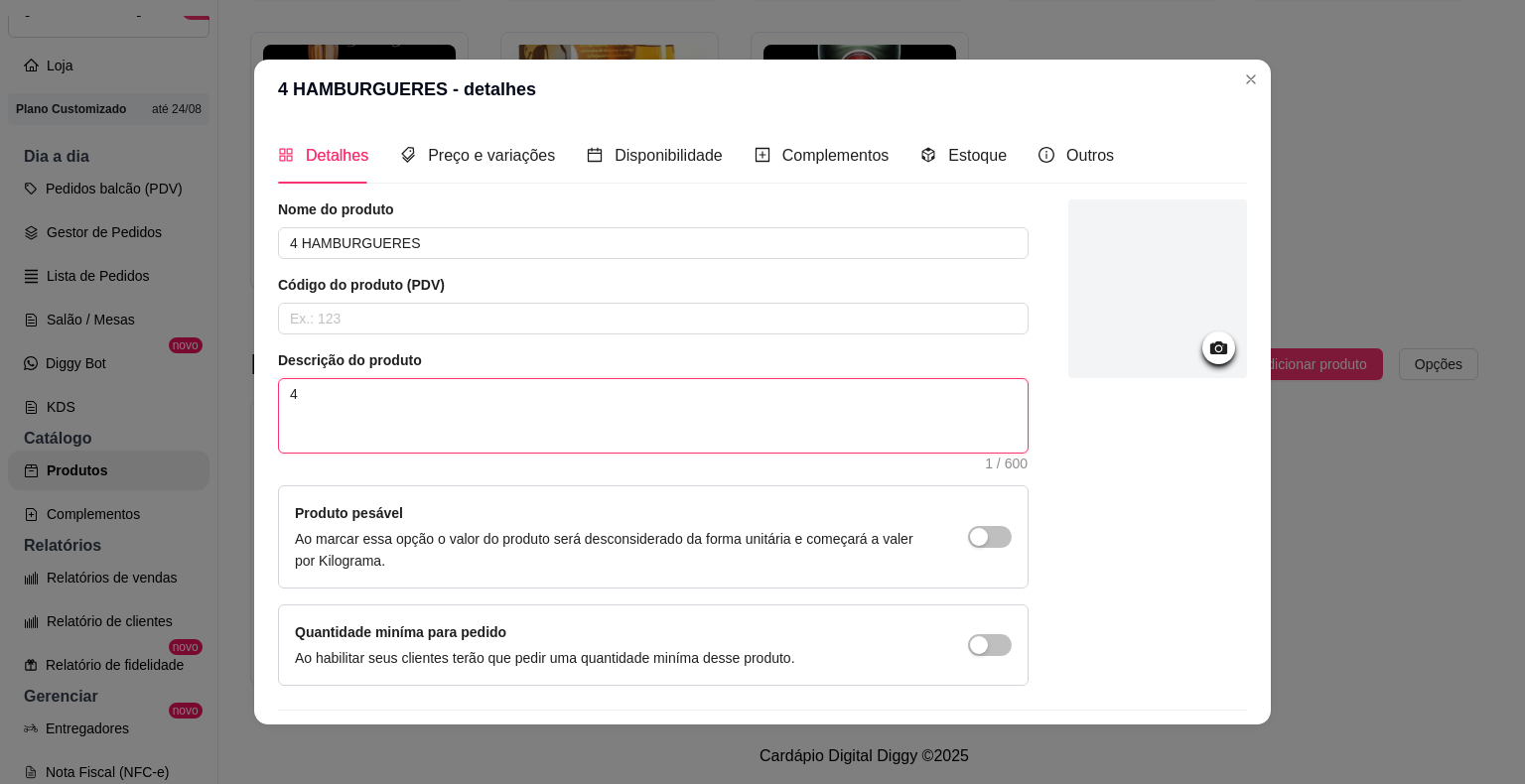 type on "4" 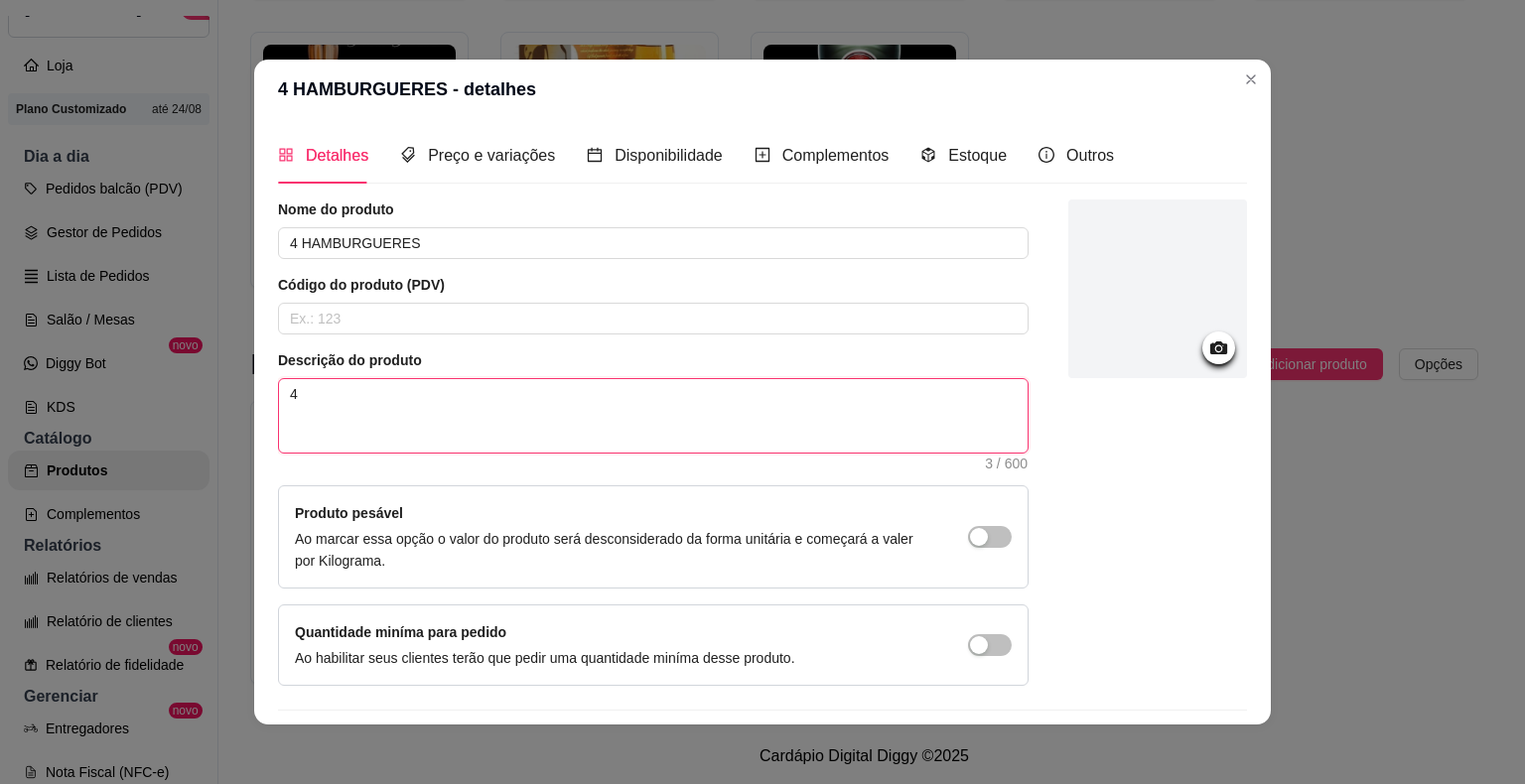 type on "4 L" 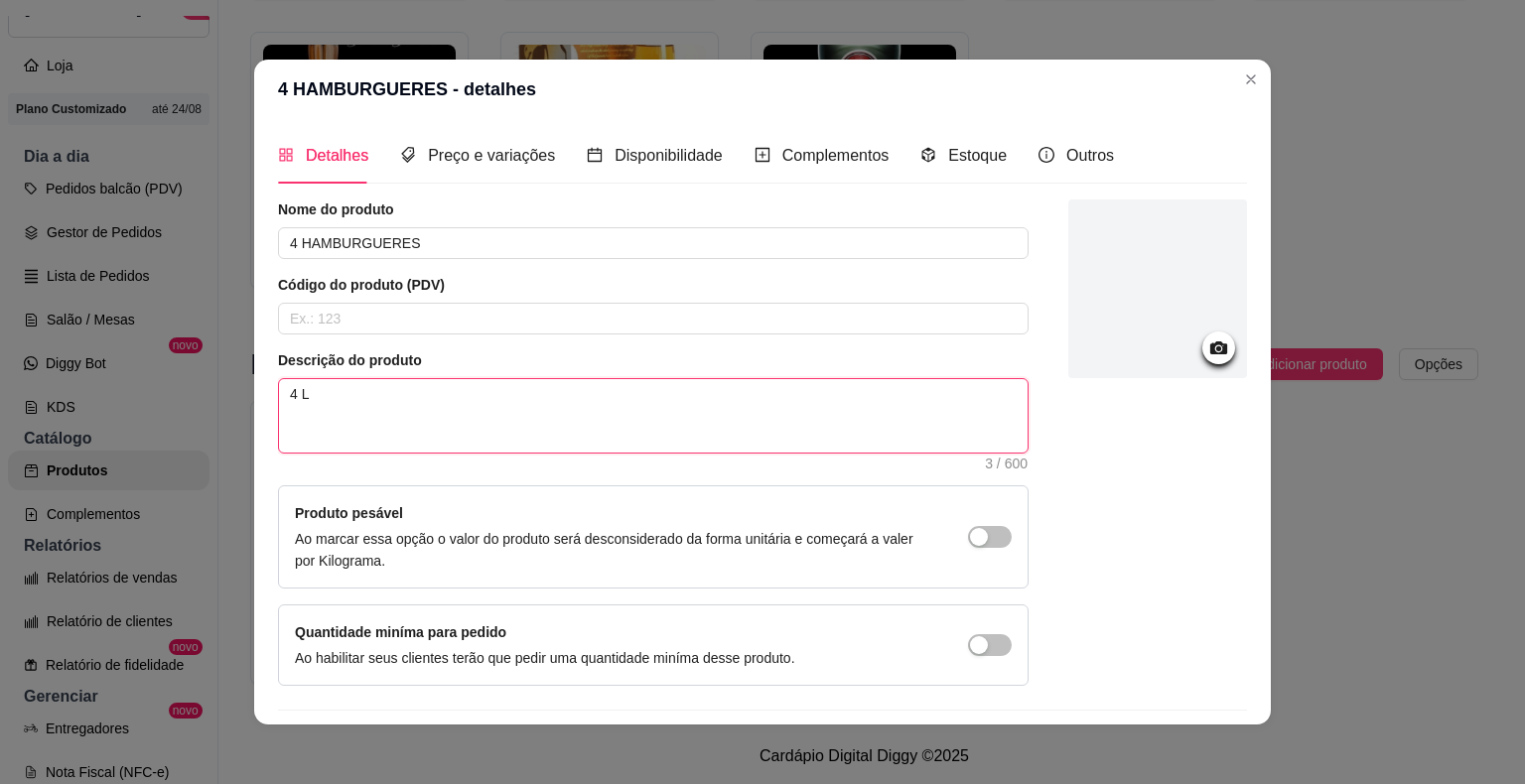 type on "4 LA" 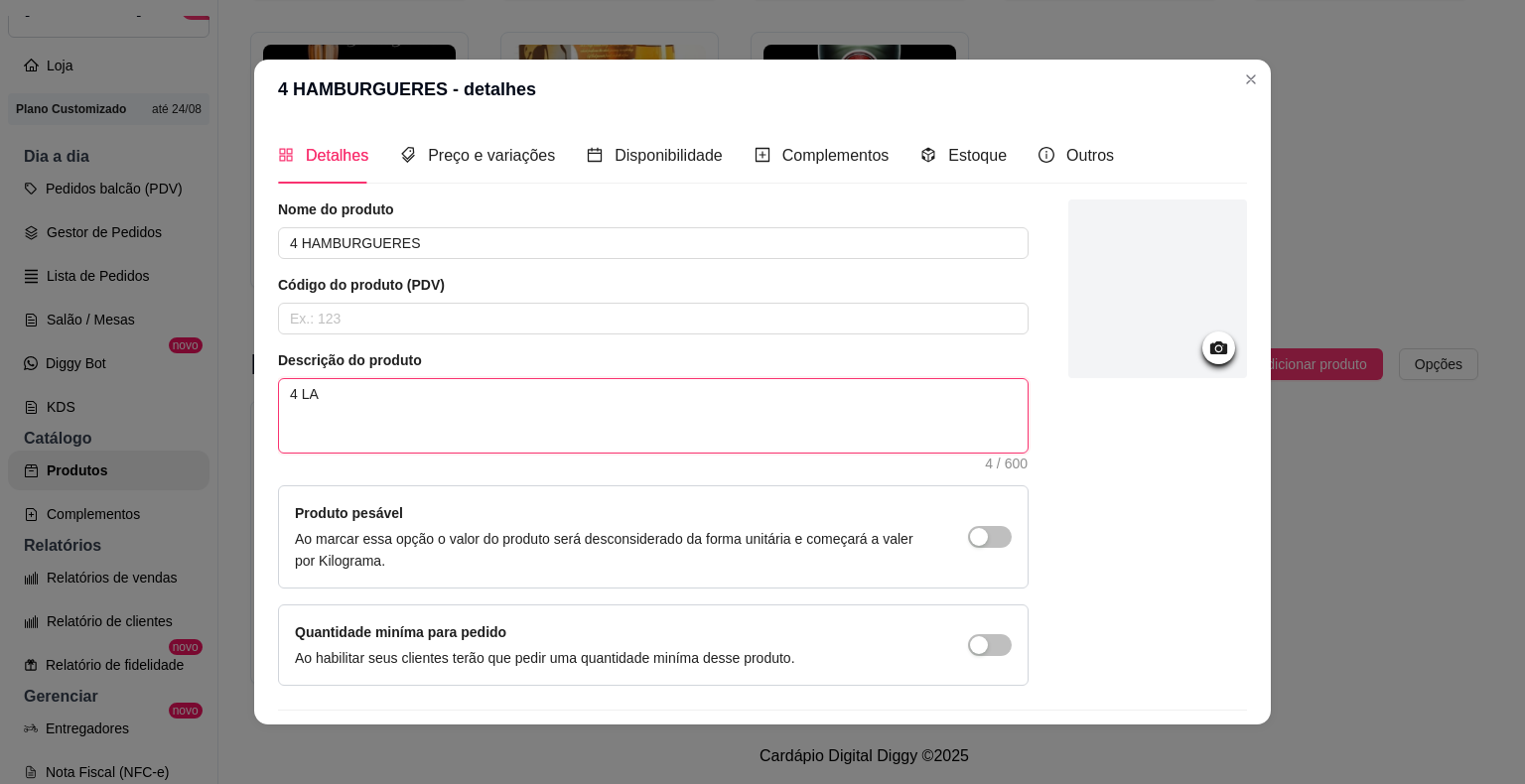 type on "4 L" 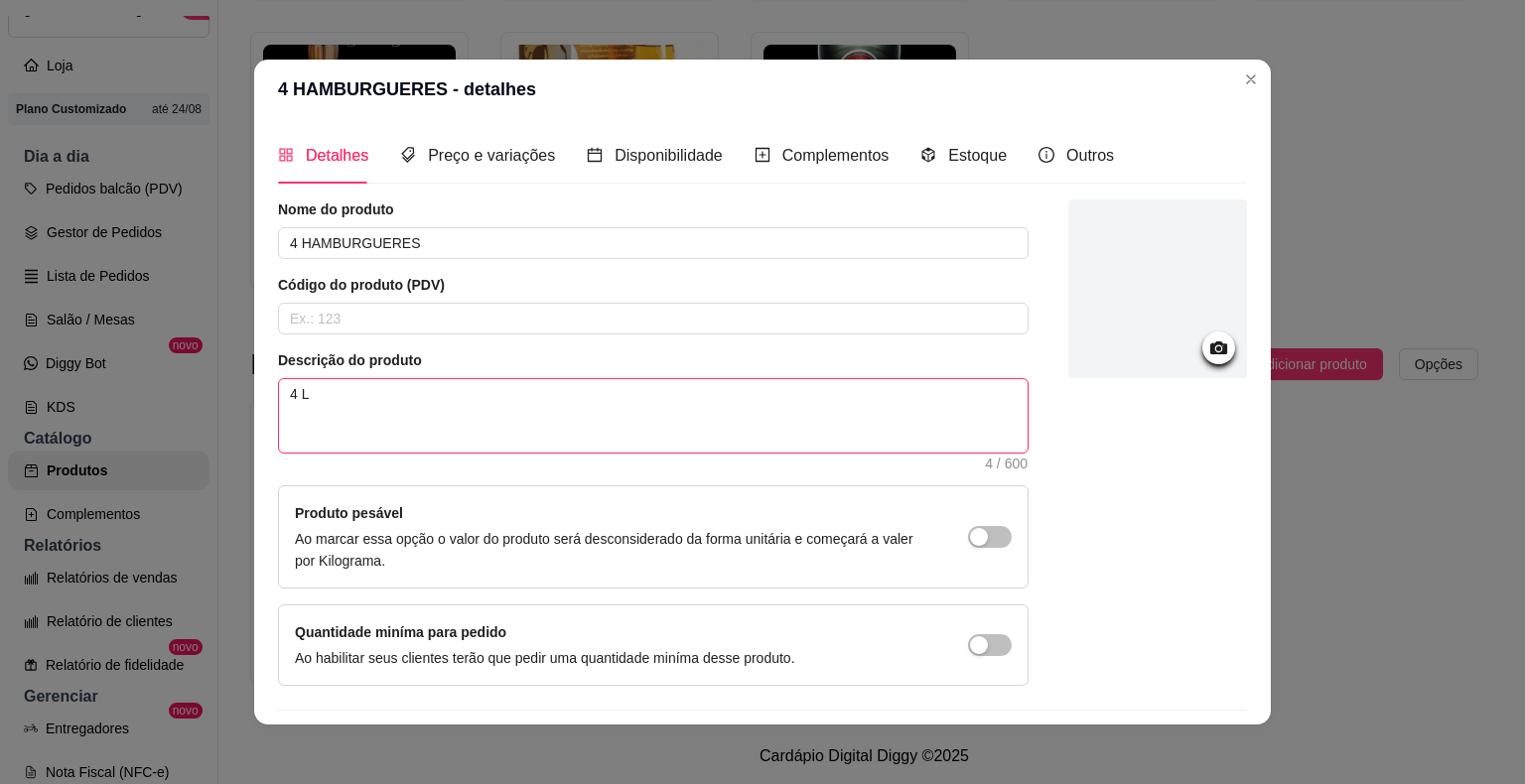 type on "4" 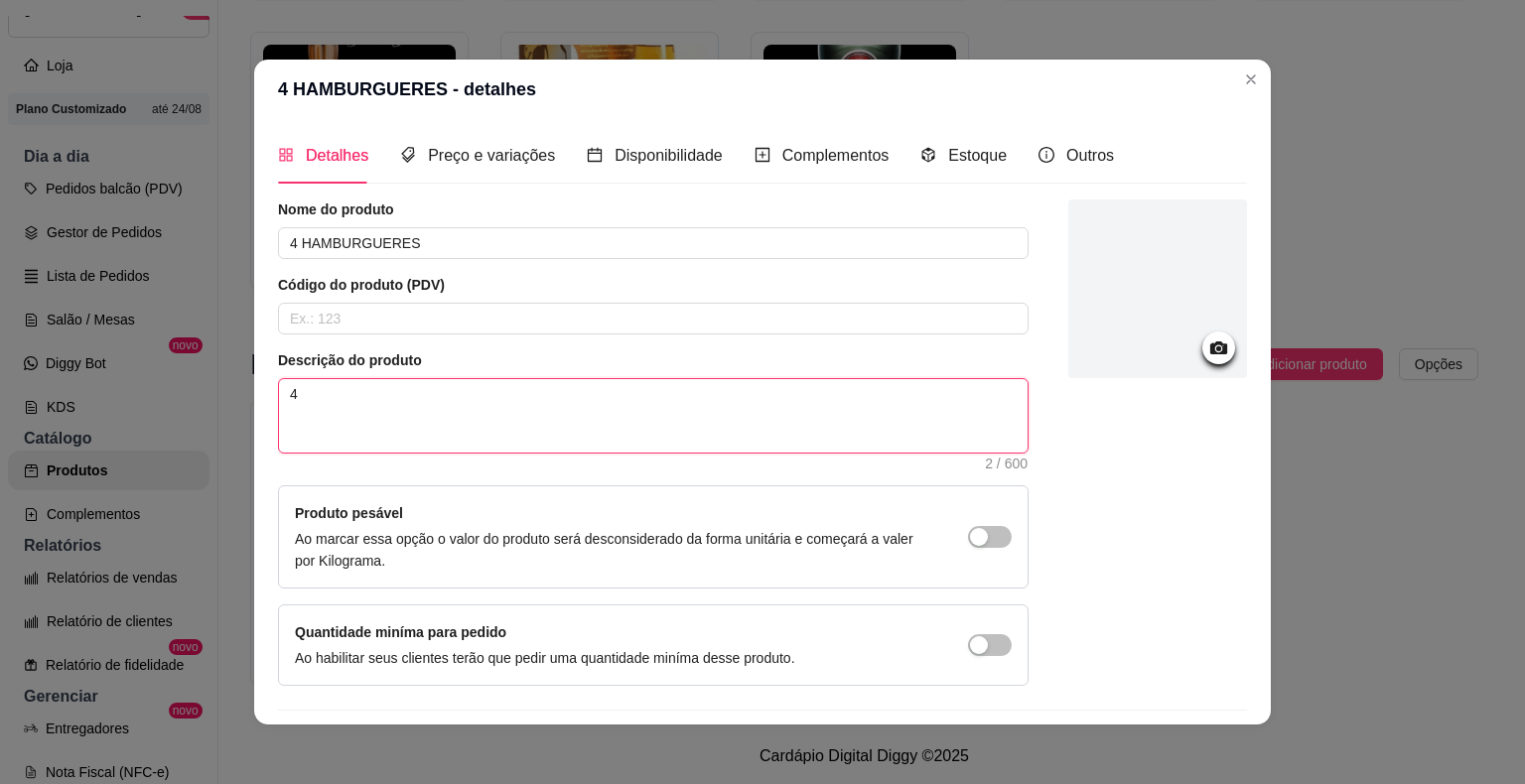 type on "4" 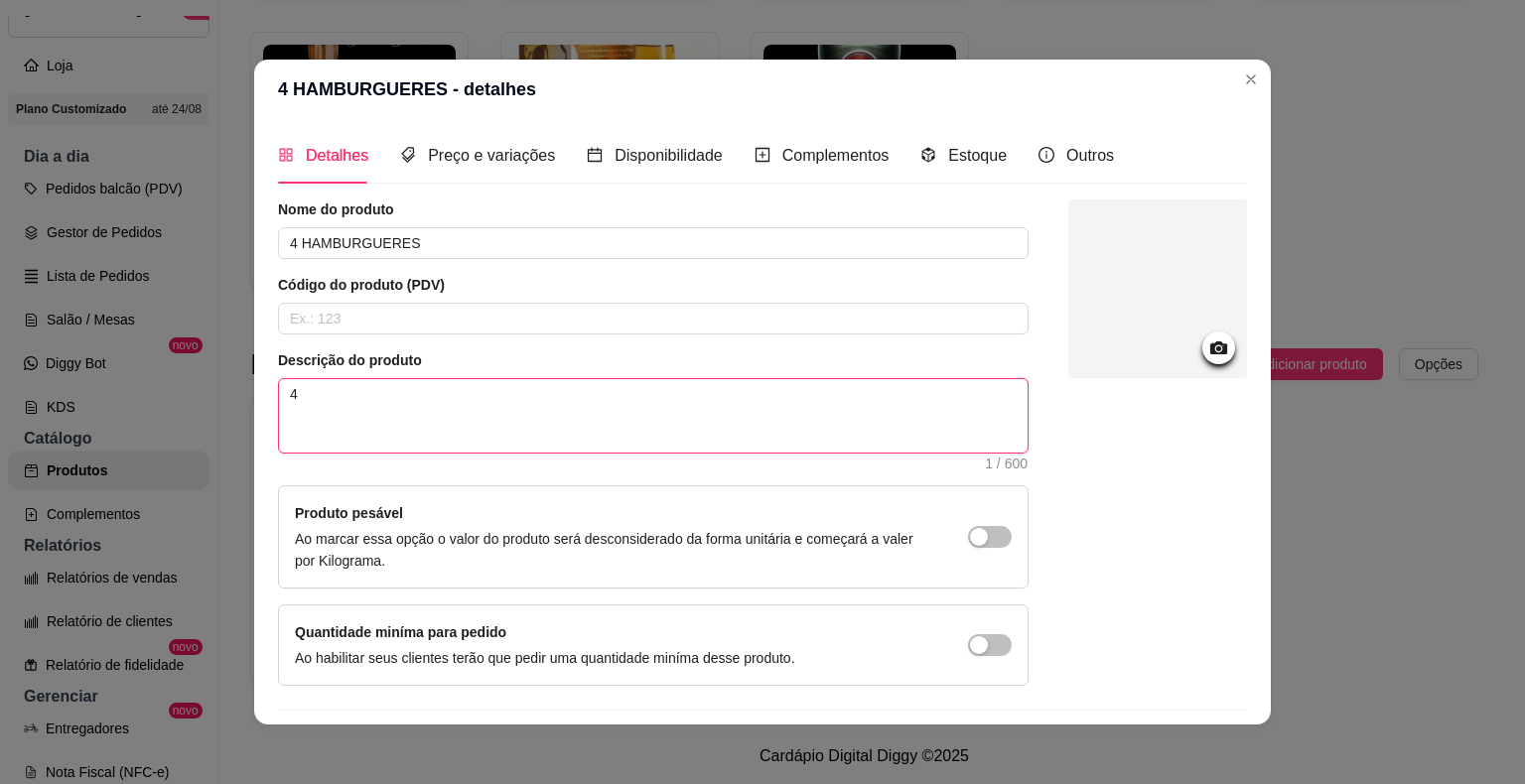 type 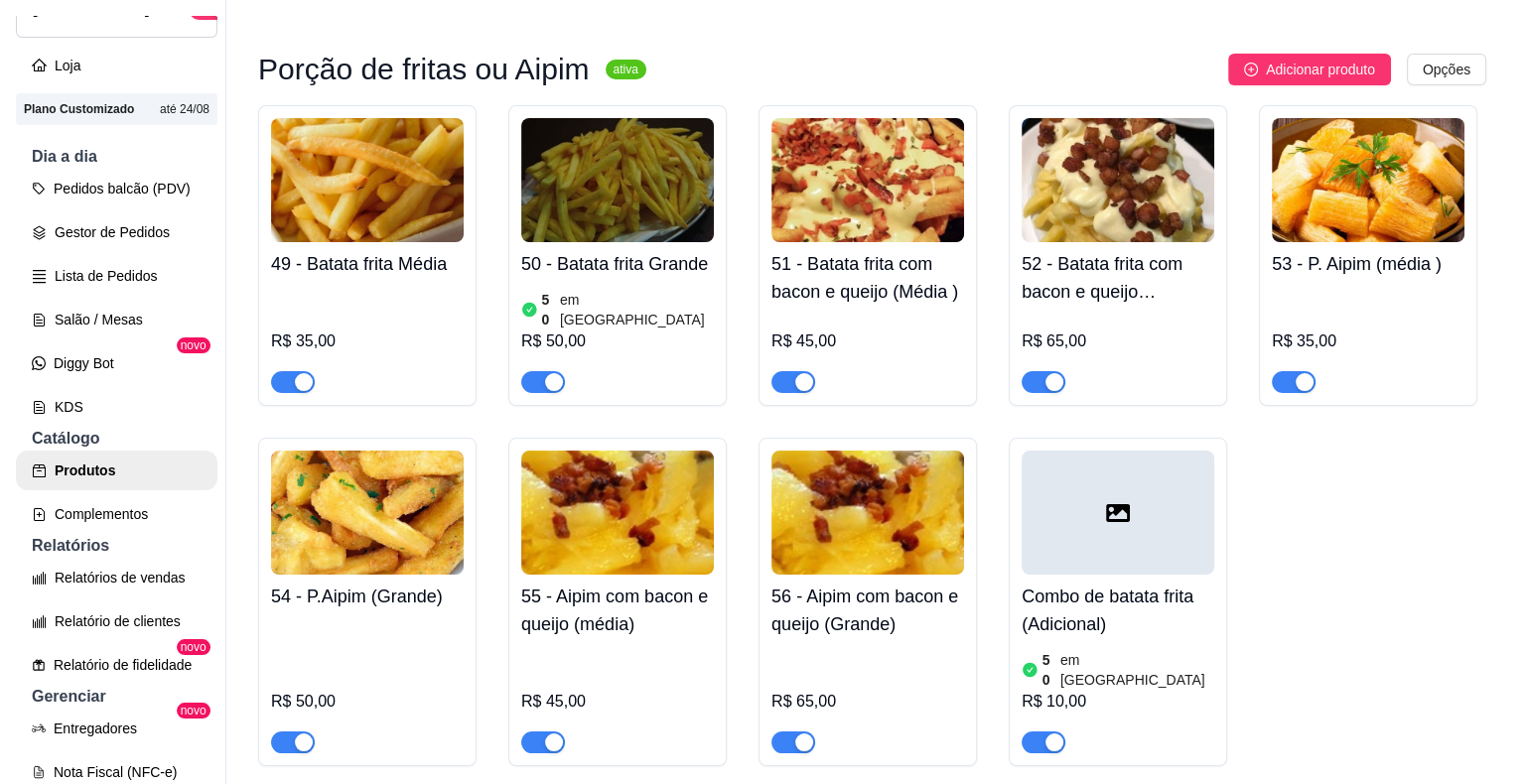 scroll, scrollTop: 6410, scrollLeft: 0, axis: vertical 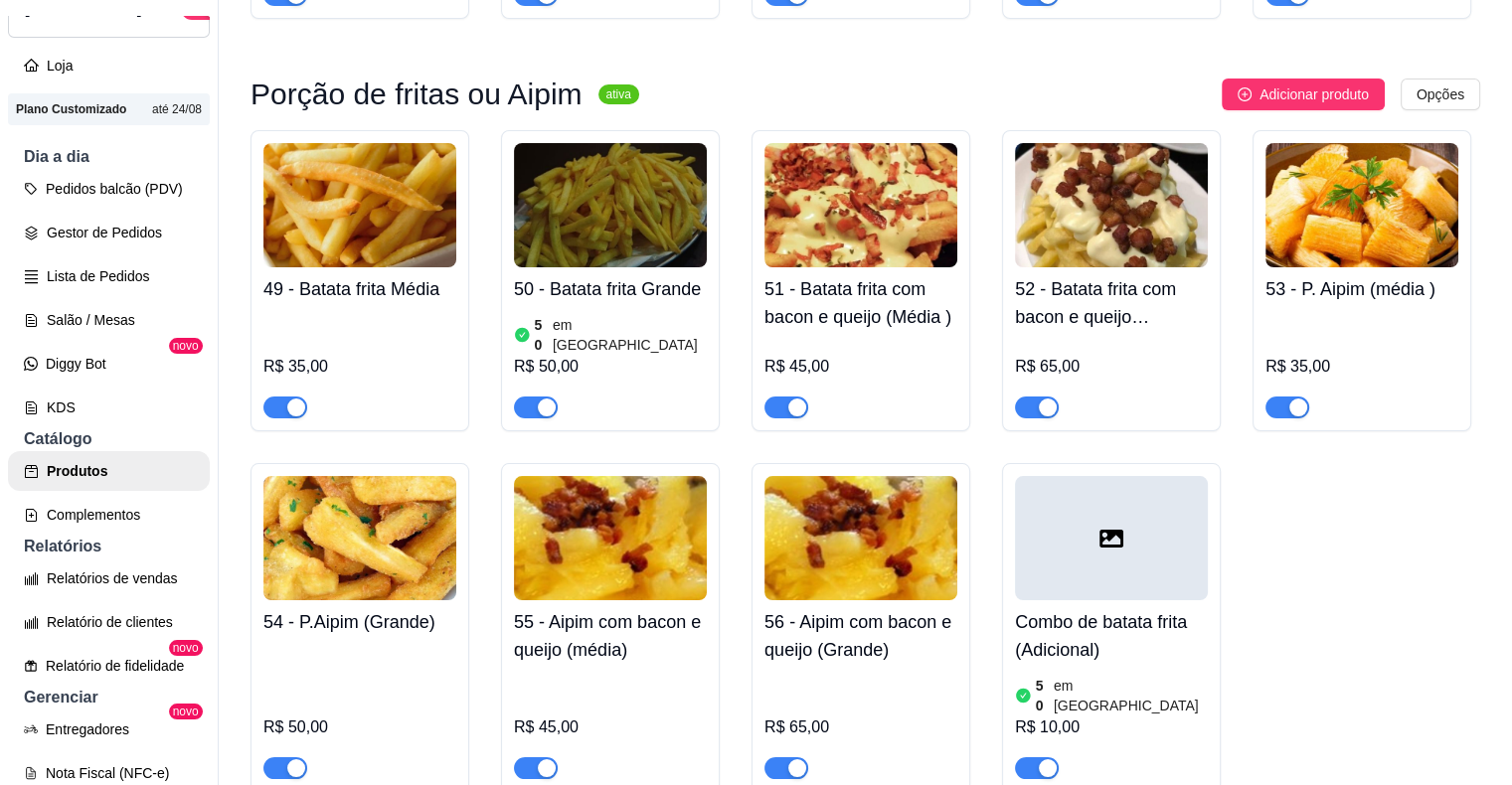 click on "Picanha c/fritas ou Aipim (Meia)" at bounding box center (360, -700) 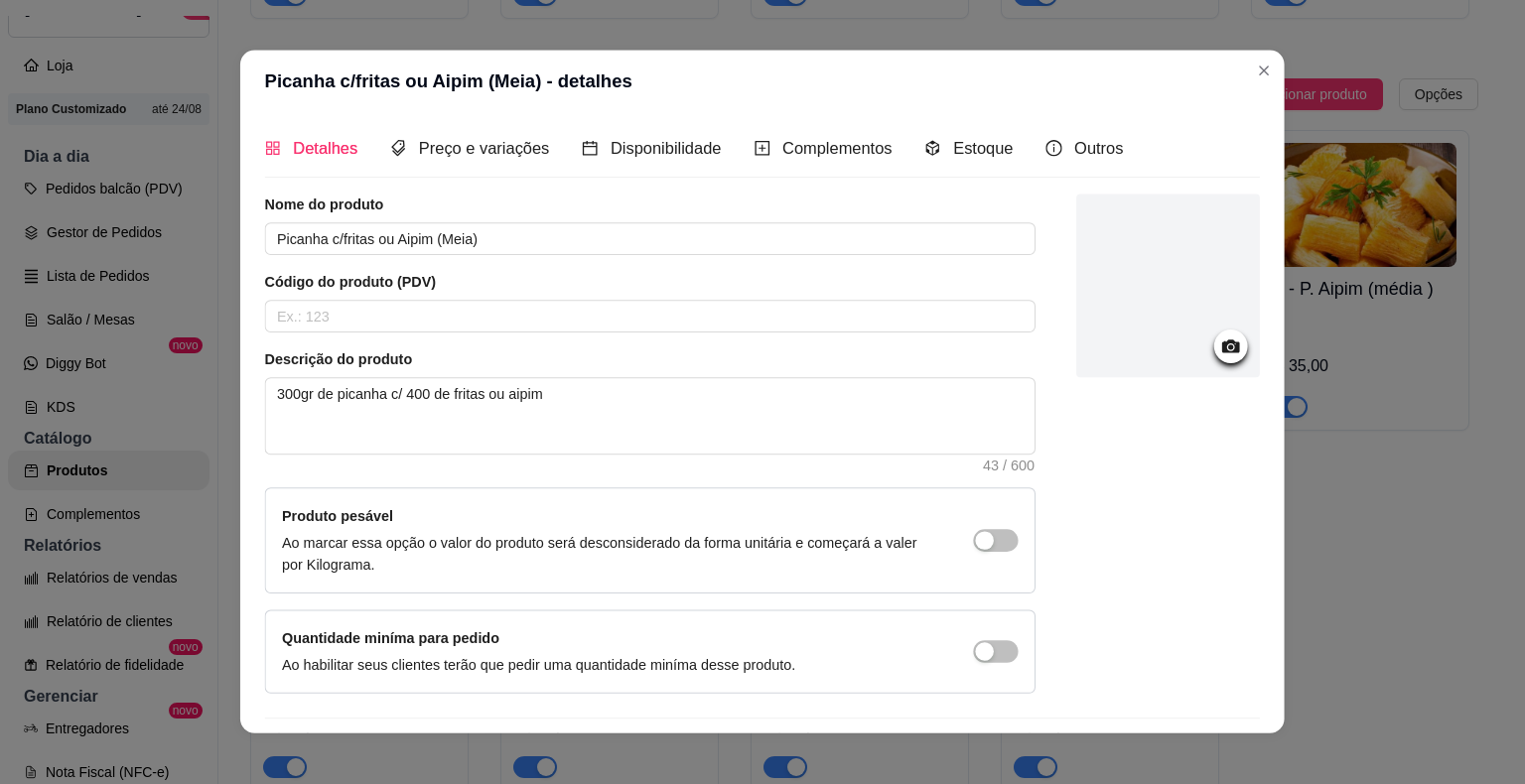 scroll, scrollTop: 6092, scrollLeft: 0, axis: vertical 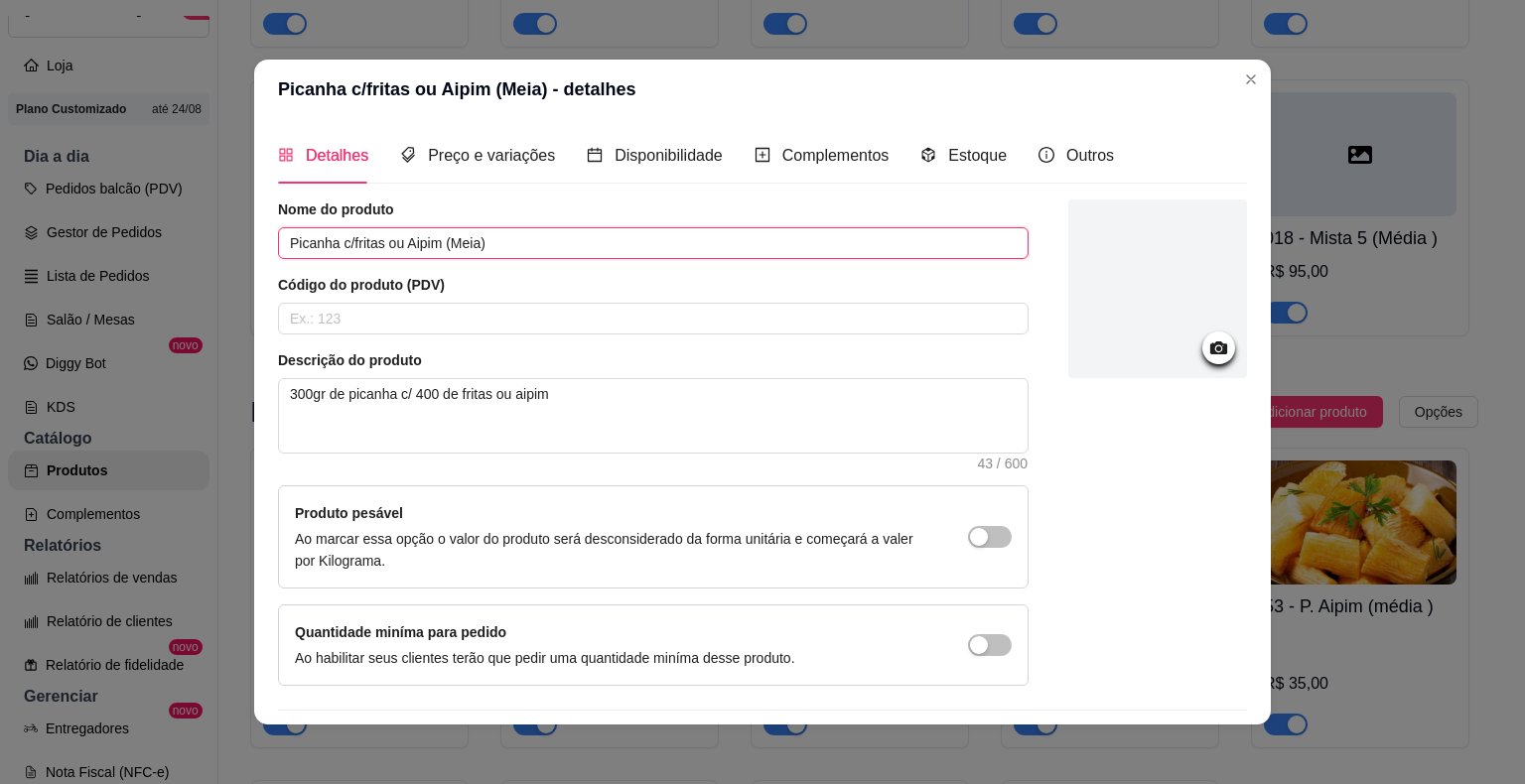 click on "Picanha c/fritas ou Aipim (Meia)" at bounding box center [653, 243] 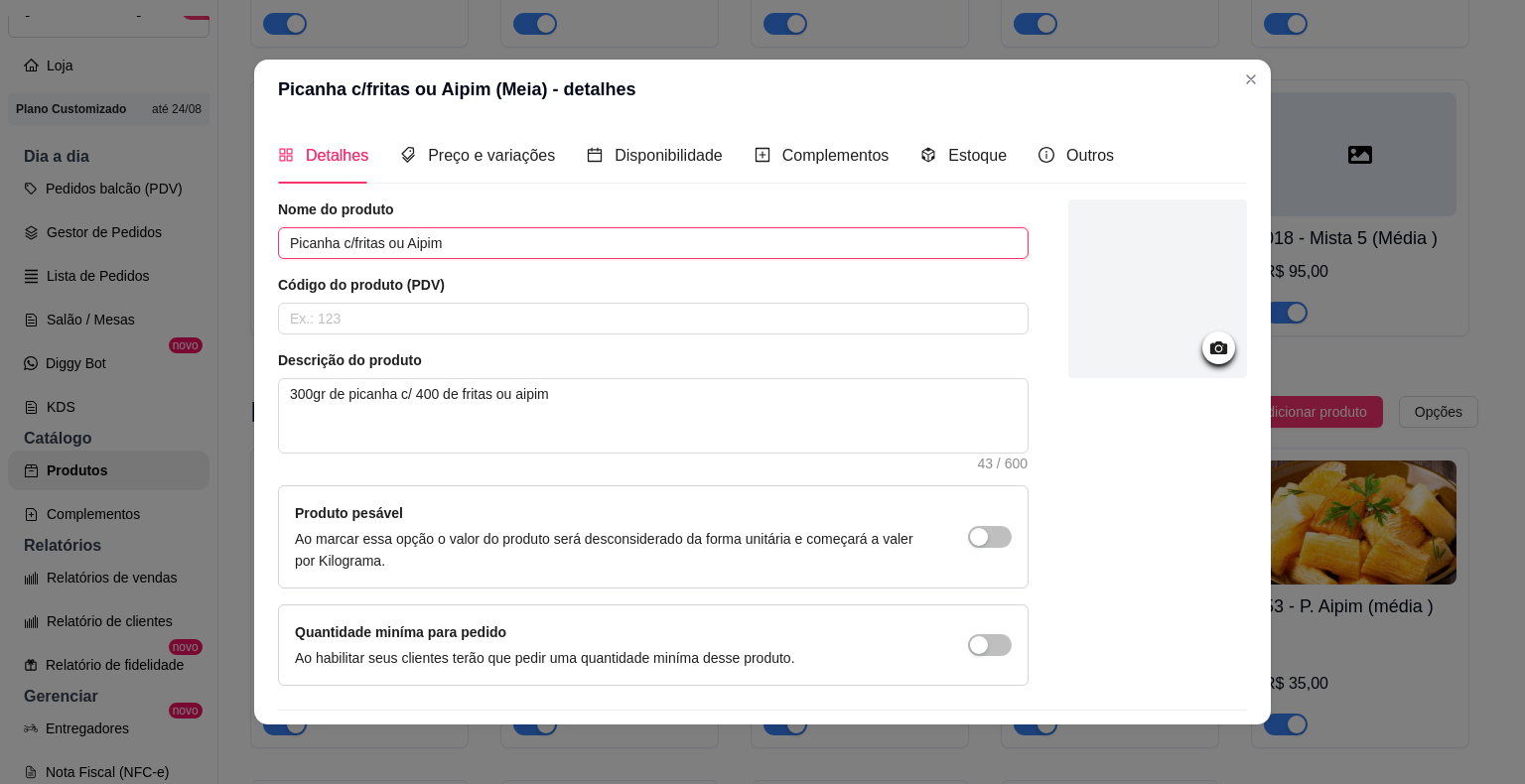 click on "Picanha c/fritas ou Aipim" at bounding box center (653, 243) 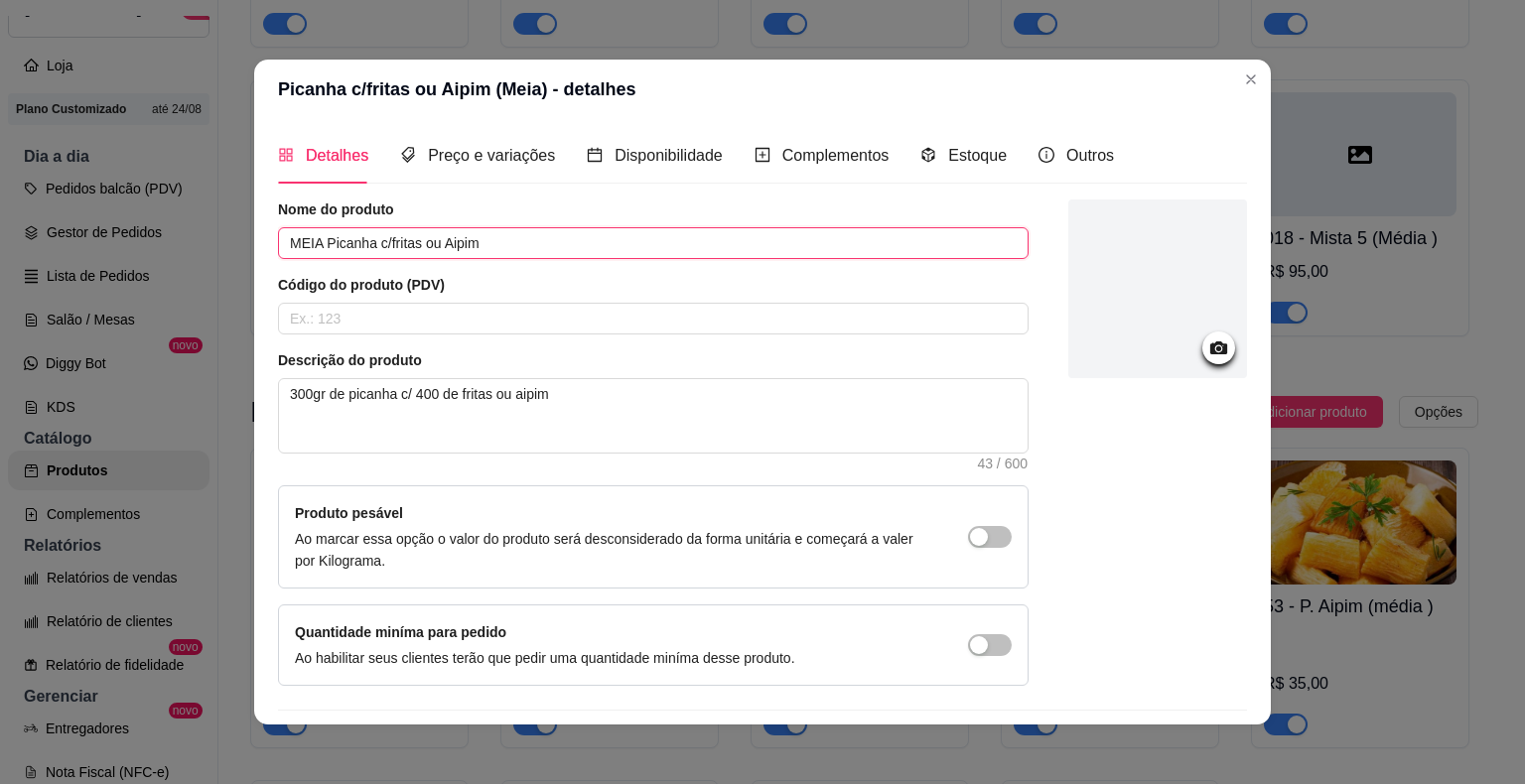 scroll, scrollTop: 55, scrollLeft: 0, axis: vertical 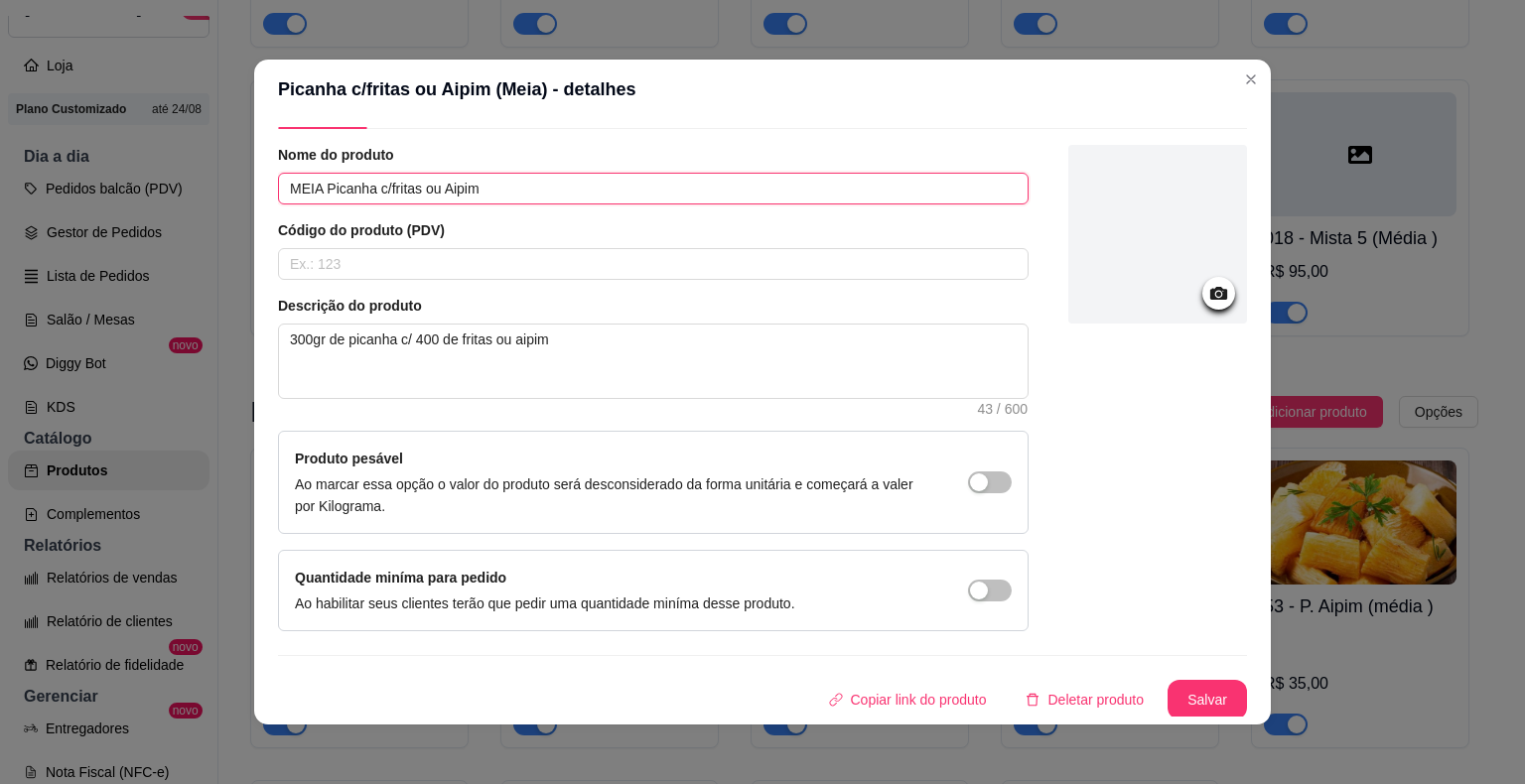 type on "MEIA Picanha c/fritas ou Aipim" 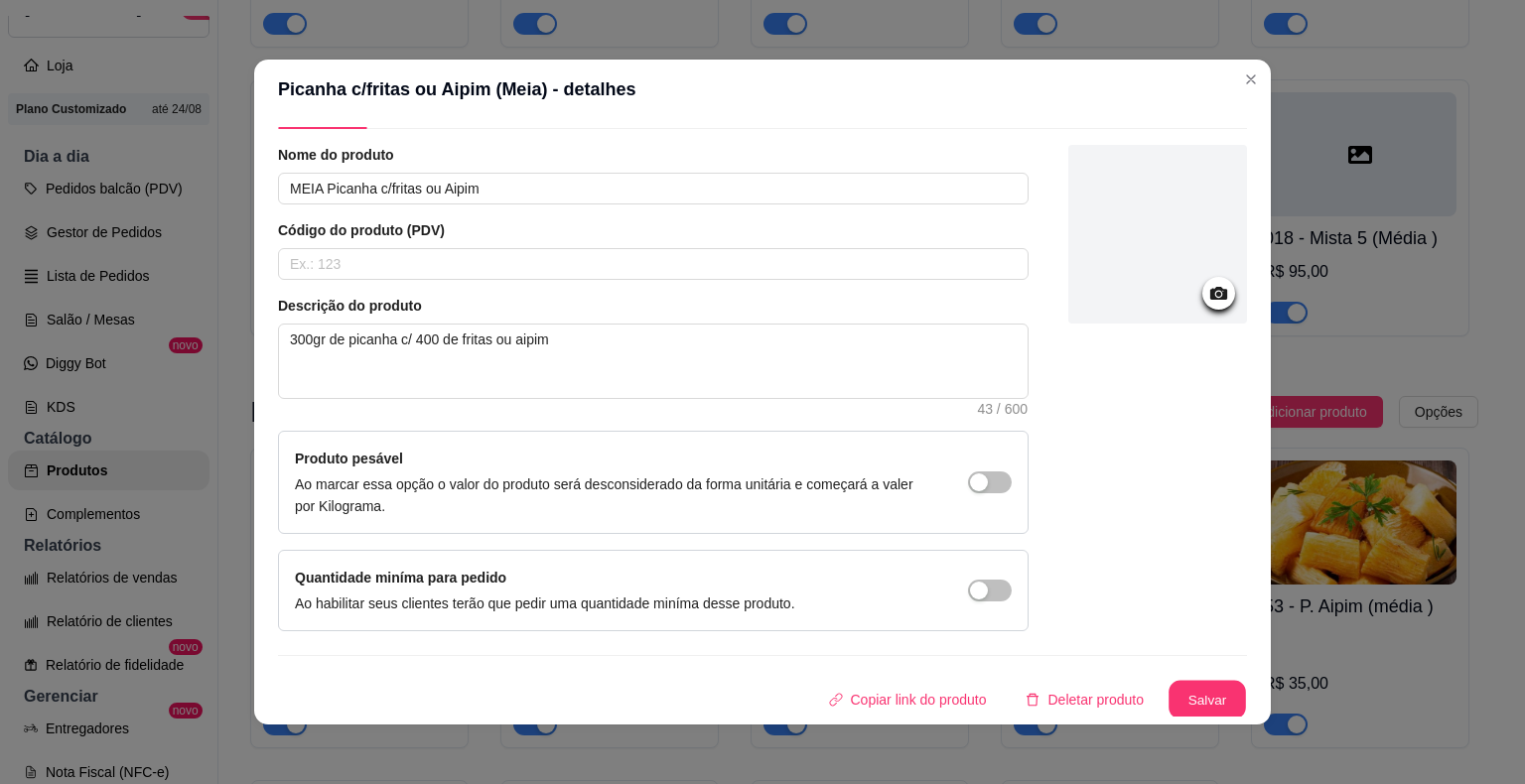 click on "Salvar" at bounding box center (1207, 700) 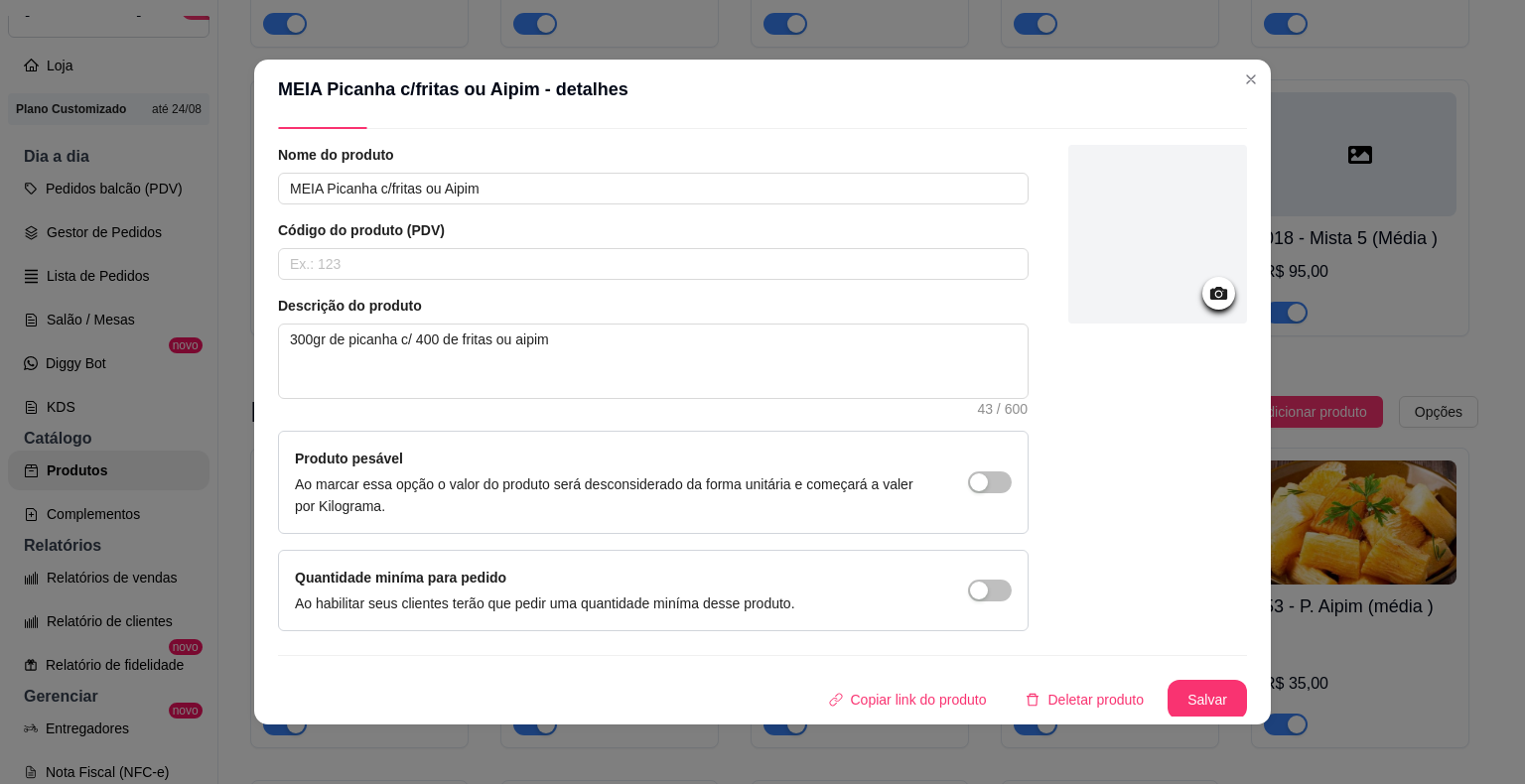 scroll, scrollTop: 16, scrollLeft: 0, axis: vertical 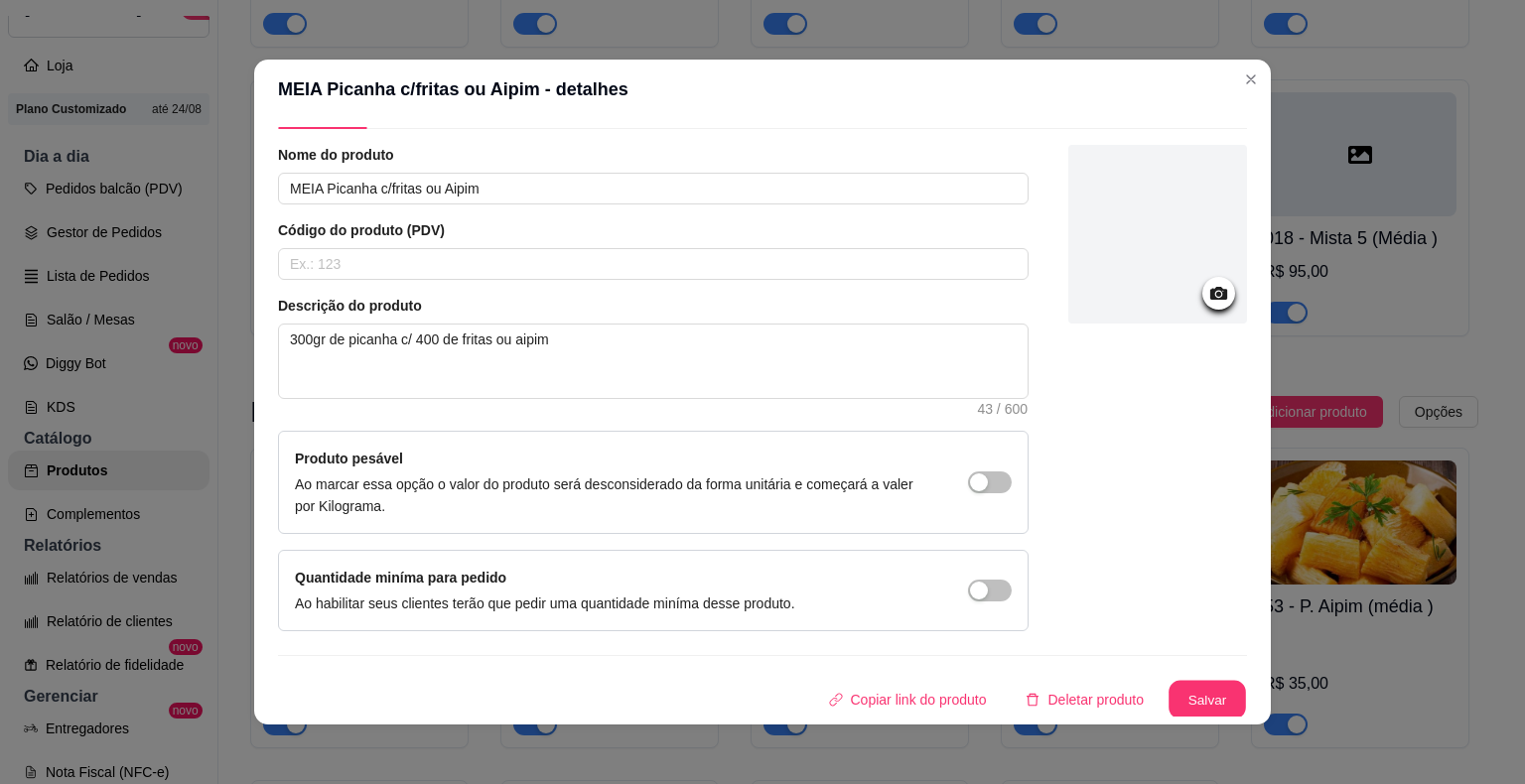 click on "Salvar" at bounding box center (1207, 700) 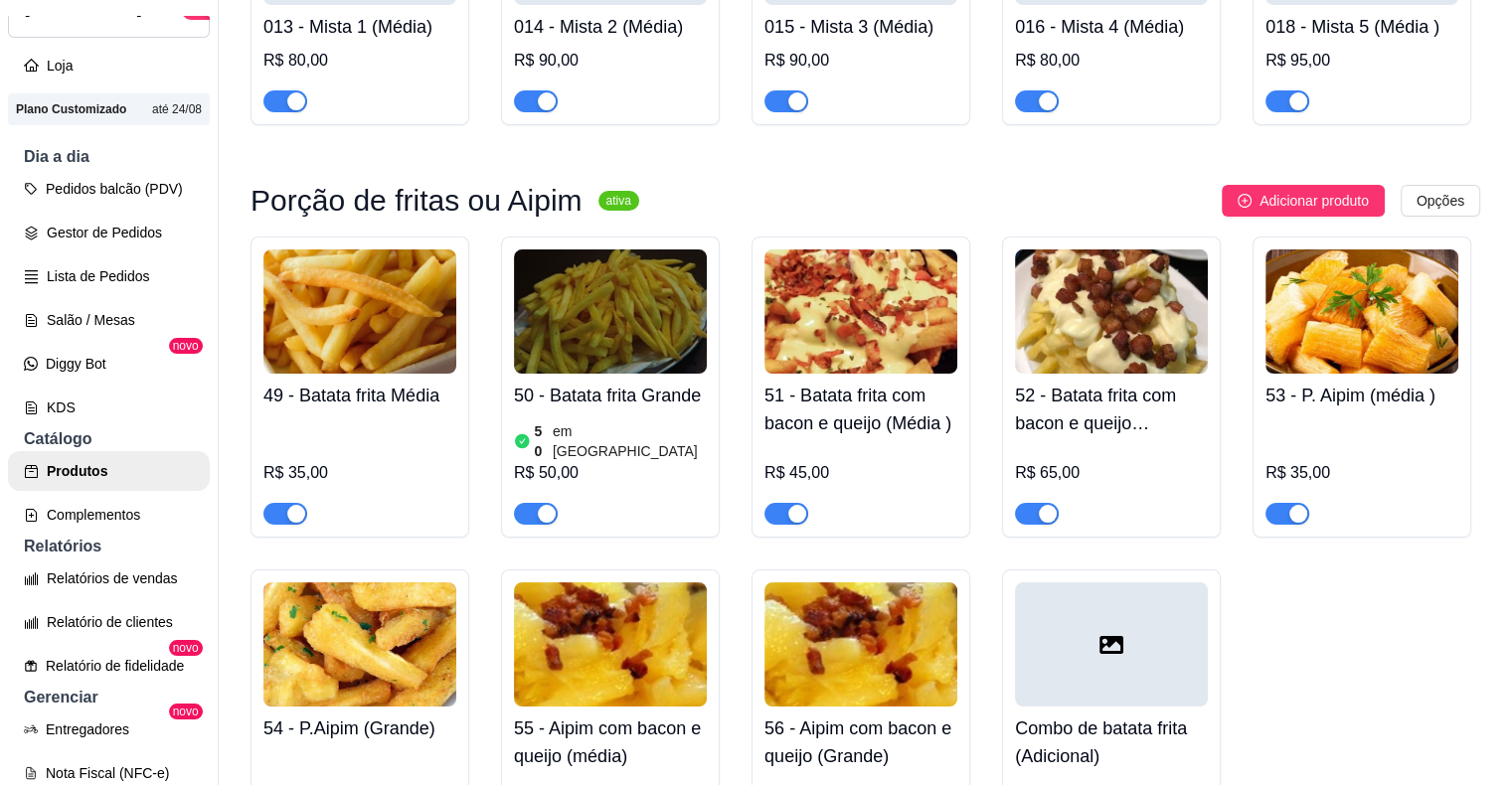 click at bounding box center [610, -692] 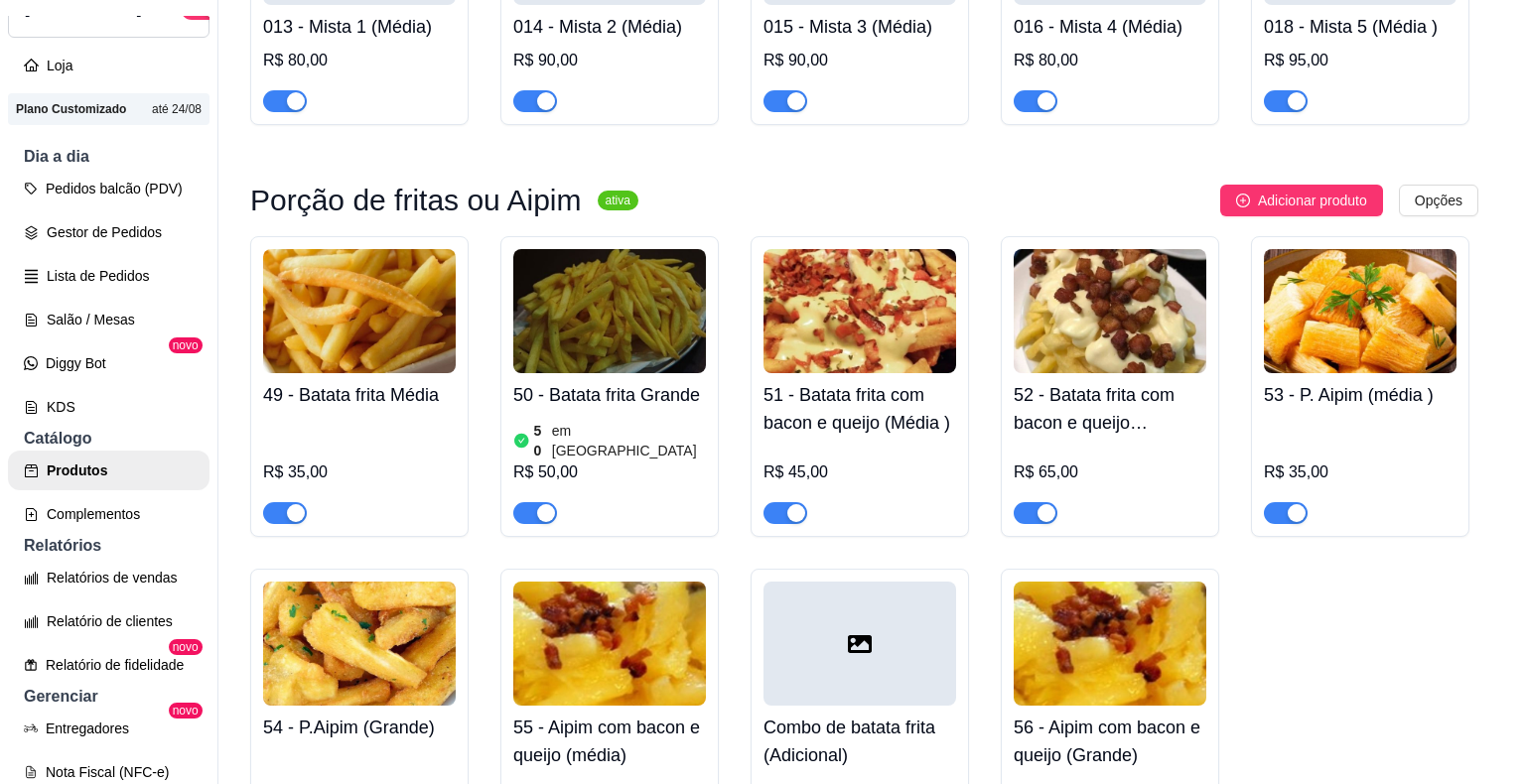 scroll, scrollTop: 5986, scrollLeft: 0, axis: vertical 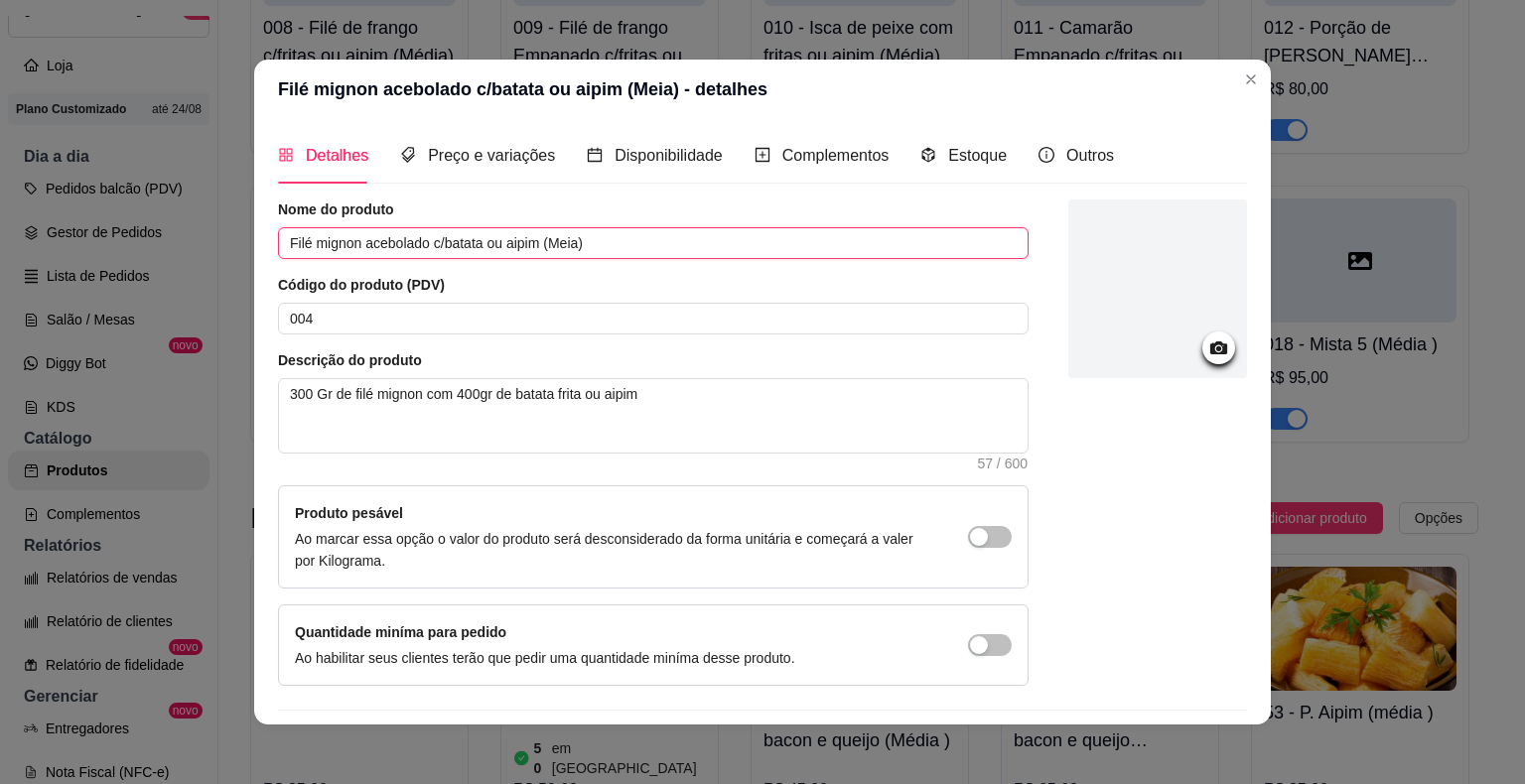 click on "Filé mignon acebolado c/batata ou aipim (Meia)" at bounding box center [653, 243] 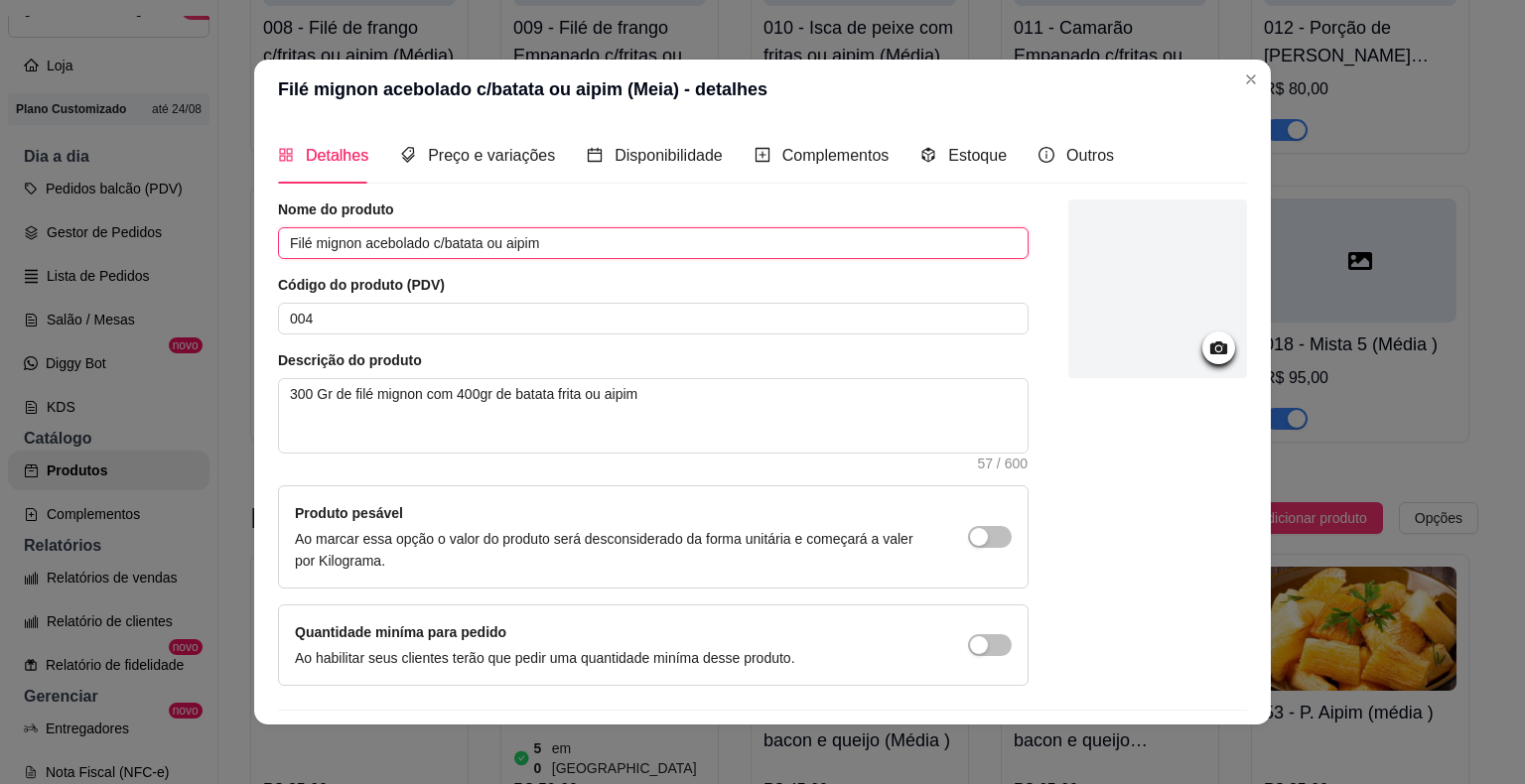 click on "Filé mignon acebolado c/batata ou aipim" at bounding box center (653, 243) 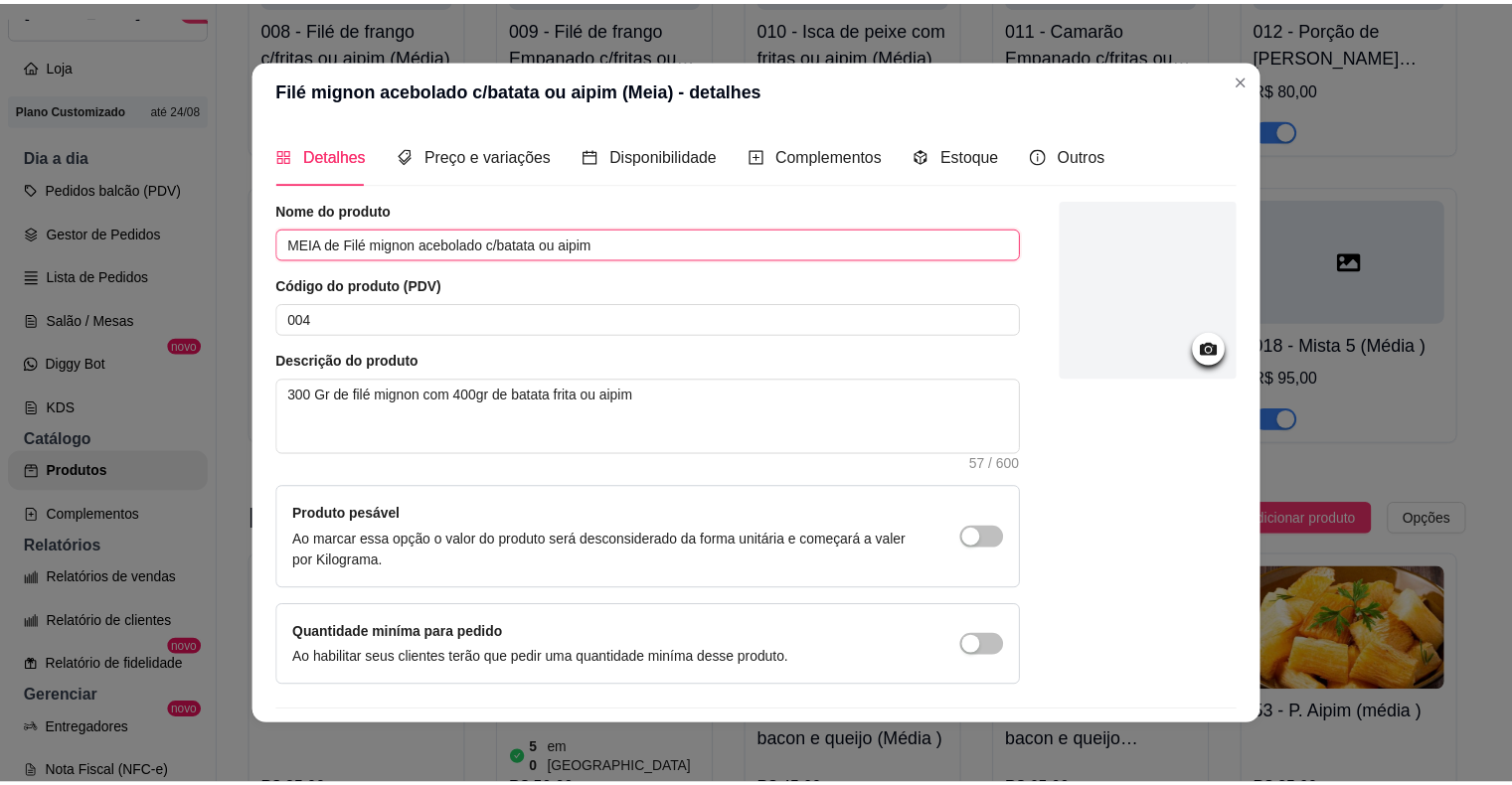 scroll, scrollTop: 55, scrollLeft: 0, axis: vertical 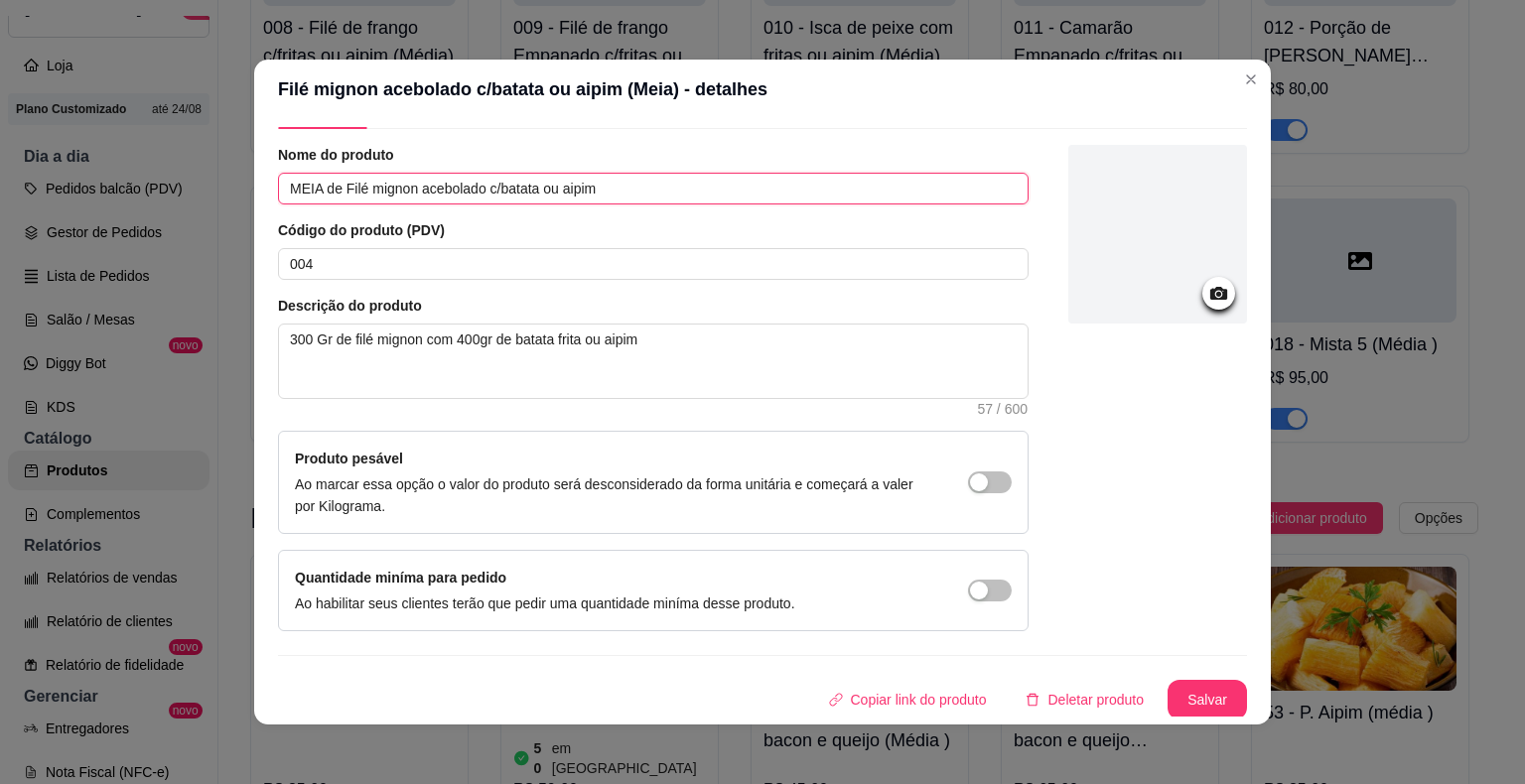 type on "MEIA de Filé mignon acebolado c/batata ou aipim" 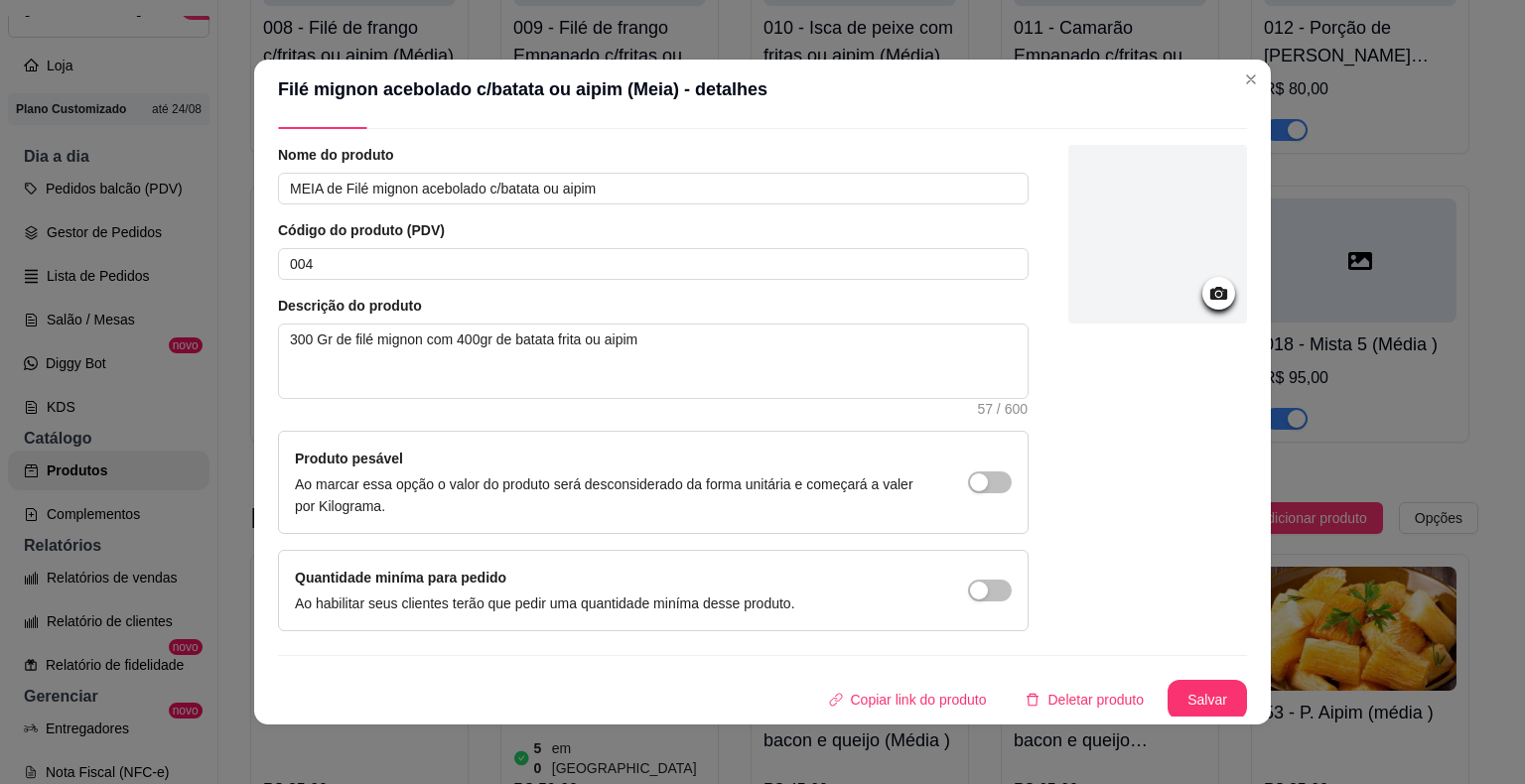 click on "Salvar" at bounding box center [1207, 700] 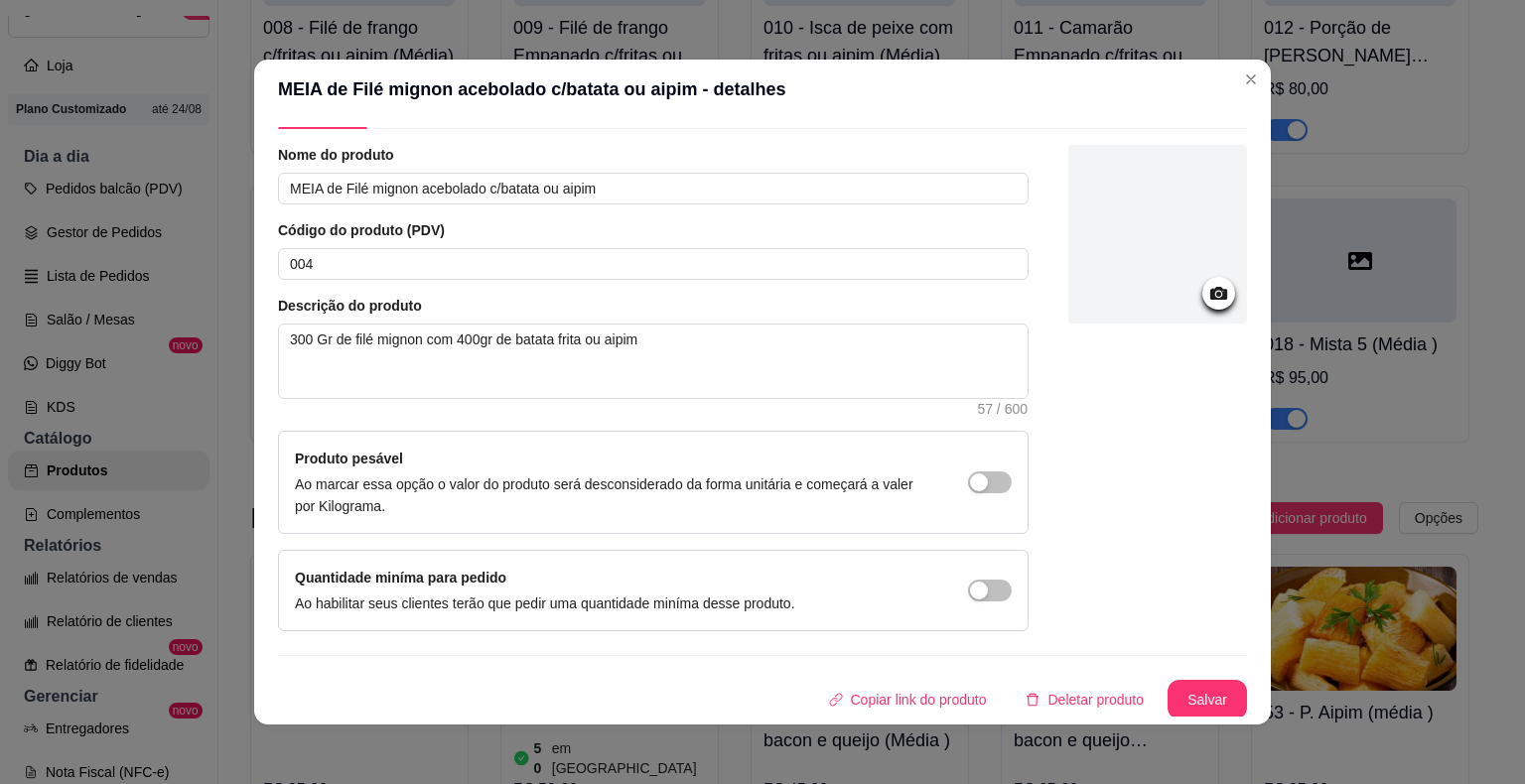 click on "Salvar" at bounding box center (1207, 700) 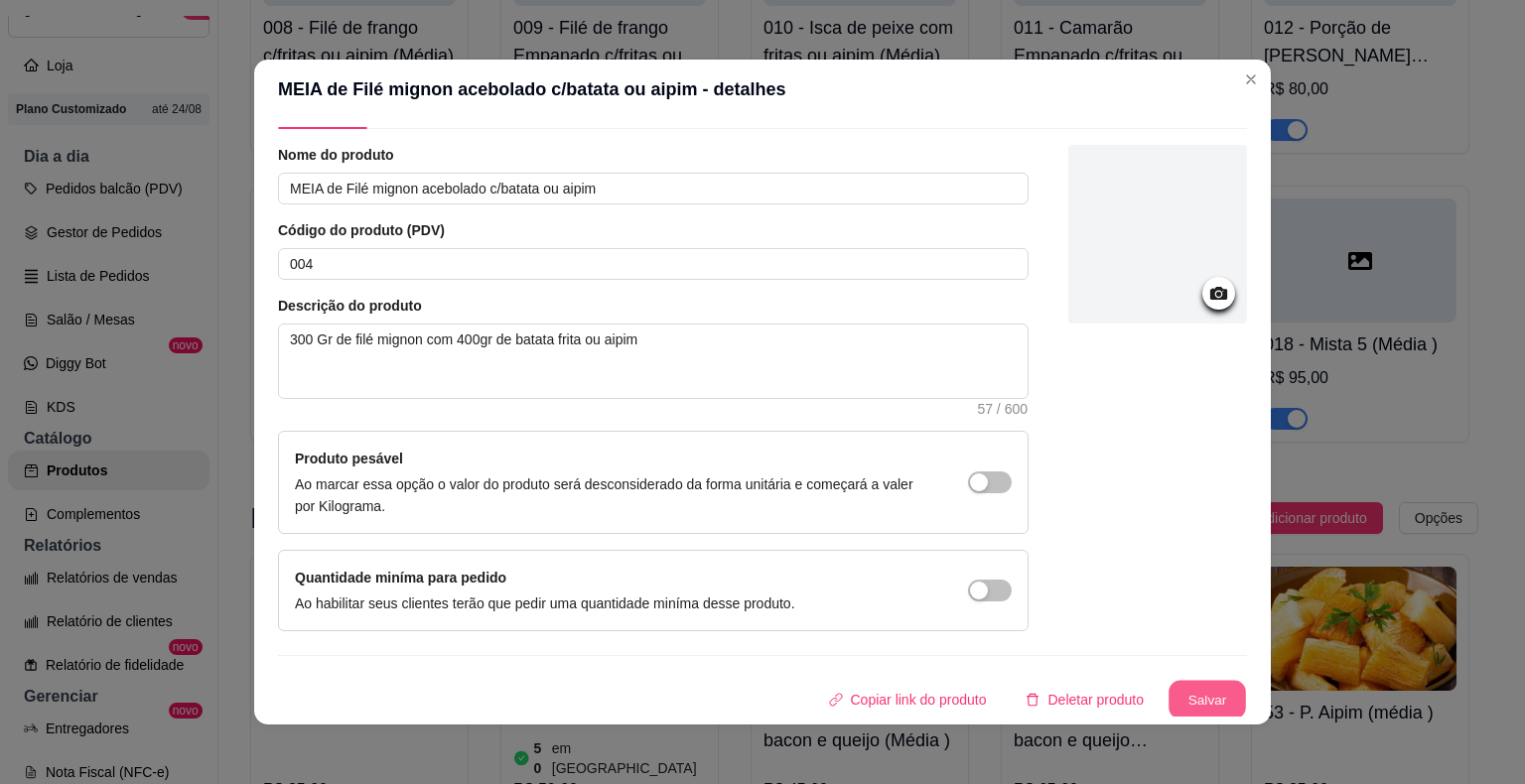 click on "Salvar" at bounding box center (1207, 700) 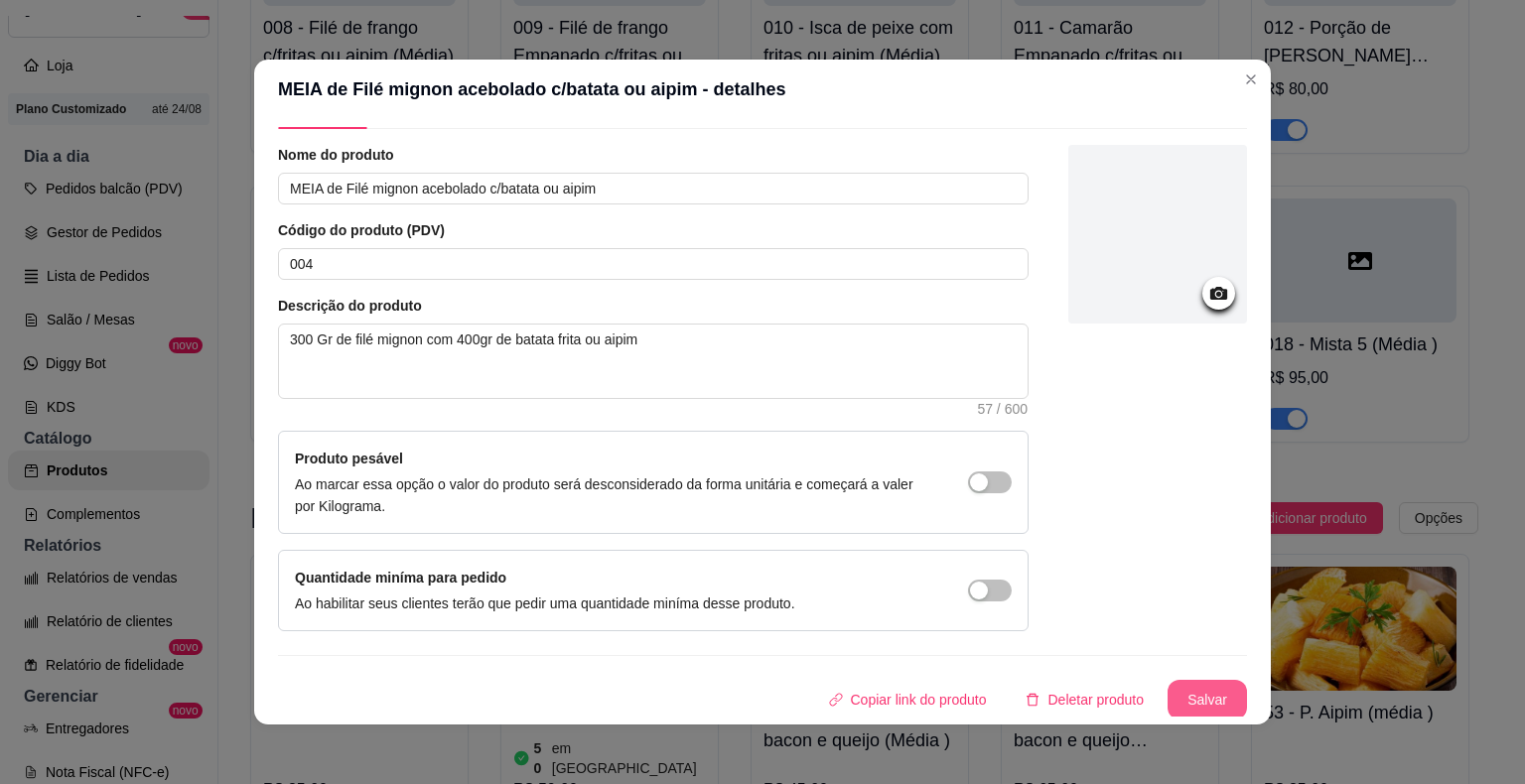 click on "Salvar" at bounding box center [1207, 700] 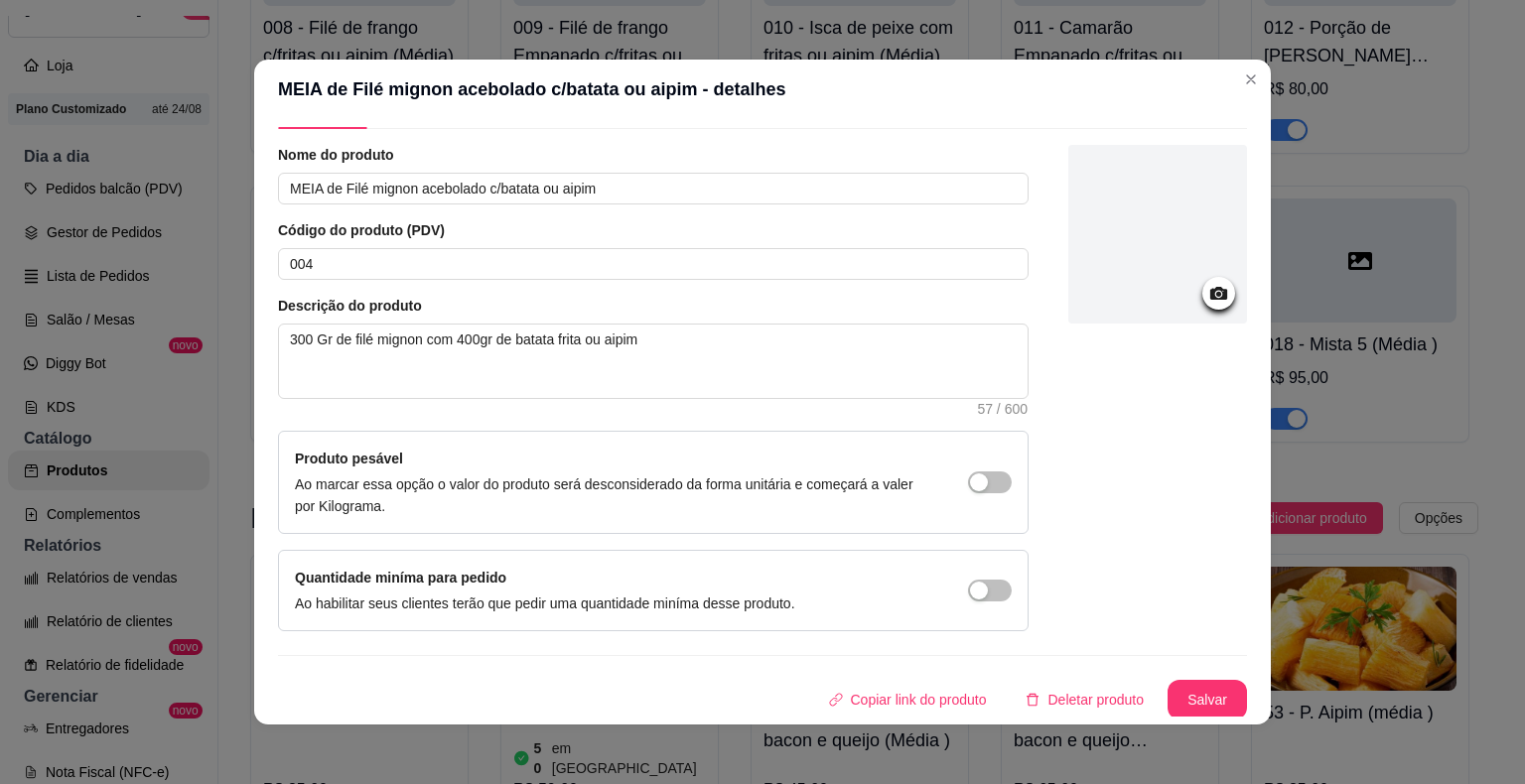 click on "Salvar" at bounding box center [1207, 700] 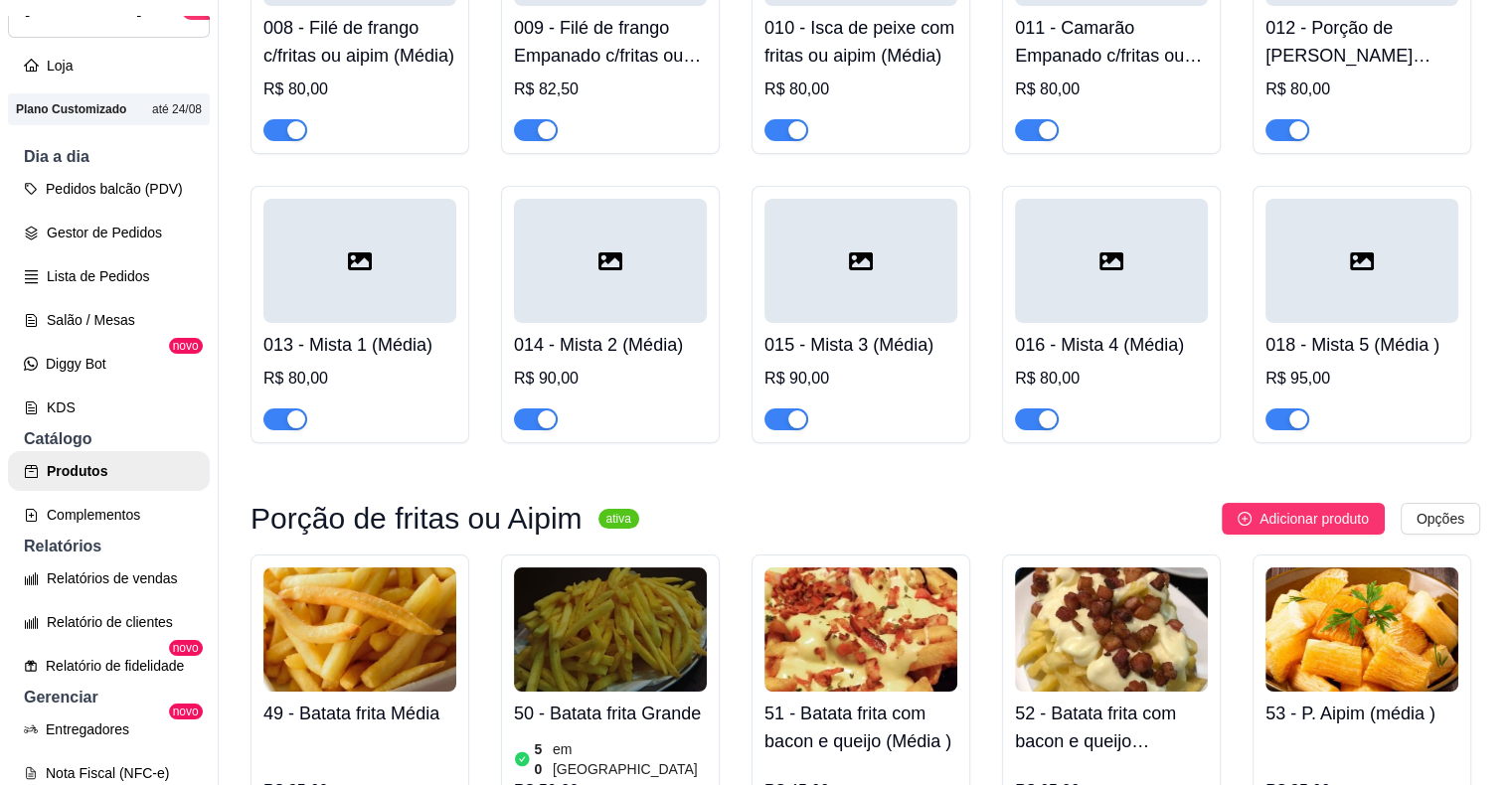 click on "33 - Isca de peixe com batata frita ou aipim    R$ 140,00 34 - Camarão Empanado com batata frita ou aipim    R$ 140,00 35 - Porção Empanada Mista   R$ 140,00 36 - Mista 1    R$ 140,00 37 - Mista 2   R$ 160,00 38 - Mista 3   R$ 160,00 39 - Mista 4   R$ 160,00 40 - Mista 5   R$ 170,00 41 - Super Mista   R$ 190,00 42 - Hiper Mista    R$ 240,00 42 - Contrafilé com fritas ou aipim    R$ 160,00 43 - Carne de sol com batata frita ou aipim    R$ 150,00 44 - Filé mignon com fritas ou aipim    R$ 170,00 45 - Filé de frango Empanado com batata frita ou aipim    R$ 145,00 46 - Filé de frango grelhado com batata frita ou aipim    R$ 140,00 47 - Picanha com batata fritas ou aipim    R$ 185,00 Porção de costela família    6 em estoque R$ 170,00 48 - Costela Bovina    R$ 145,00" at bounding box center (865, -1185) 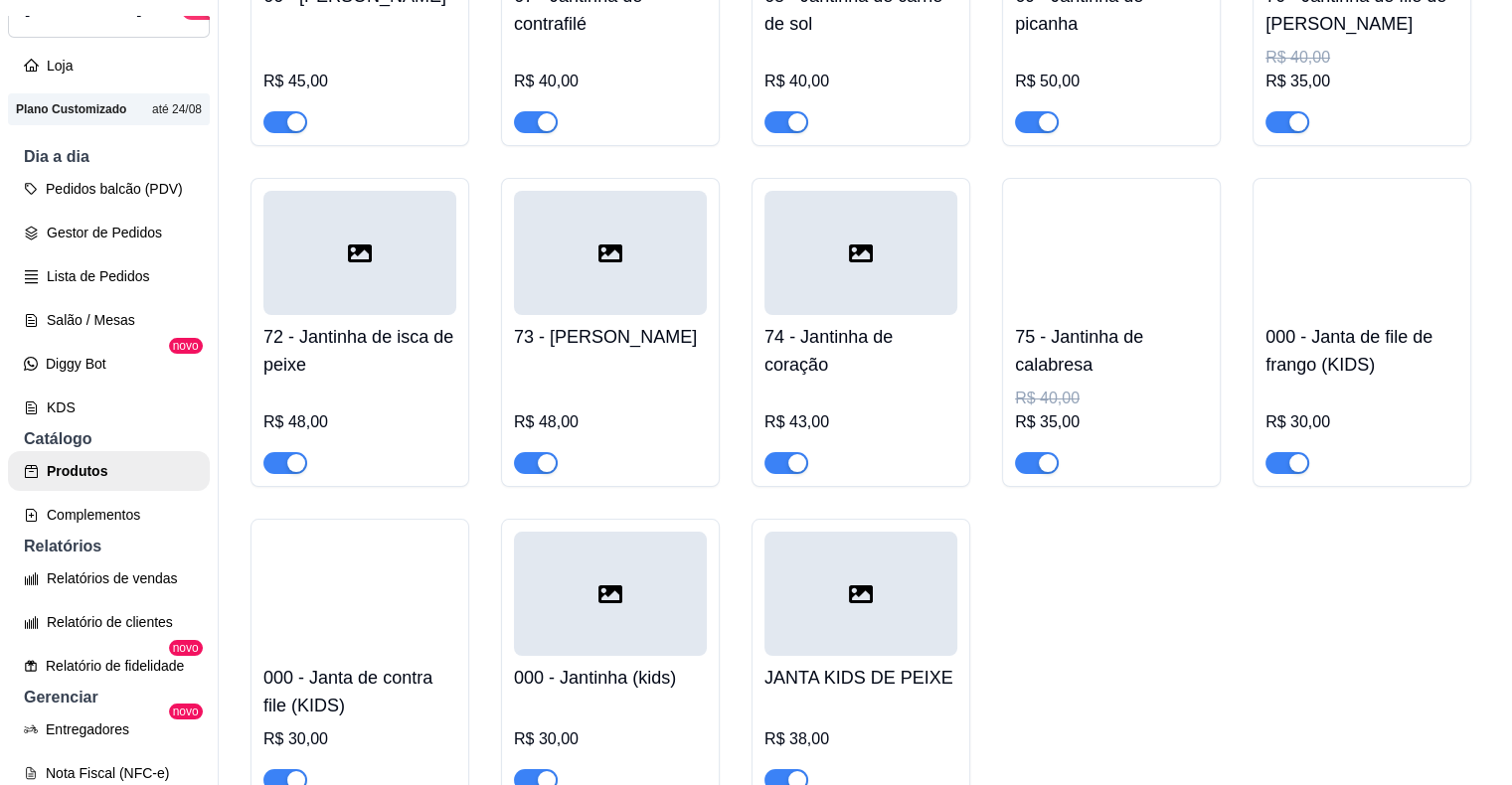 scroll, scrollTop: 8583, scrollLeft: 0, axis: vertical 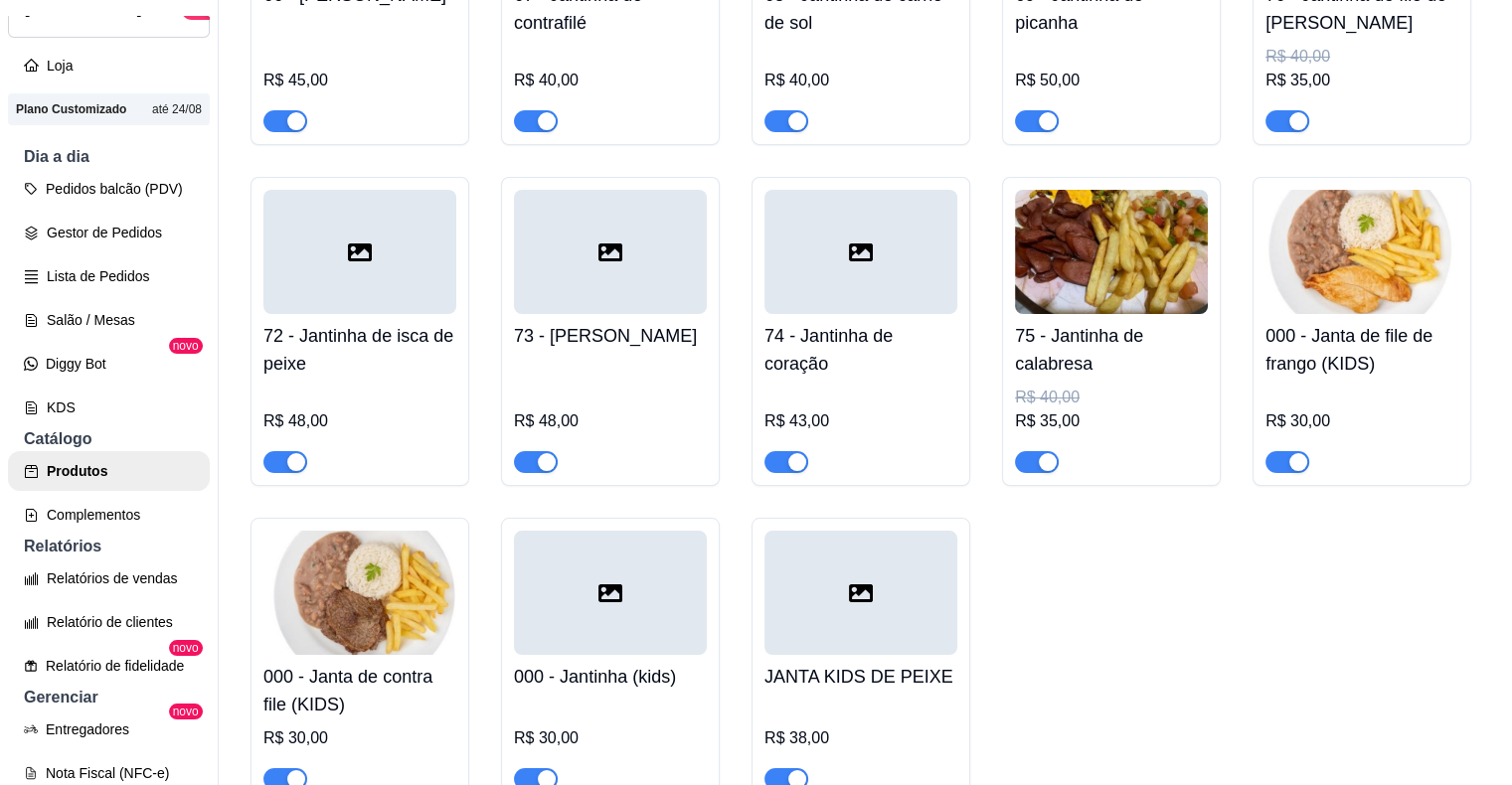 click on "Salão / Mesas" at bounding box center [108, 320] 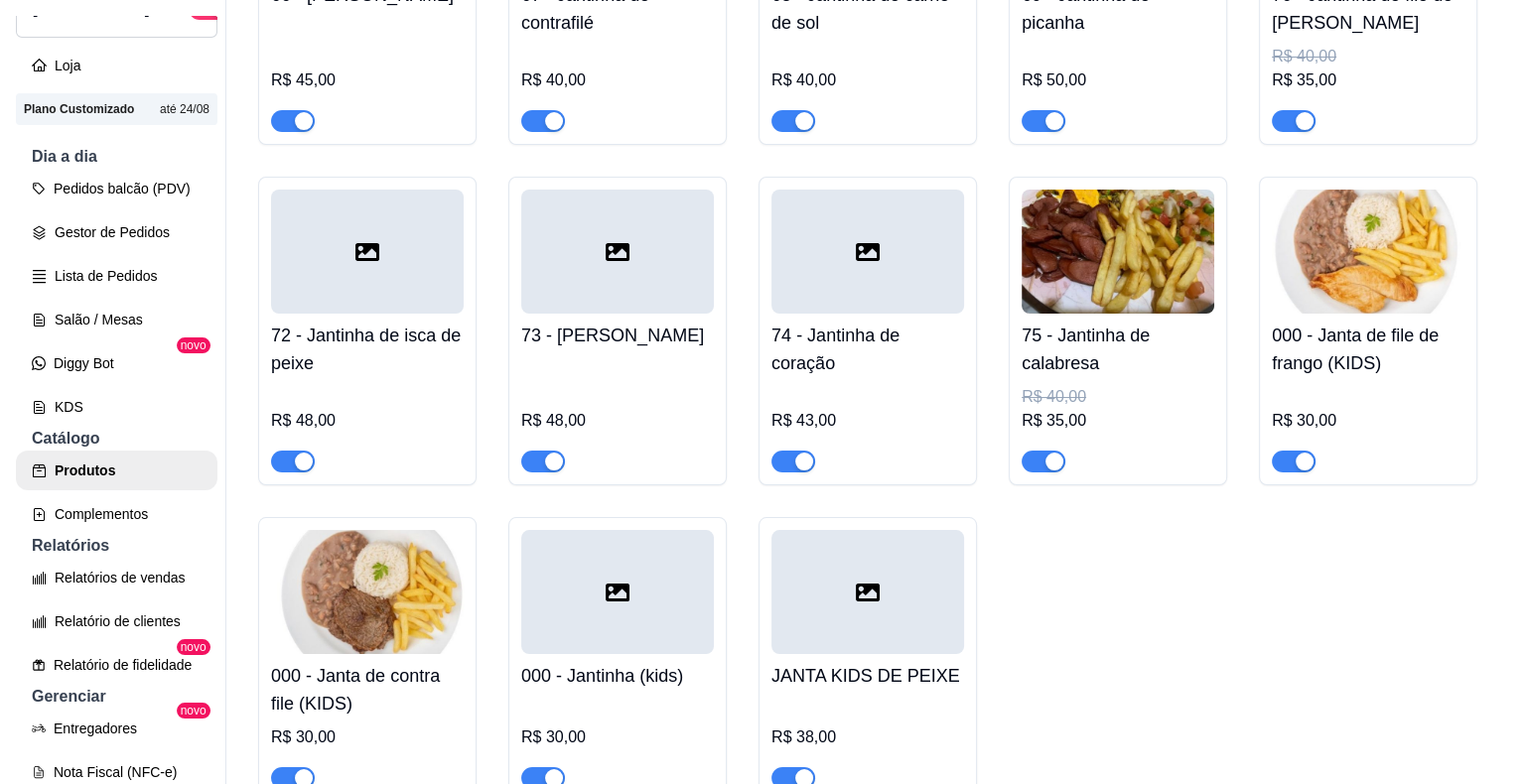 scroll, scrollTop: 0, scrollLeft: 0, axis: both 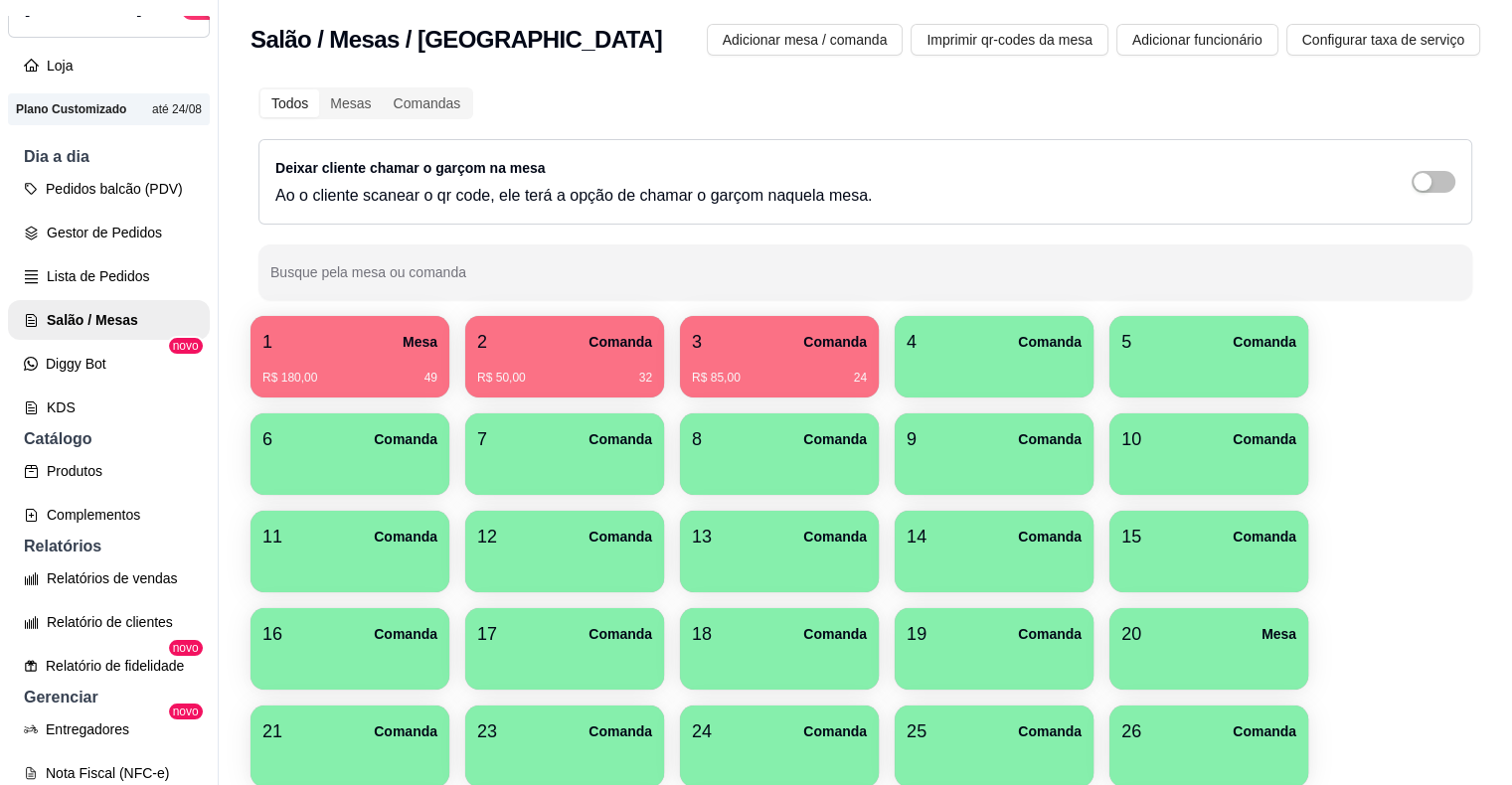 click on "1 Mesa" at bounding box center (350, 342) 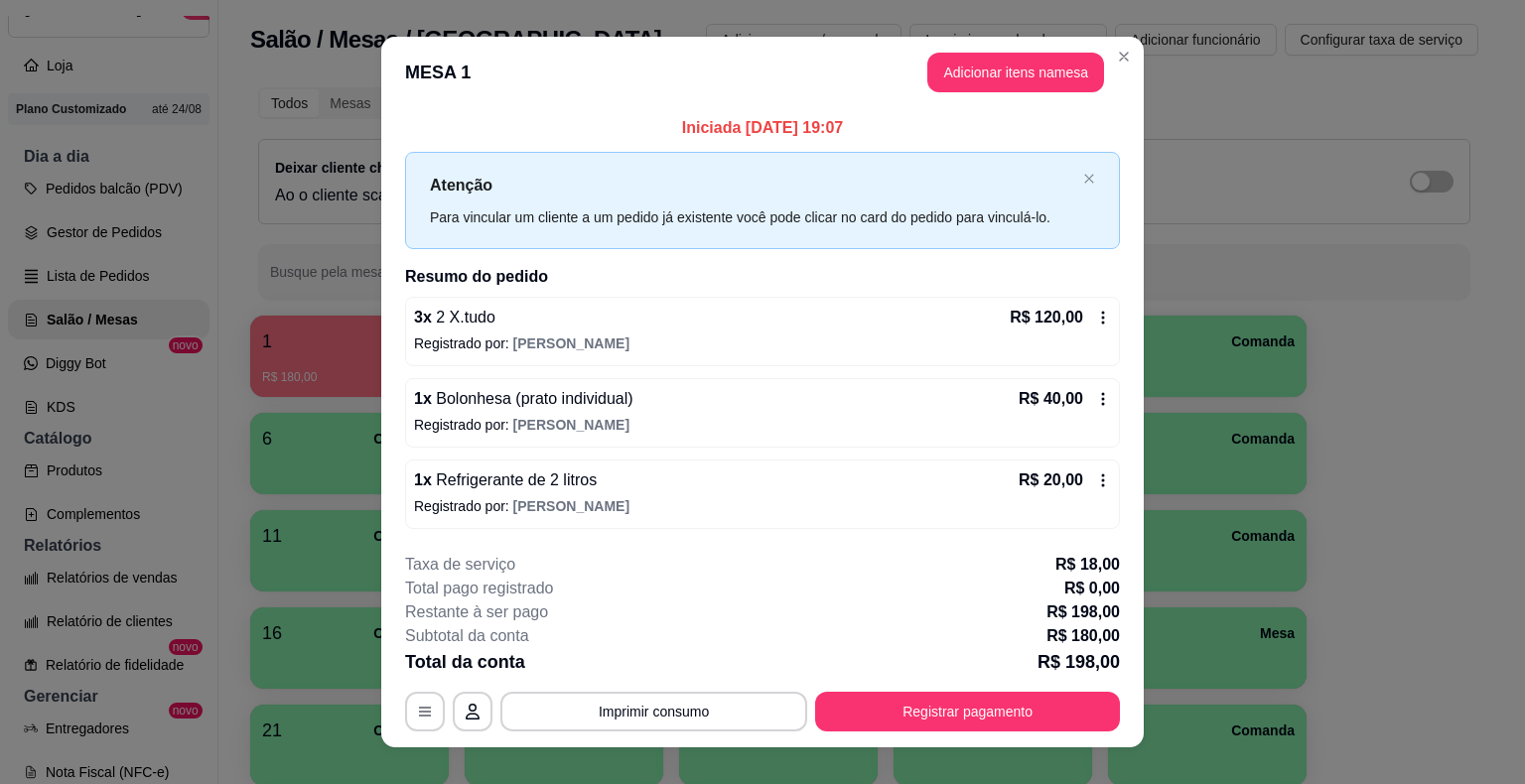 scroll, scrollTop: 25, scrollLeft: 0, axis: vertical 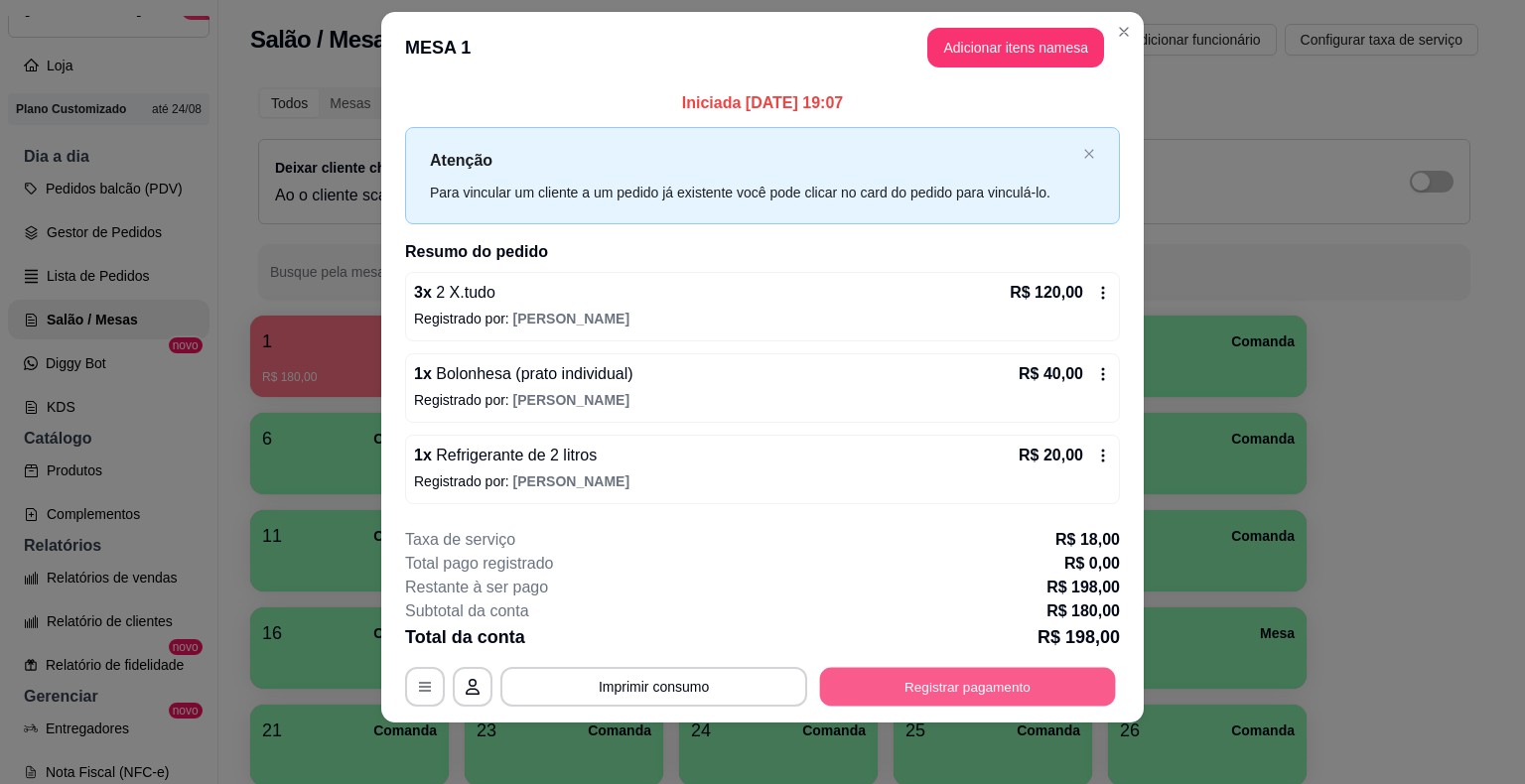 click on "Registrar pagamento" at bounding box center [968, 686] 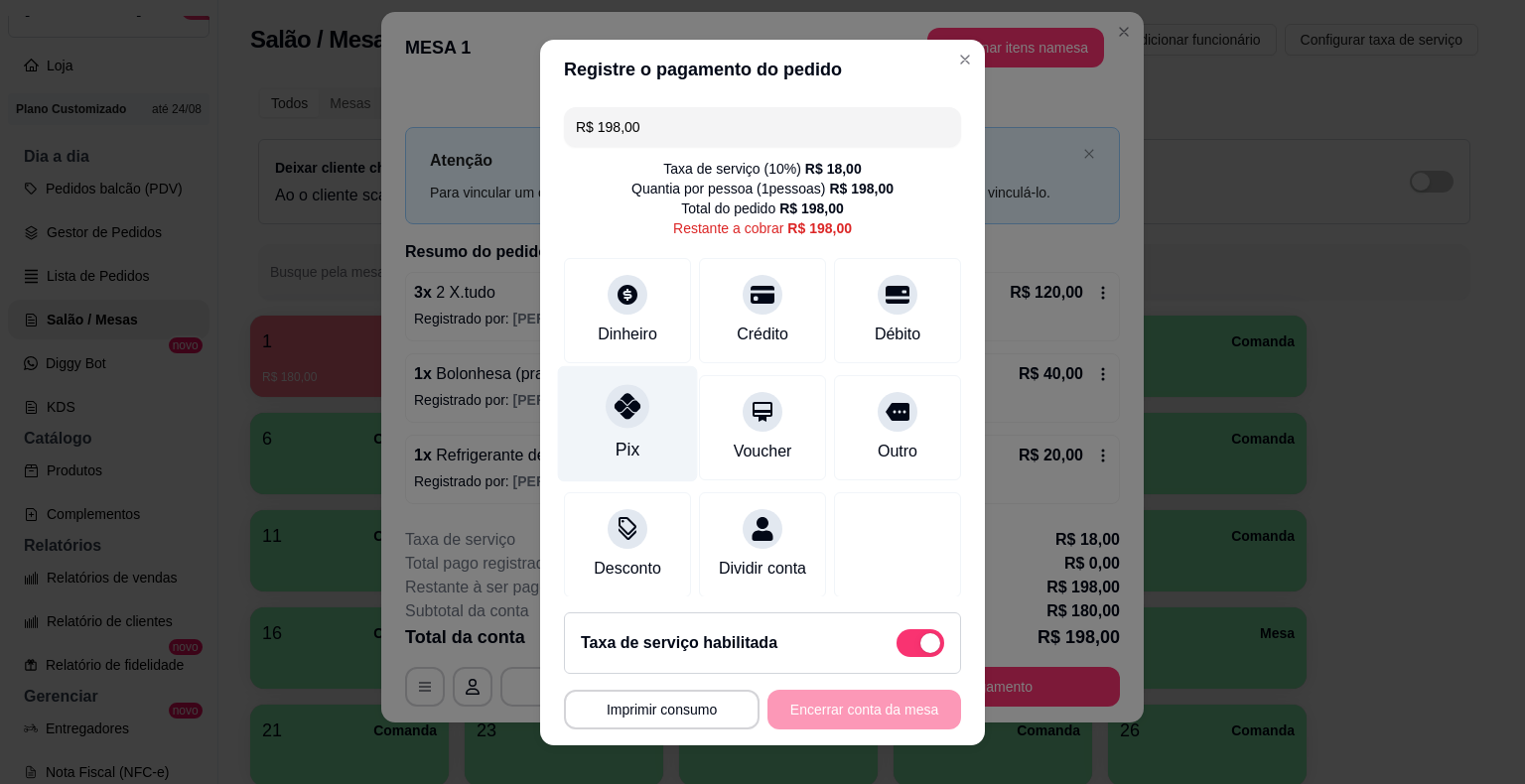 click 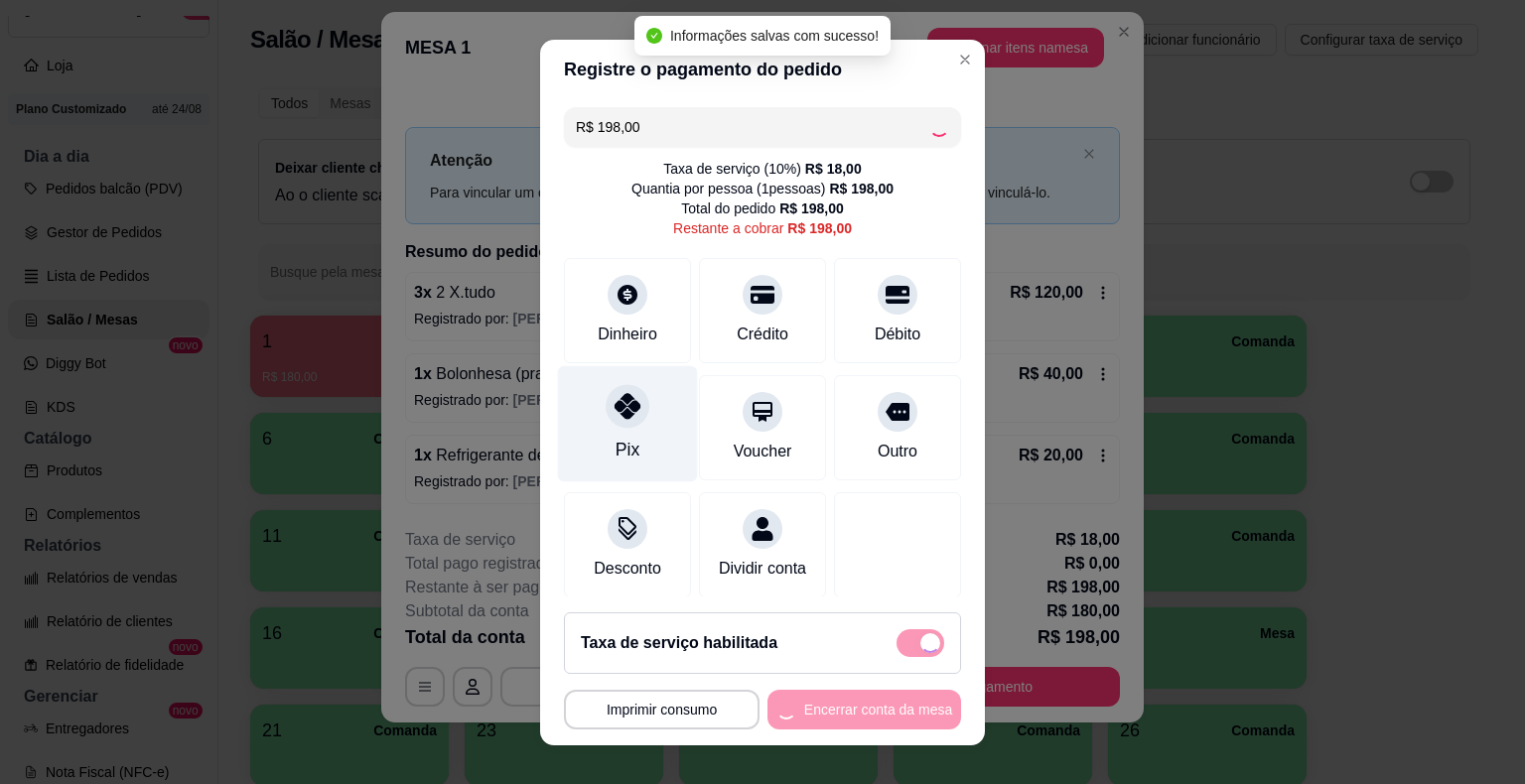 type on "R$ 0,00" 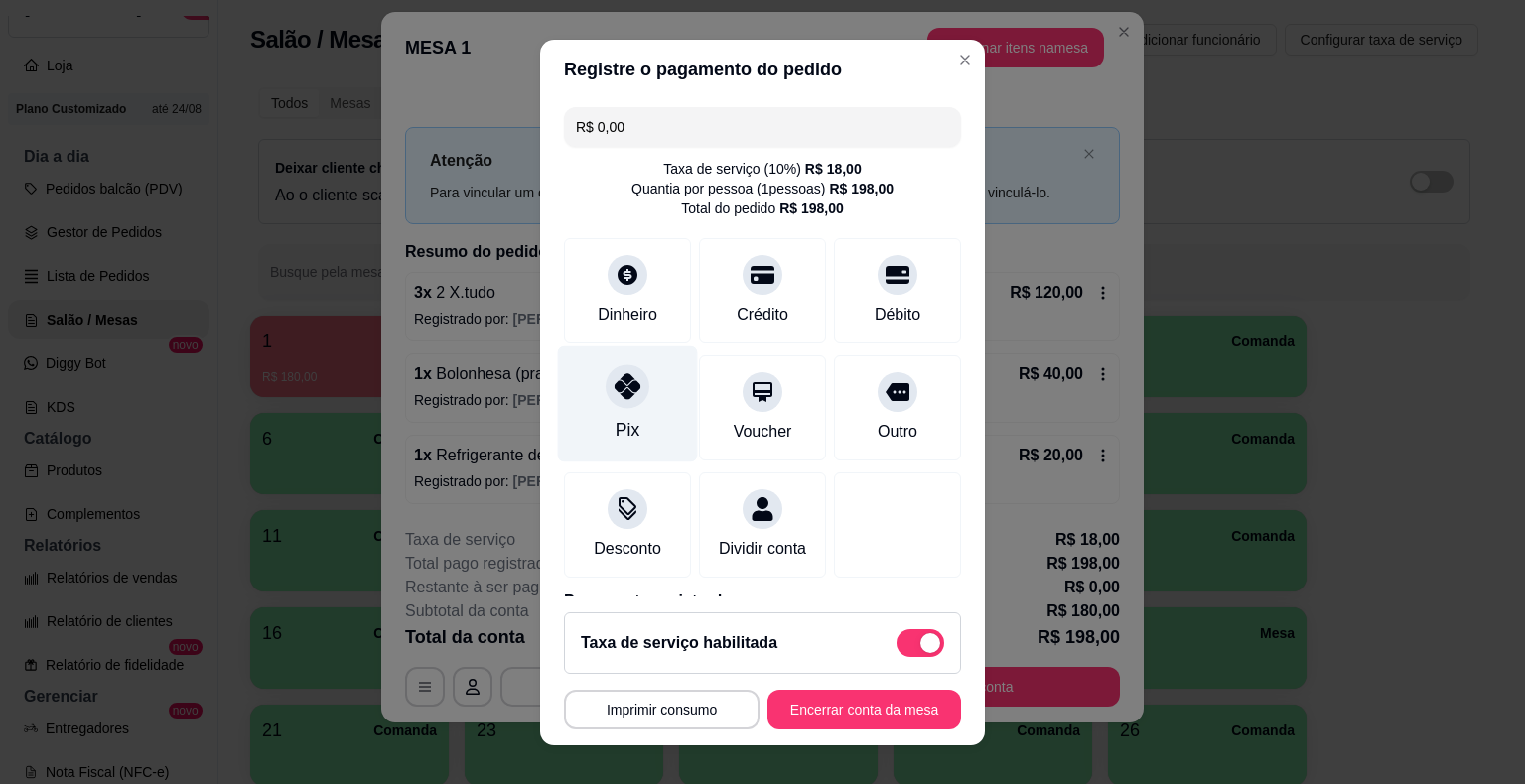 click on "Pix" at bounding box center [627, 430] 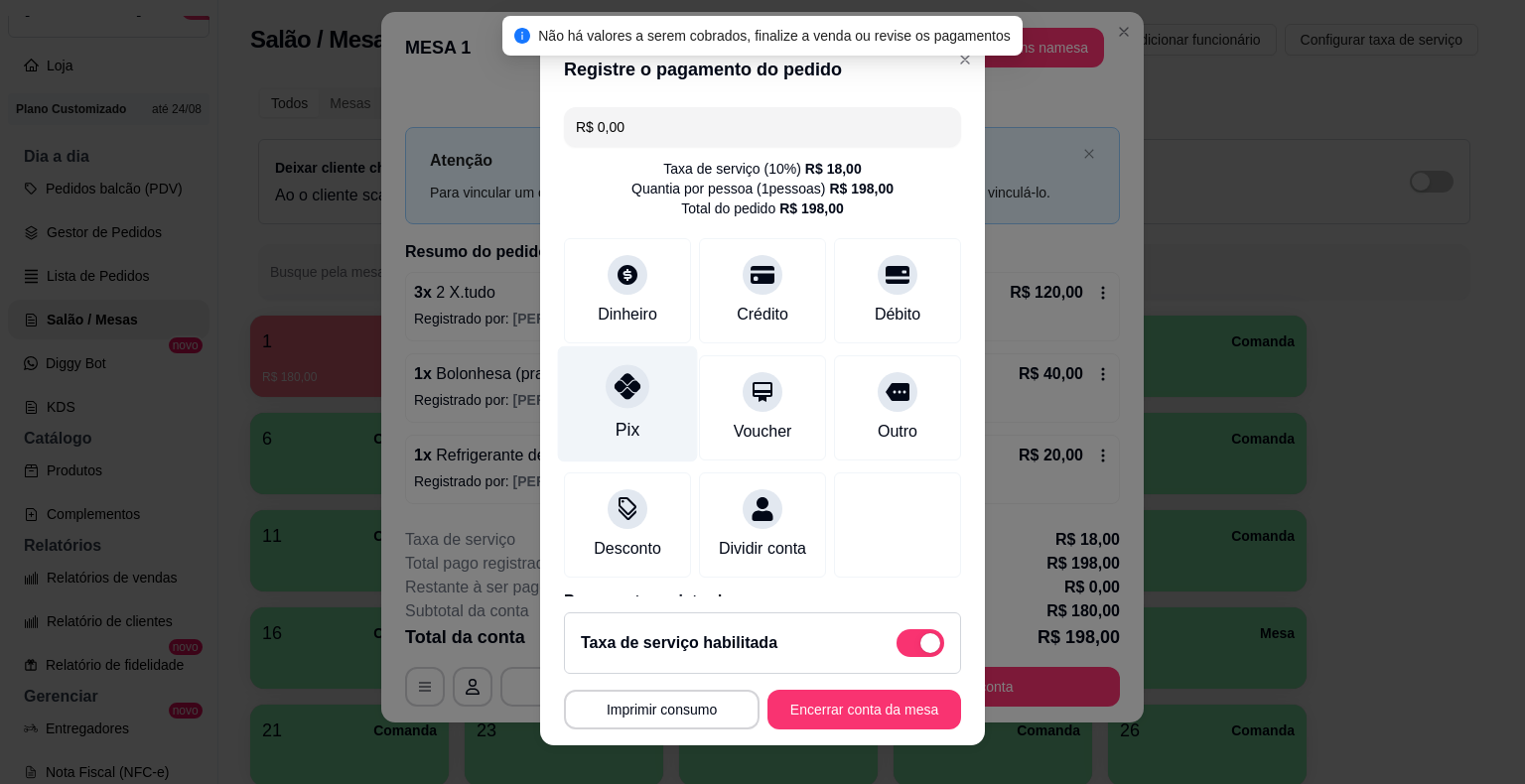 click on "Imprimir consumo" at bounding box center (661, 710) 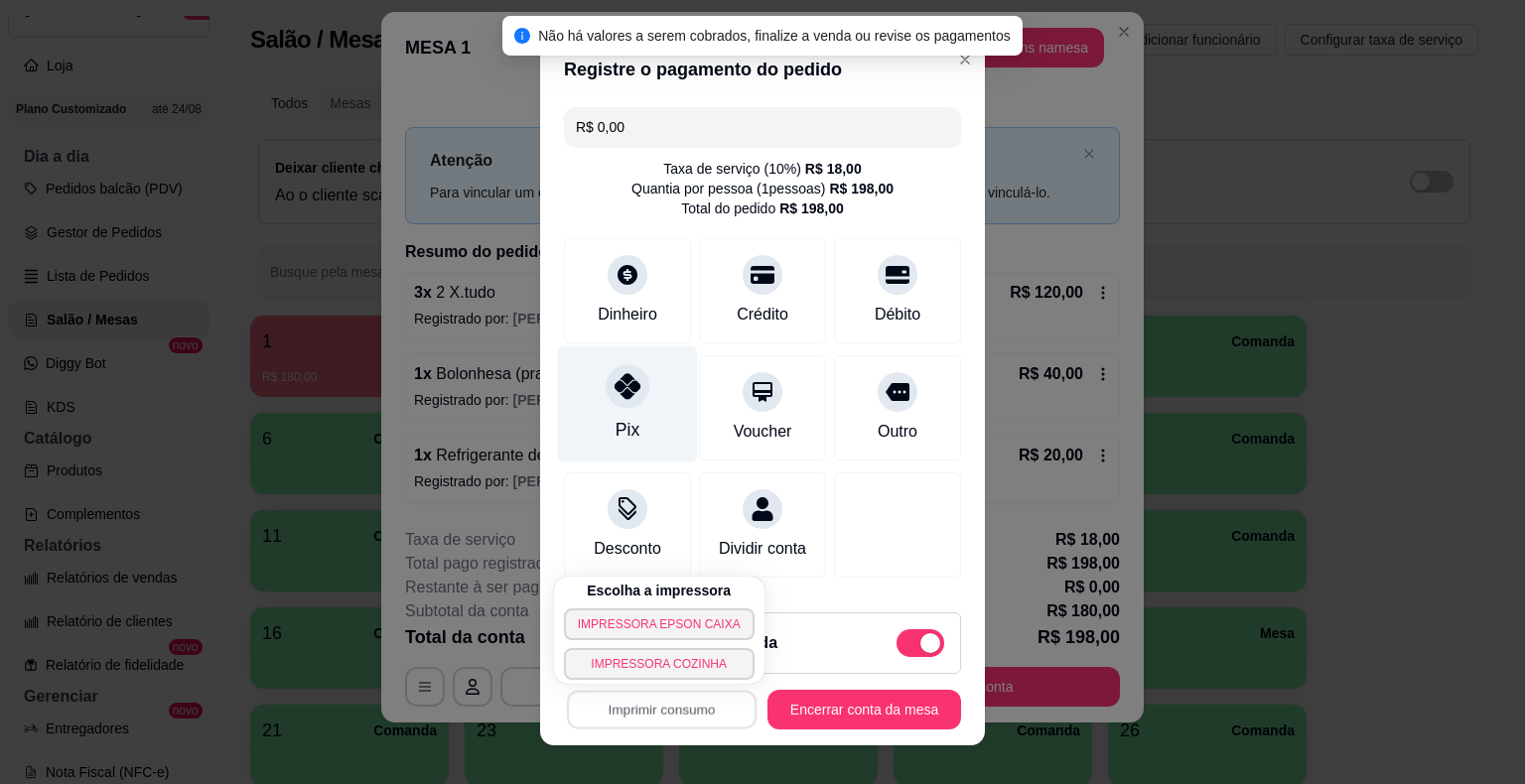 click on "IMPRESSORA EPSON CAIXA" at bounding box center (659, 624) 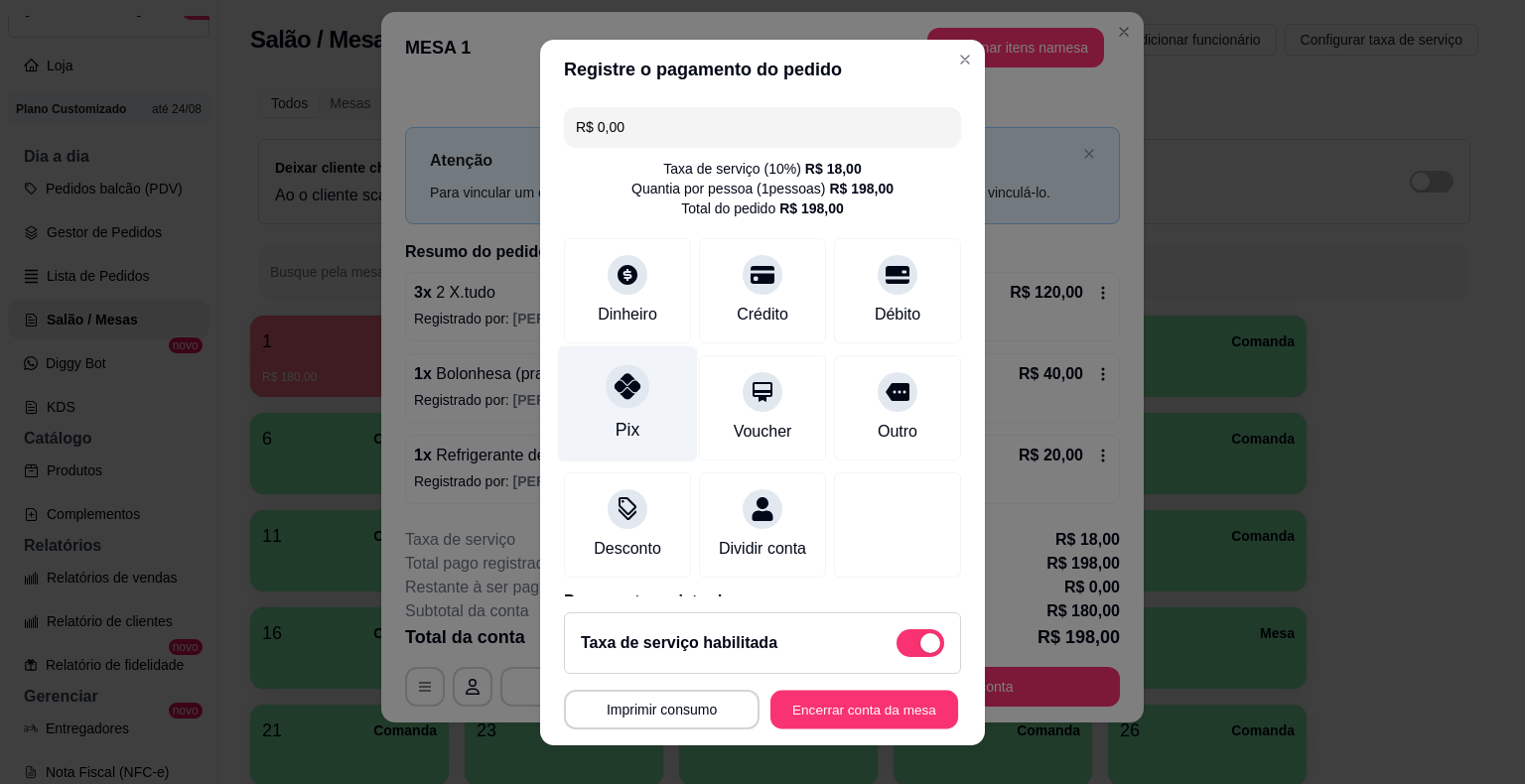 click on "Encerrar conta da mesa" at bounding box center [864, 709] 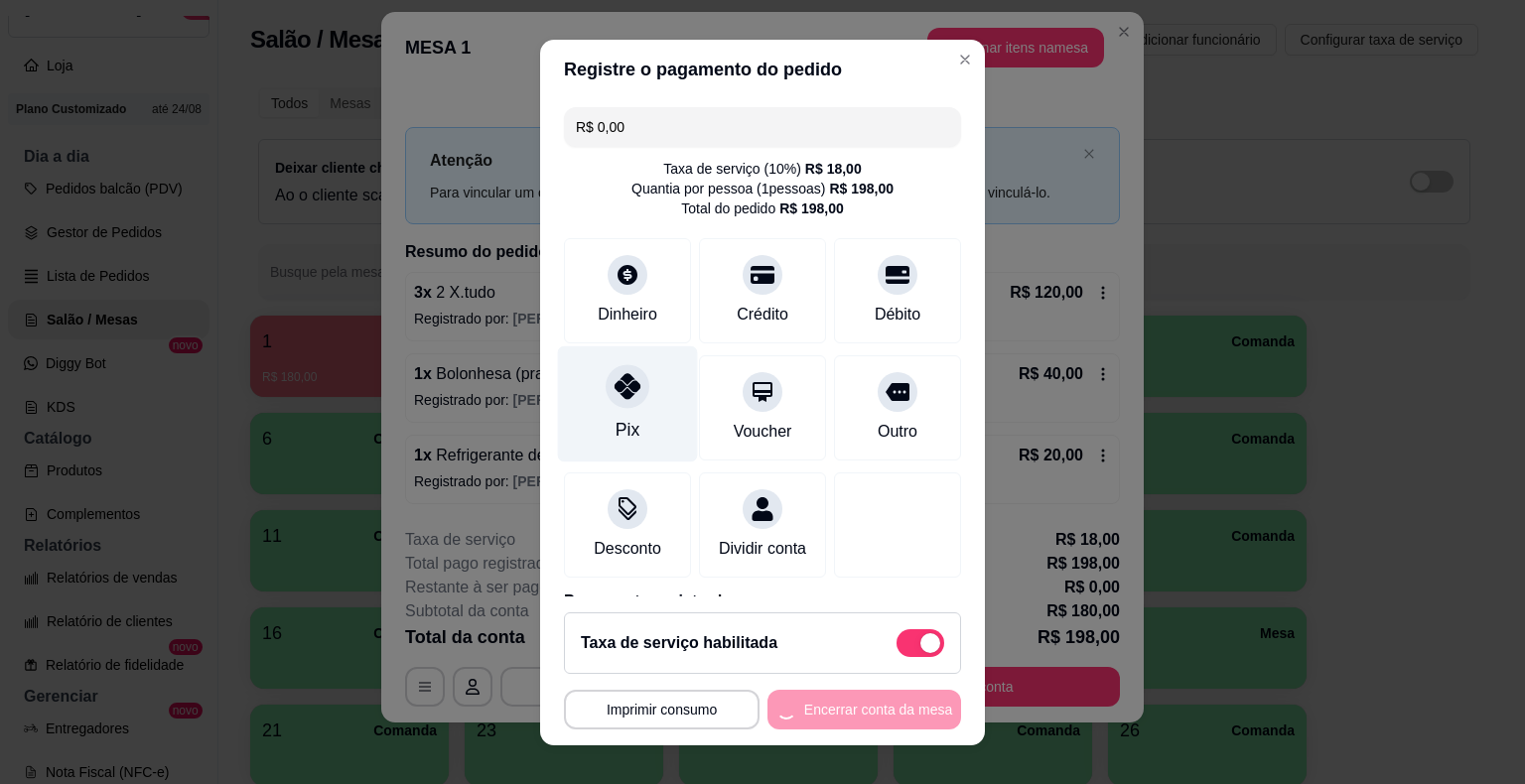 scroll, scrollTop: 0, scrollLeft: 0, axis: both 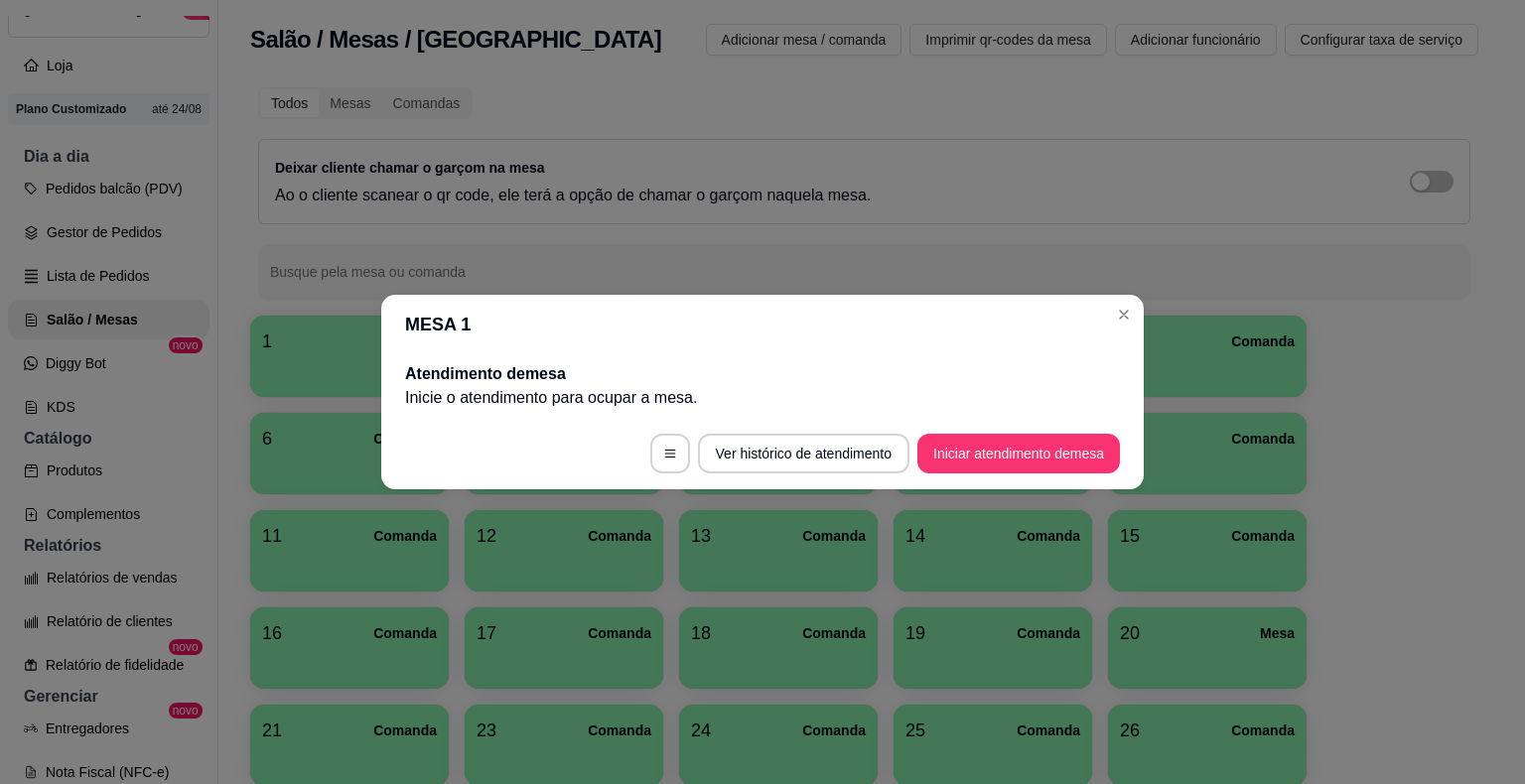 type 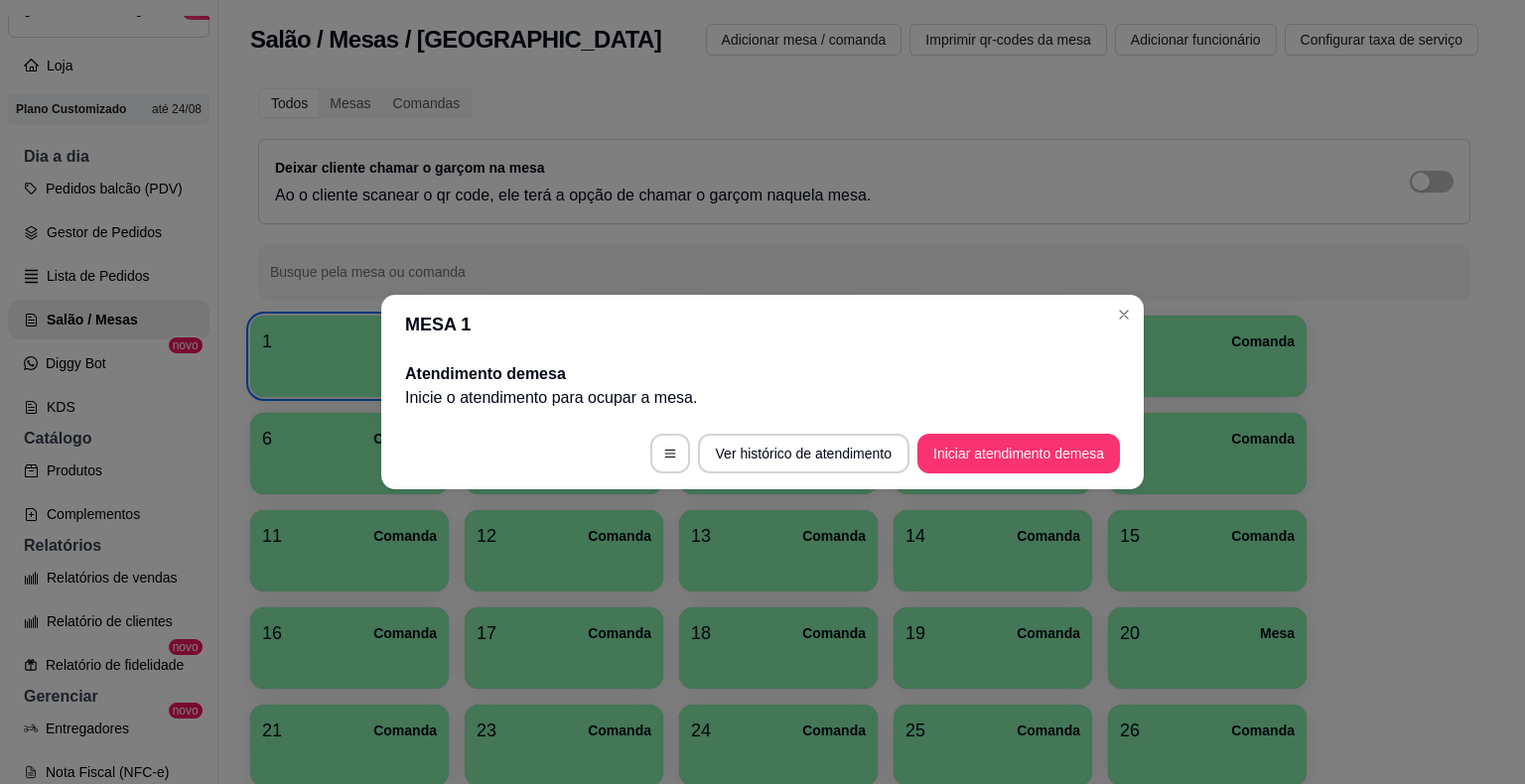 click on "5 Comanda" at bounding box center (1207, 356) 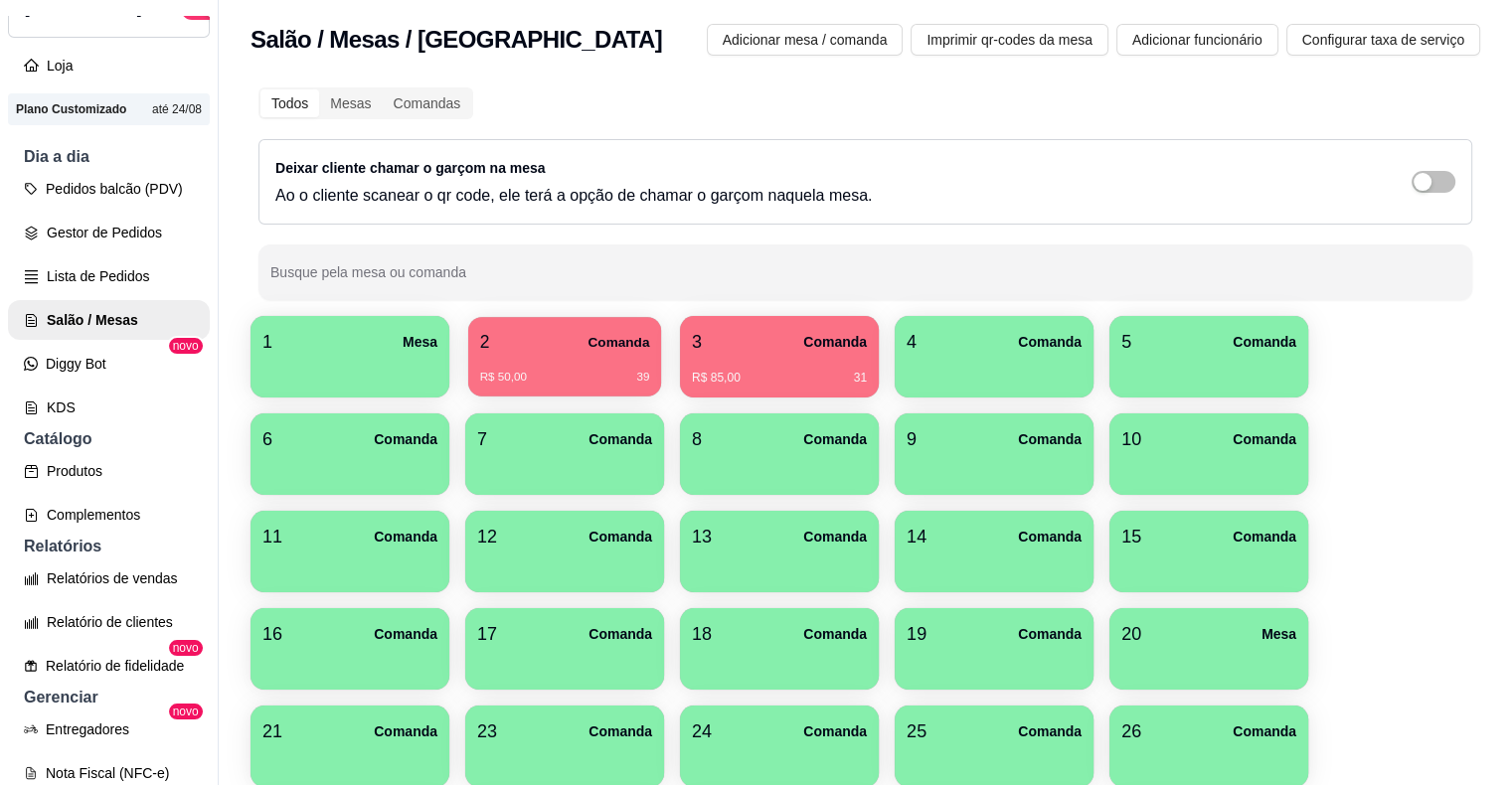 click on "2 Comanda" at bounding box center (565, 342) 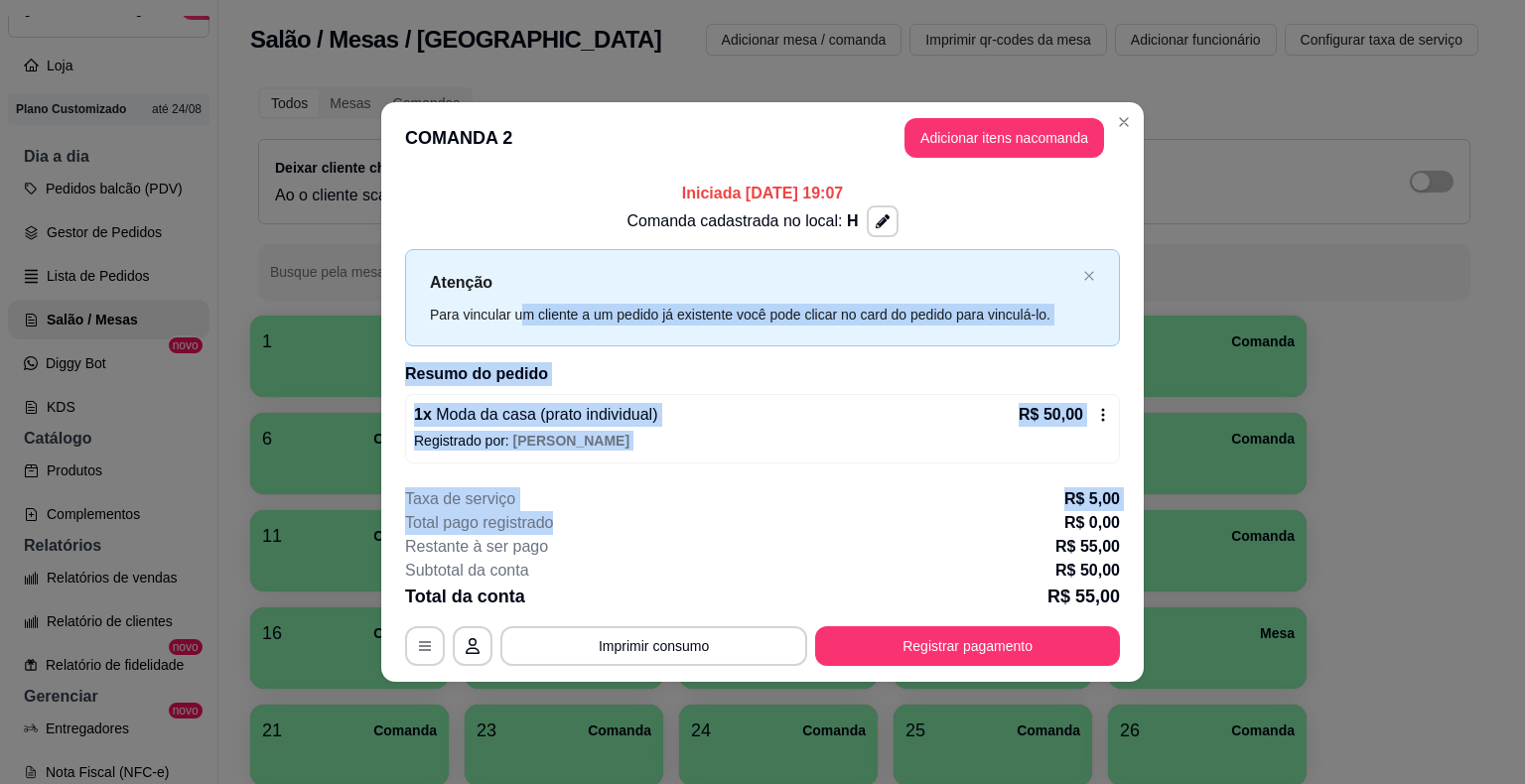 click on "**********" at bounding box center (762, 391) 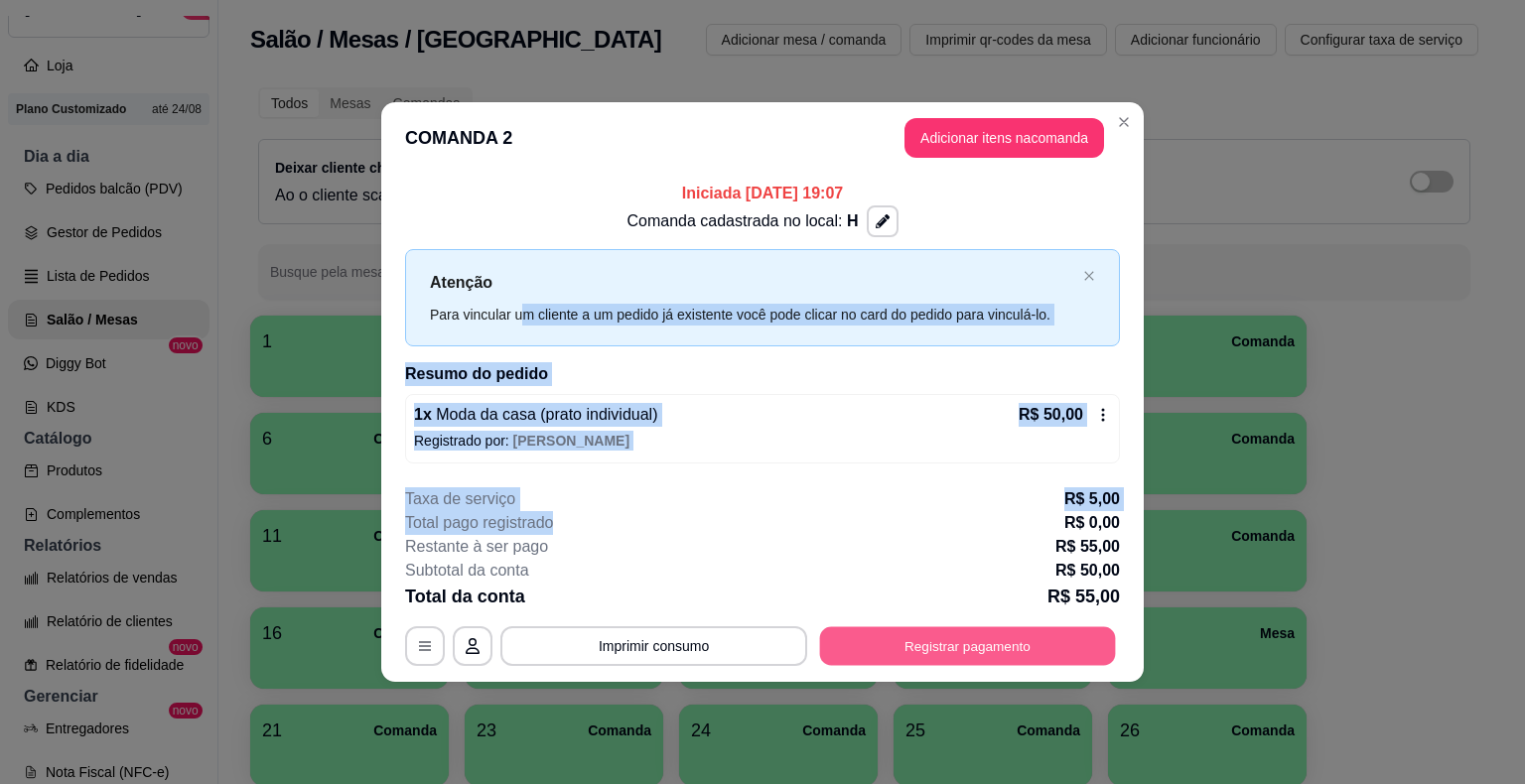 click on "Registrar pagamento" at bounding box center [968, 645] 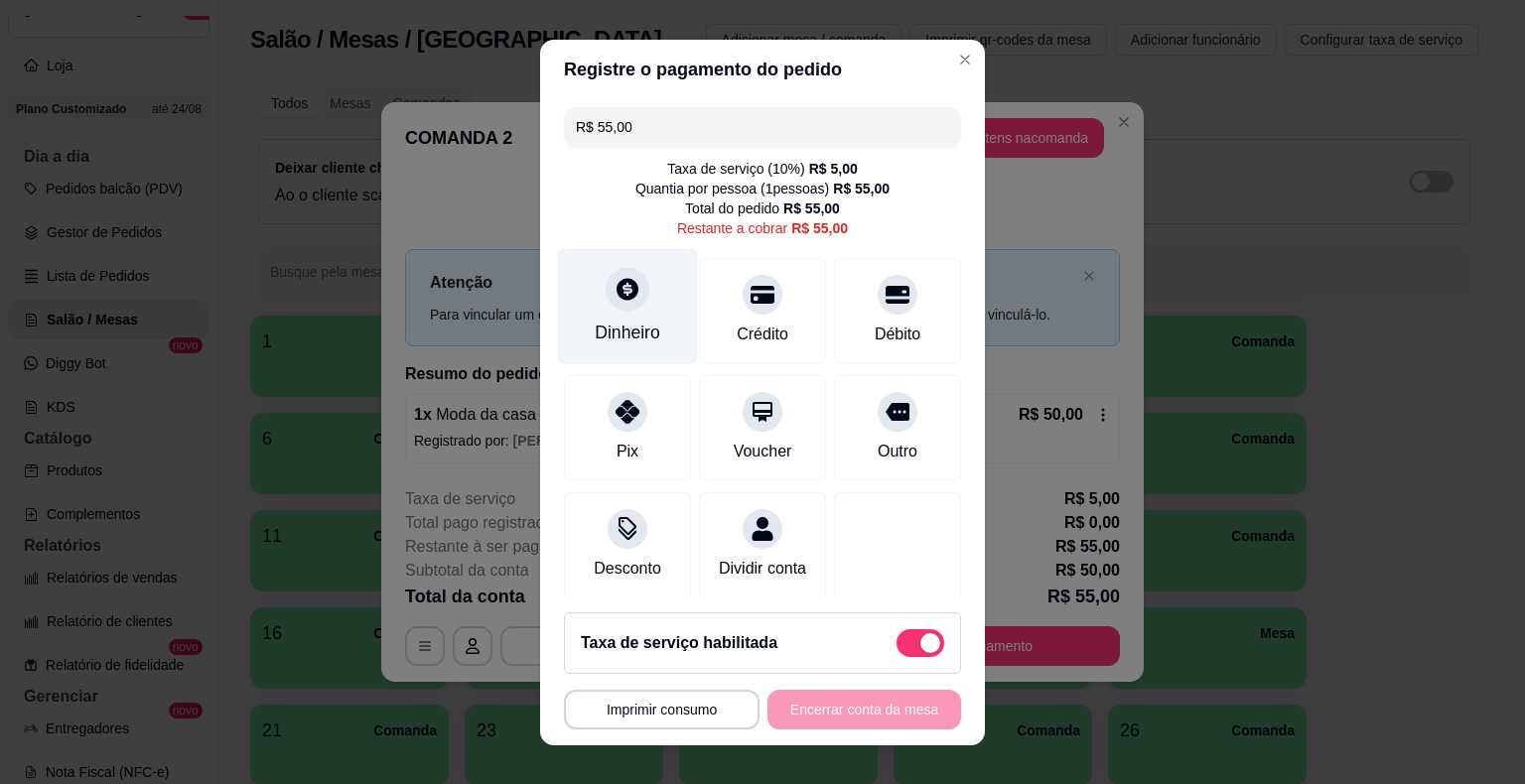 click 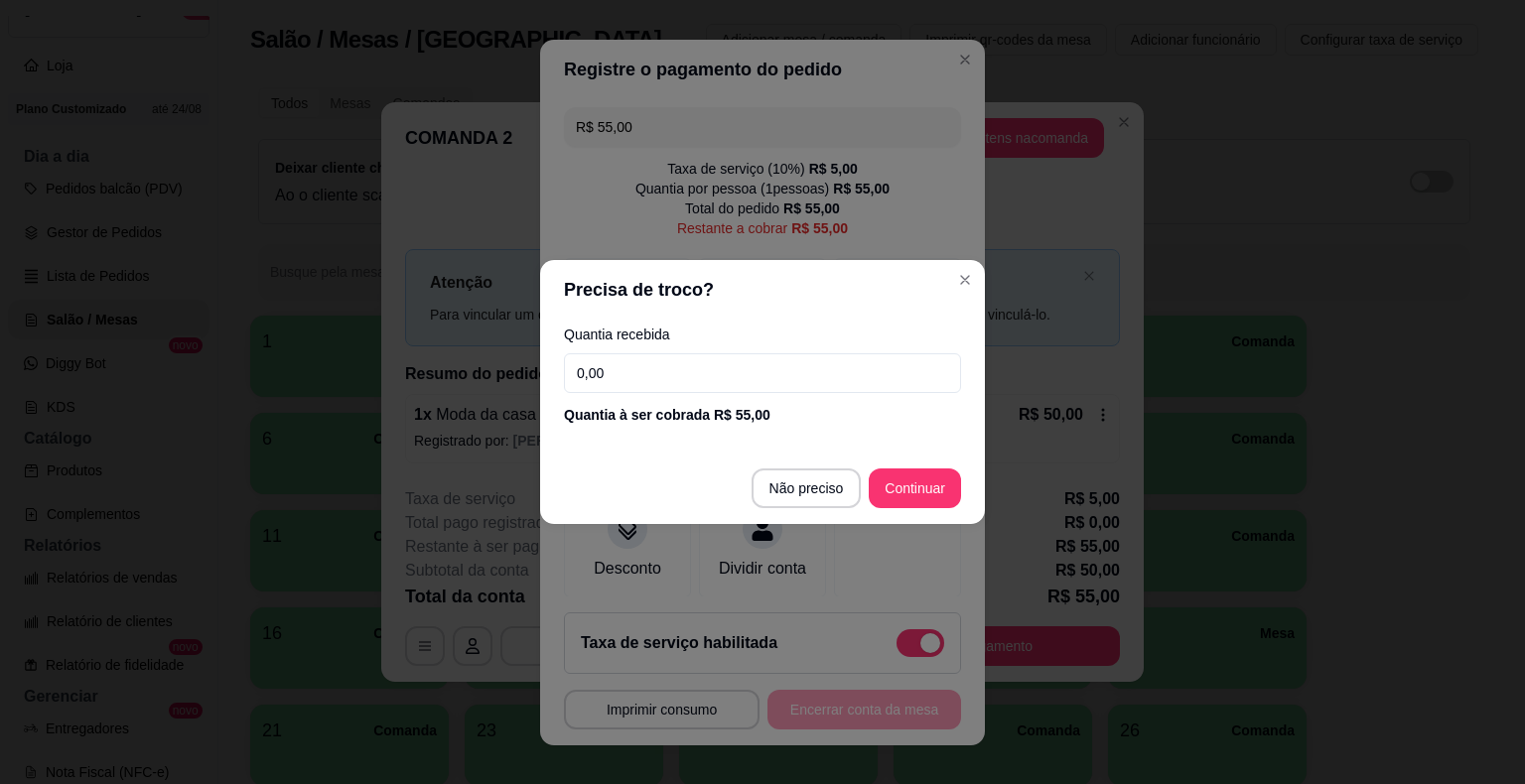click on "0,00" at bounding box center (762, 373) 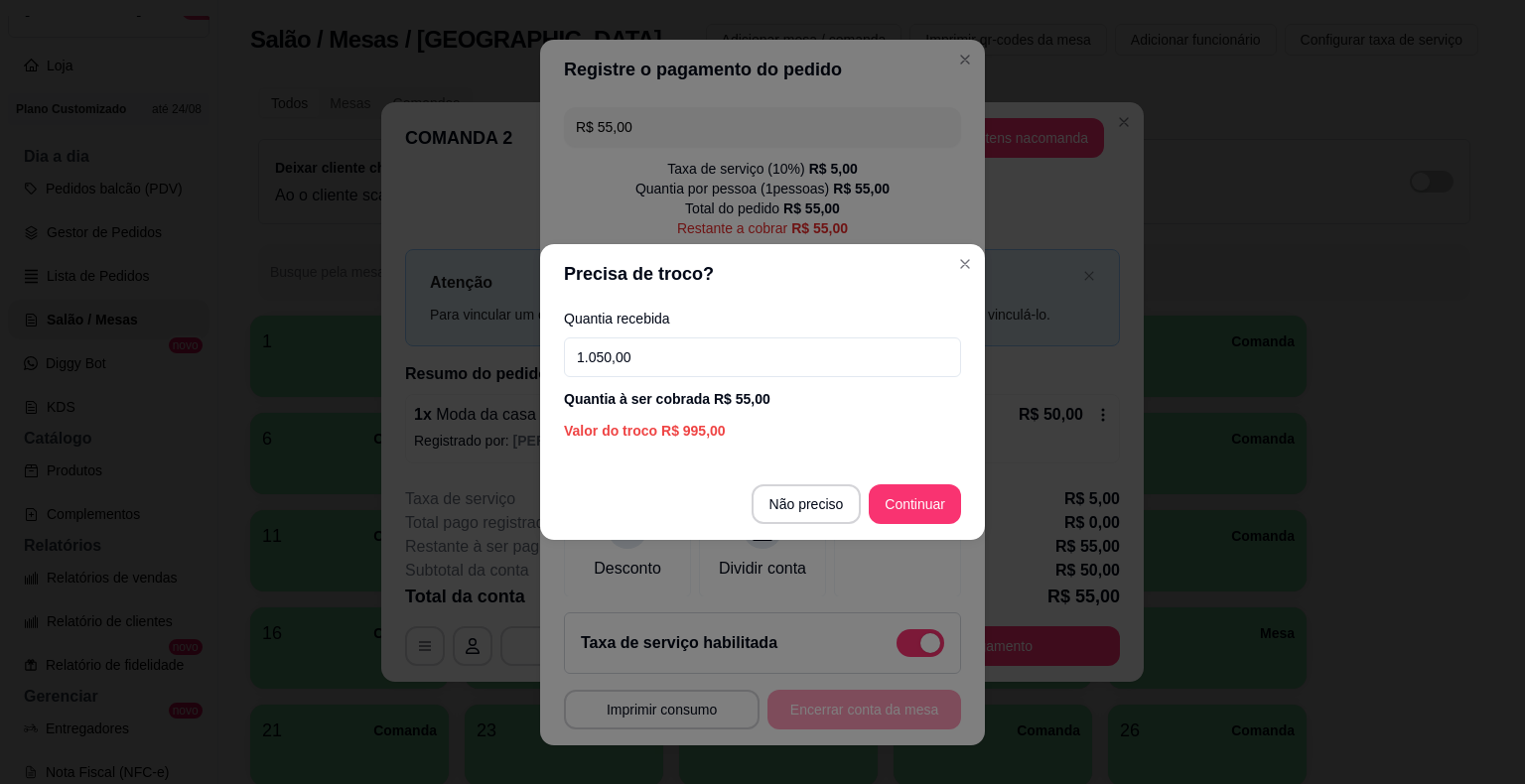 type on "105,00" 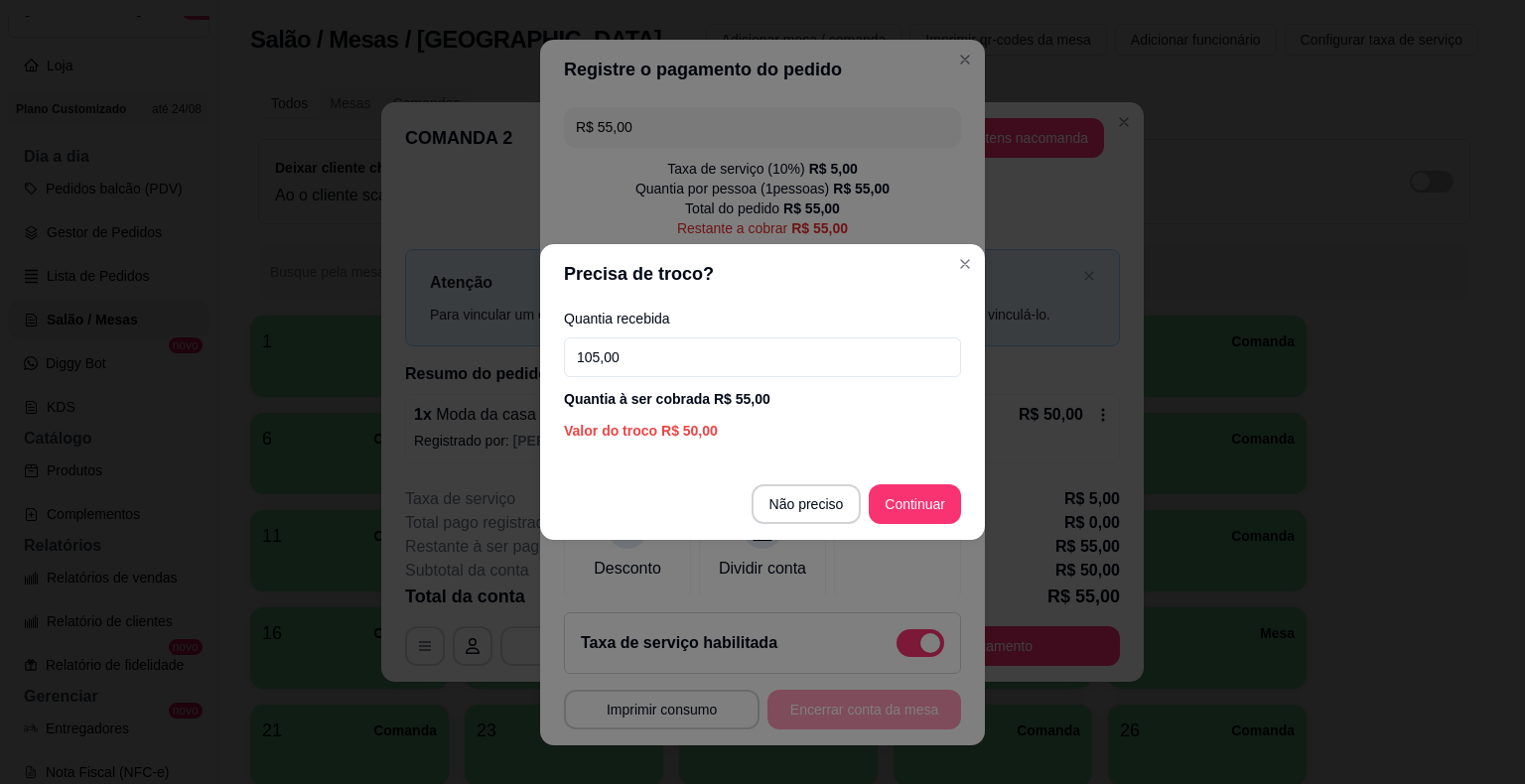 click at bounding box center (898, 545) 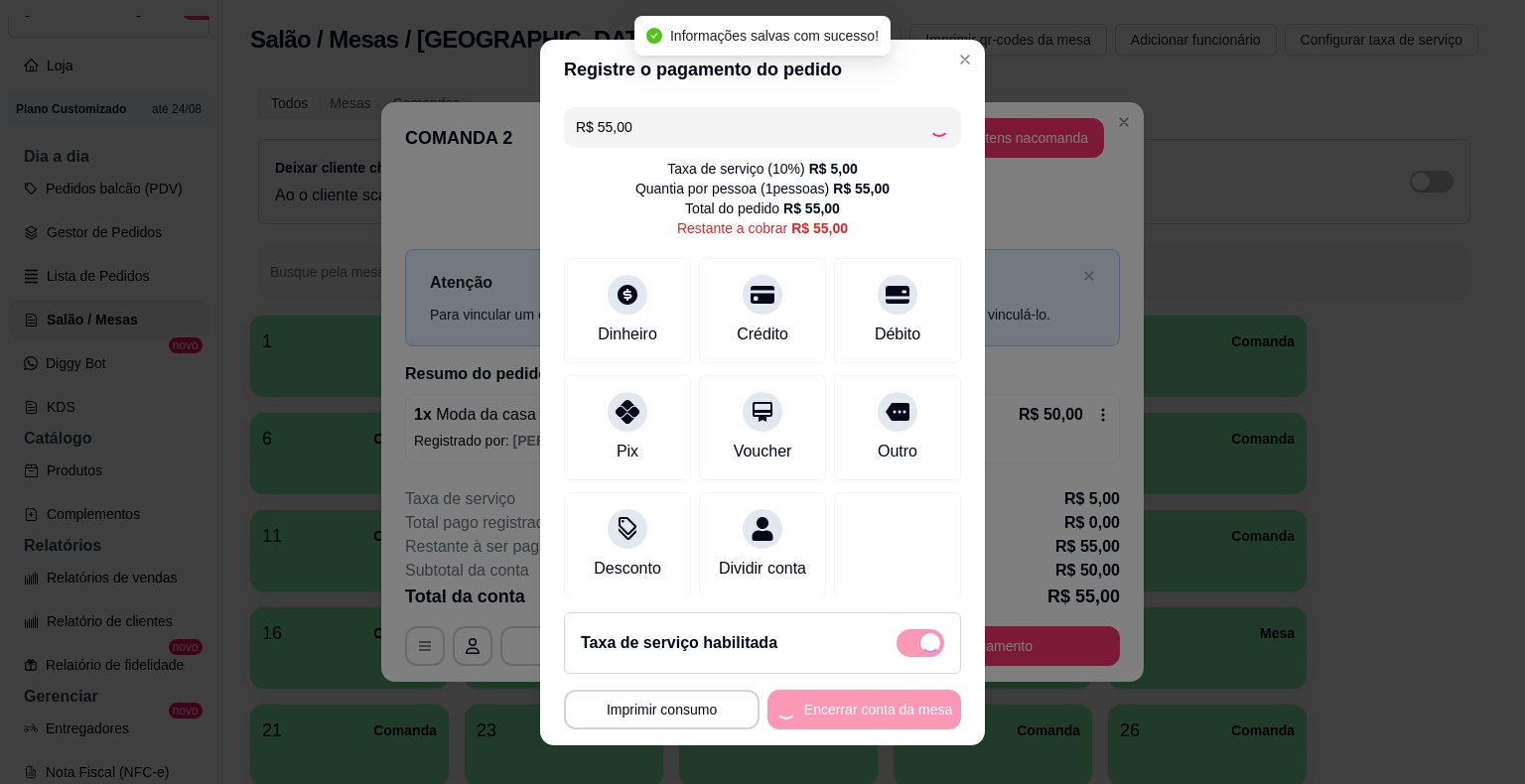 type on "R$ 0,00" 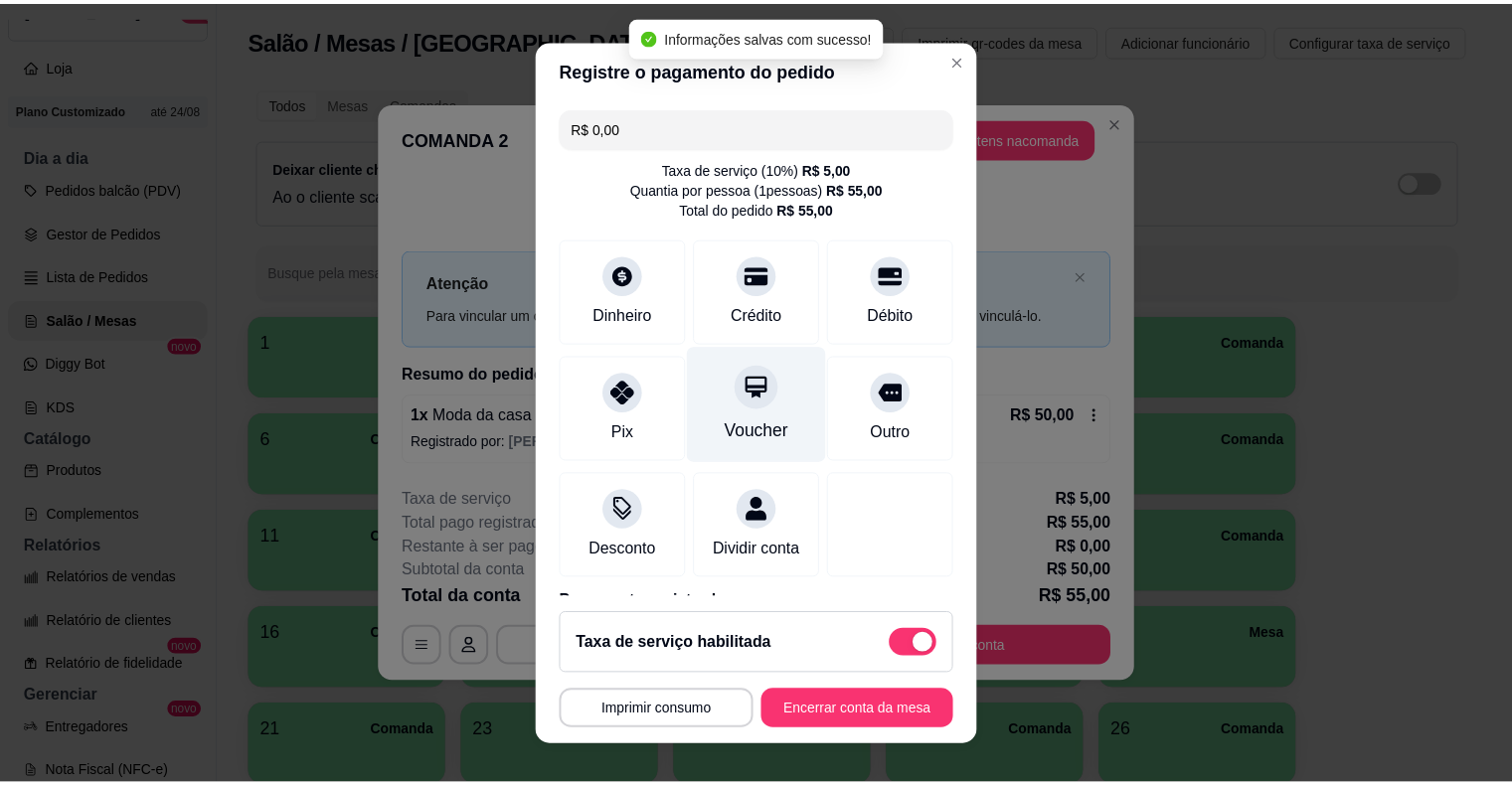 scroll, scrollTop: 113, scrollLeft: 0, axis: vertical 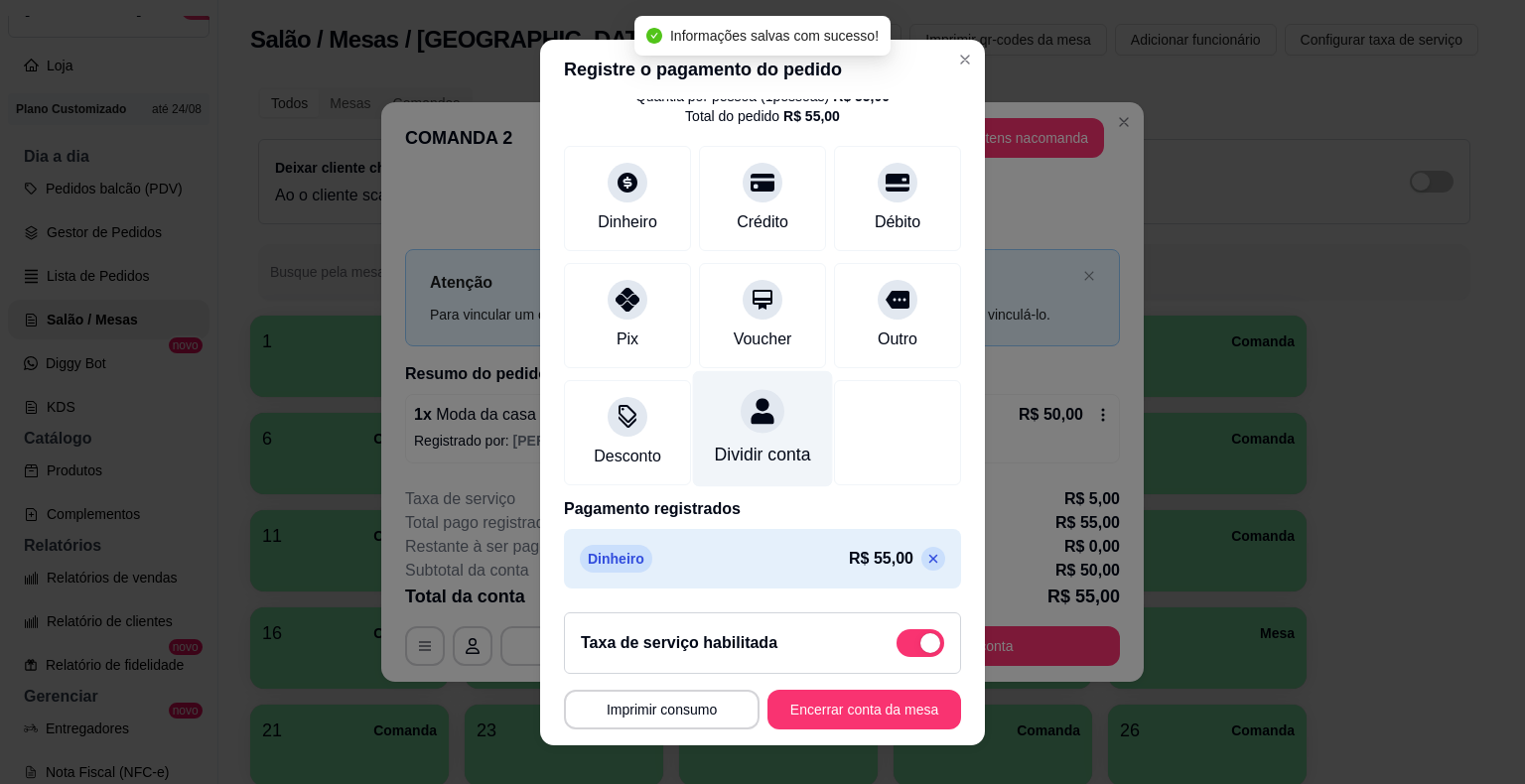 click on "Imprimir consumo" at bounding box center (661, 710) 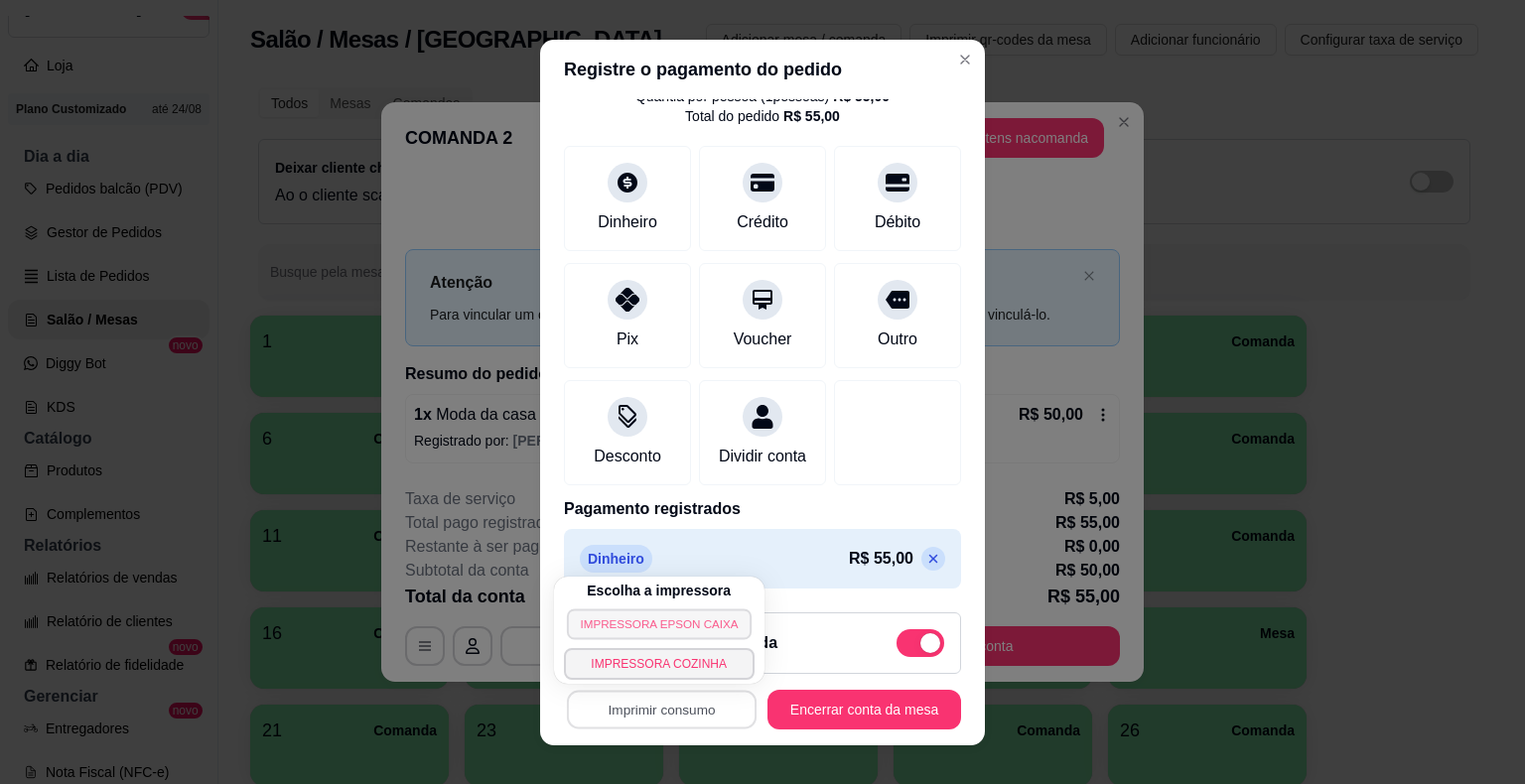 click on "IMPRESSORA EPSON CAIXA" at bounding box center [659, 623] 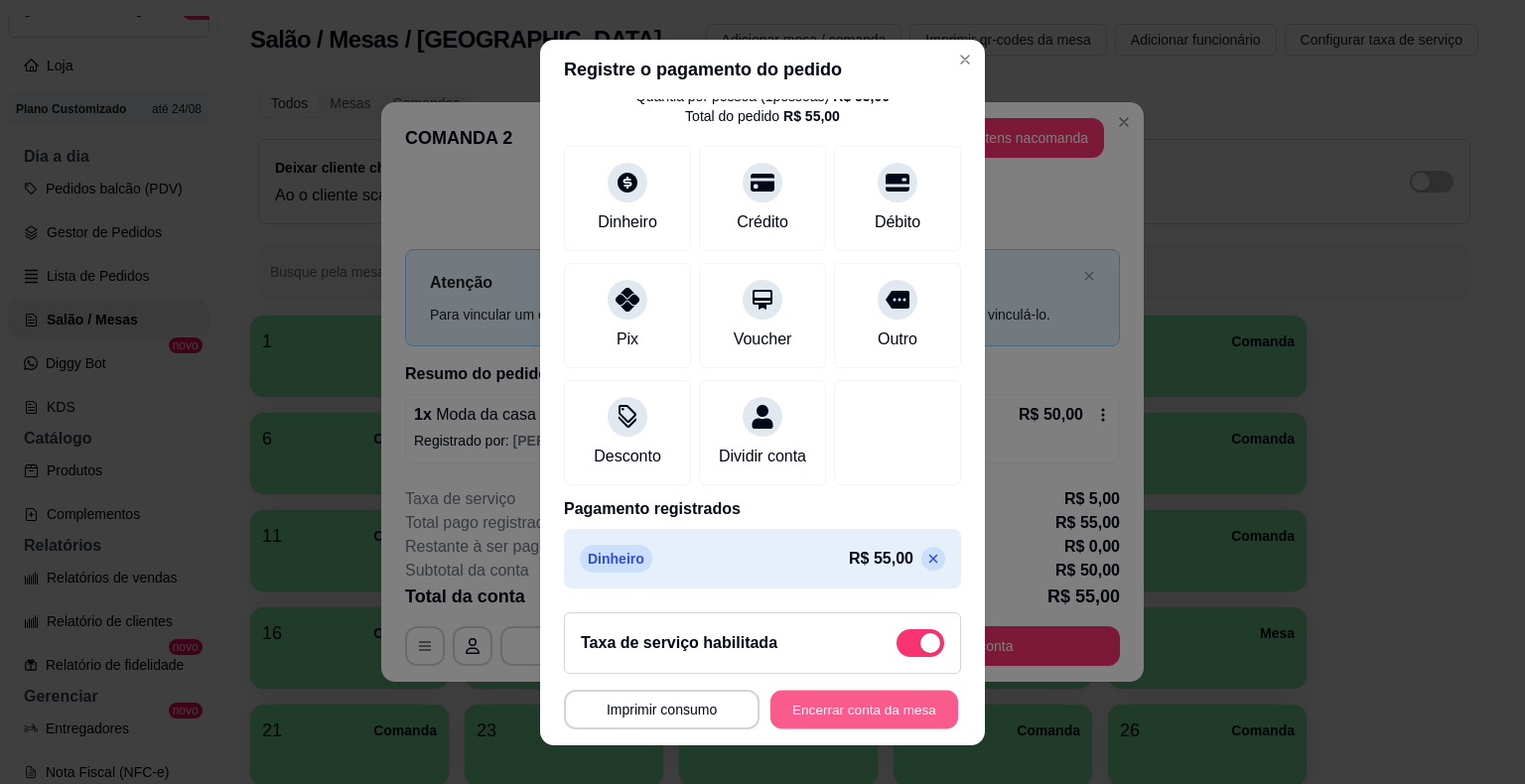 click on "Encerrar conta da mesa" at bounding box center [864, 709] 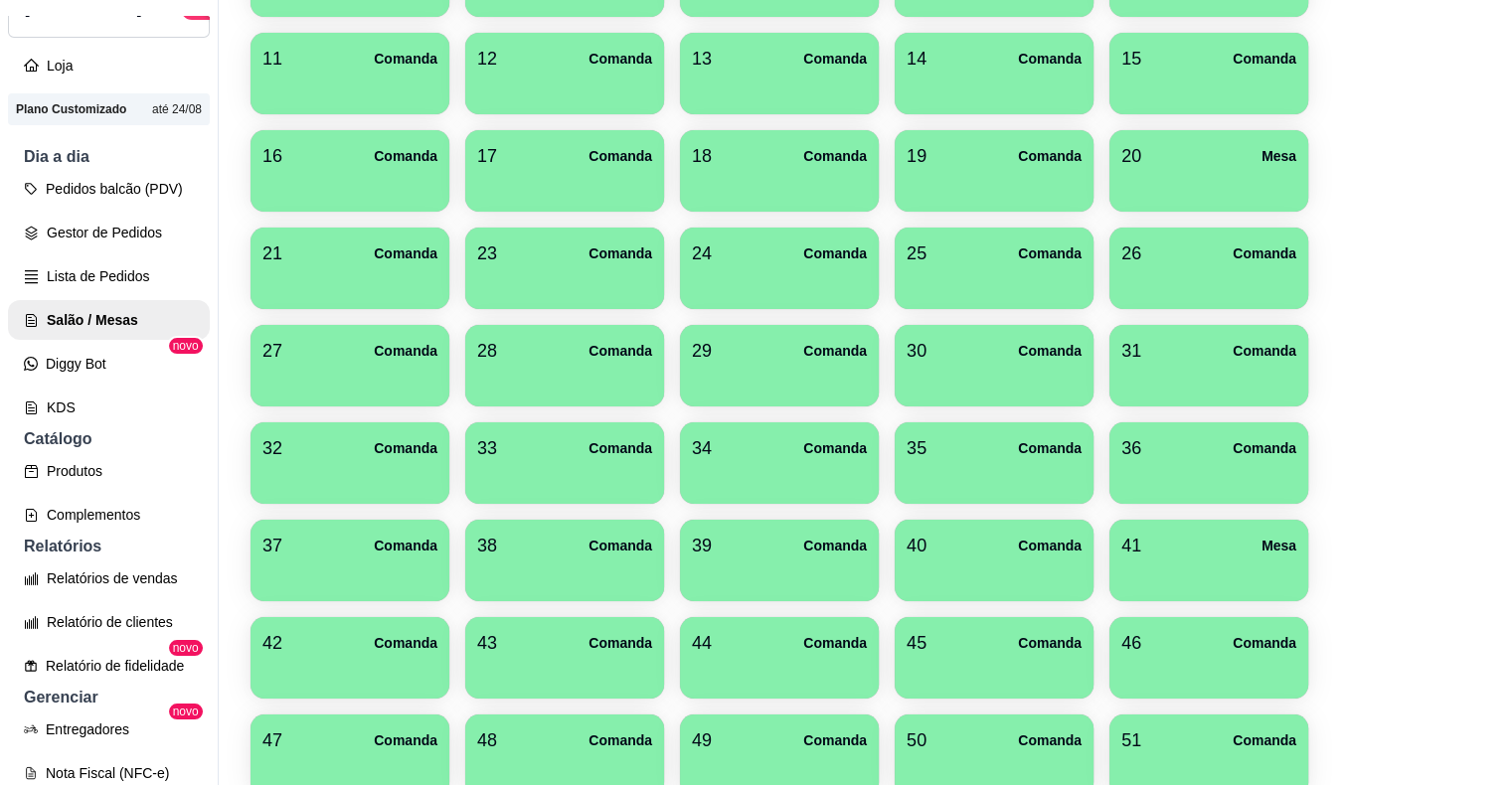 scroll, scrollTop: 474, scrollLeft: 0, axis: vertical 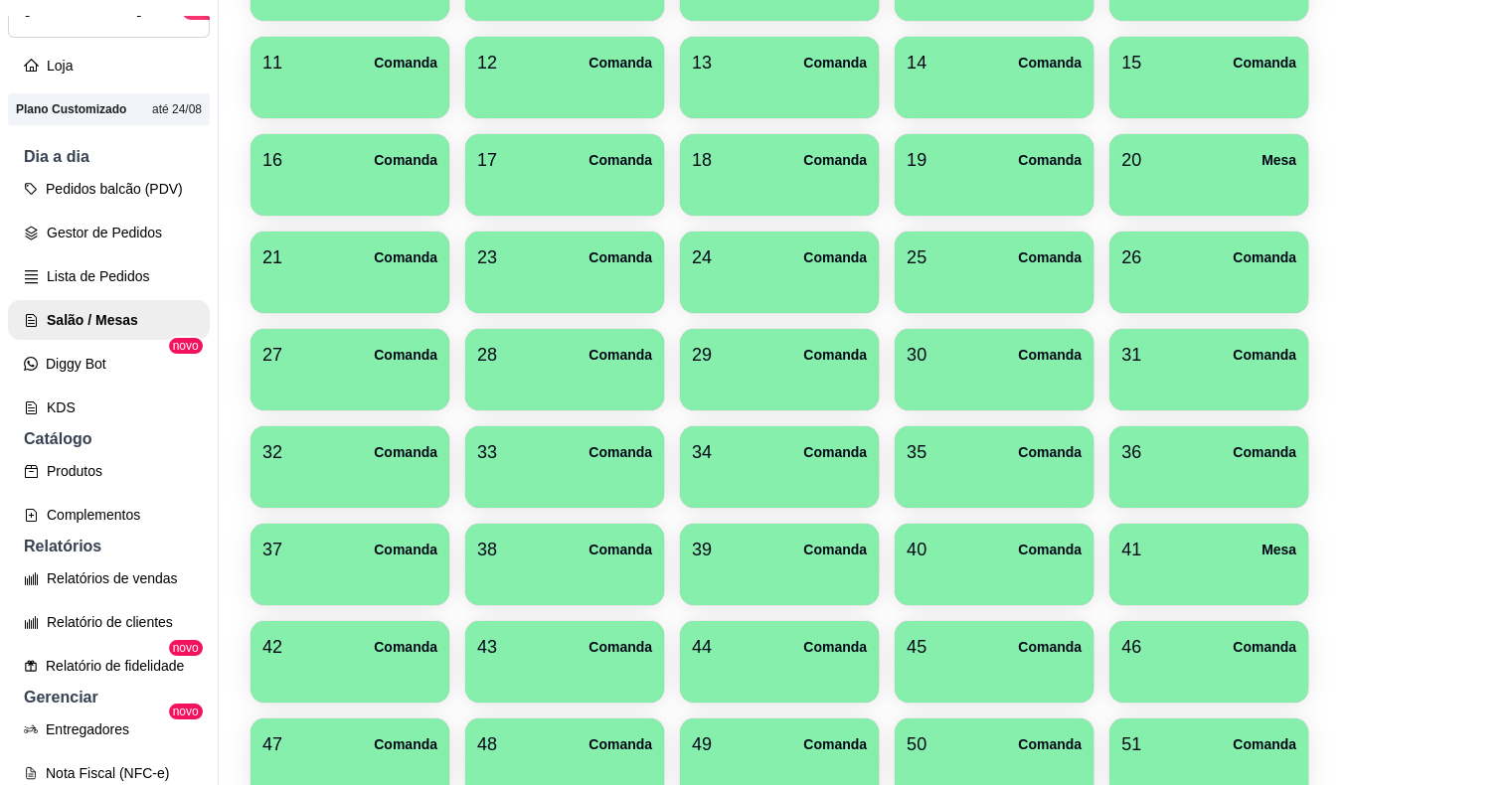 click at bounding box center (779, 286) 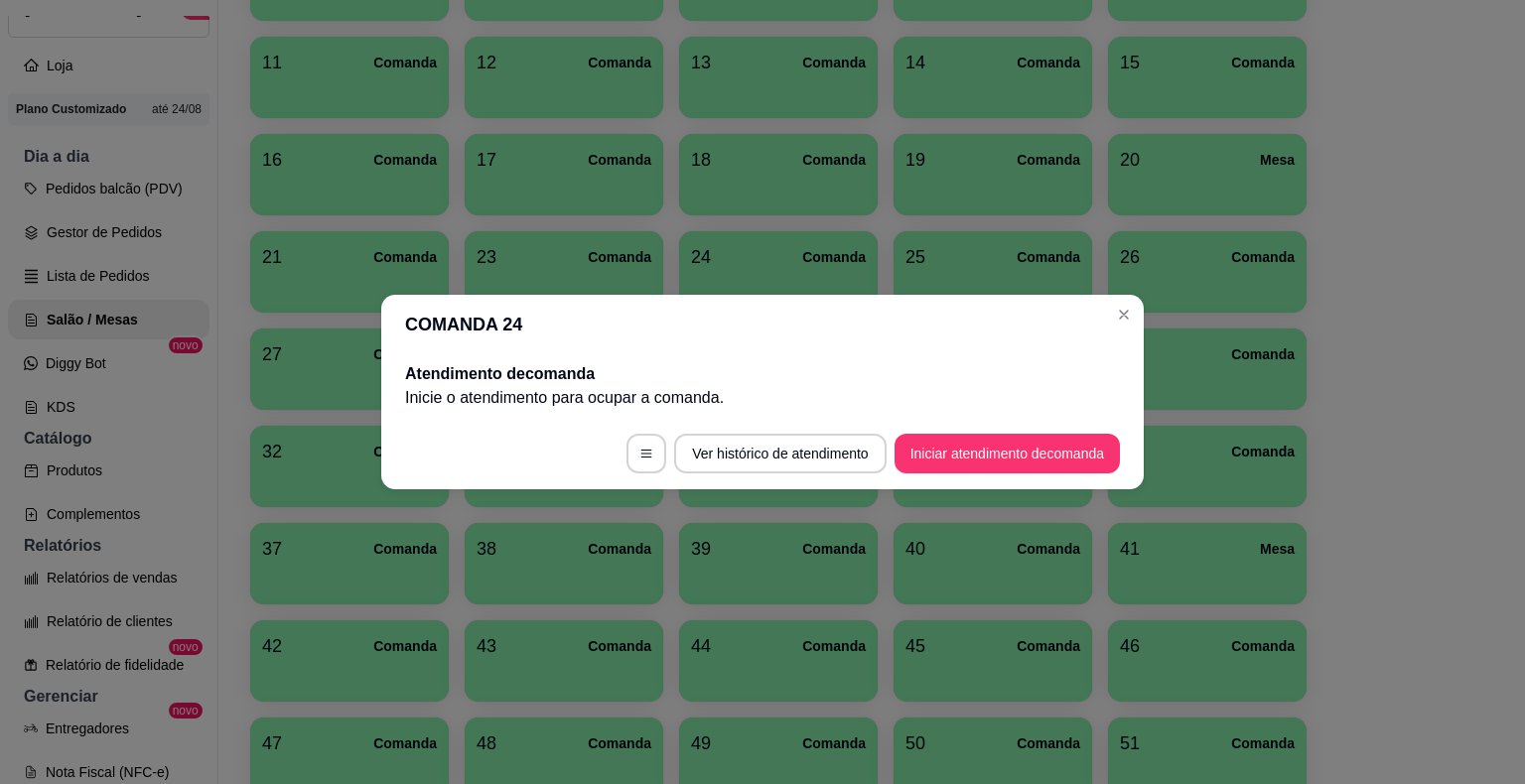click at bounding box center (1124, 315) 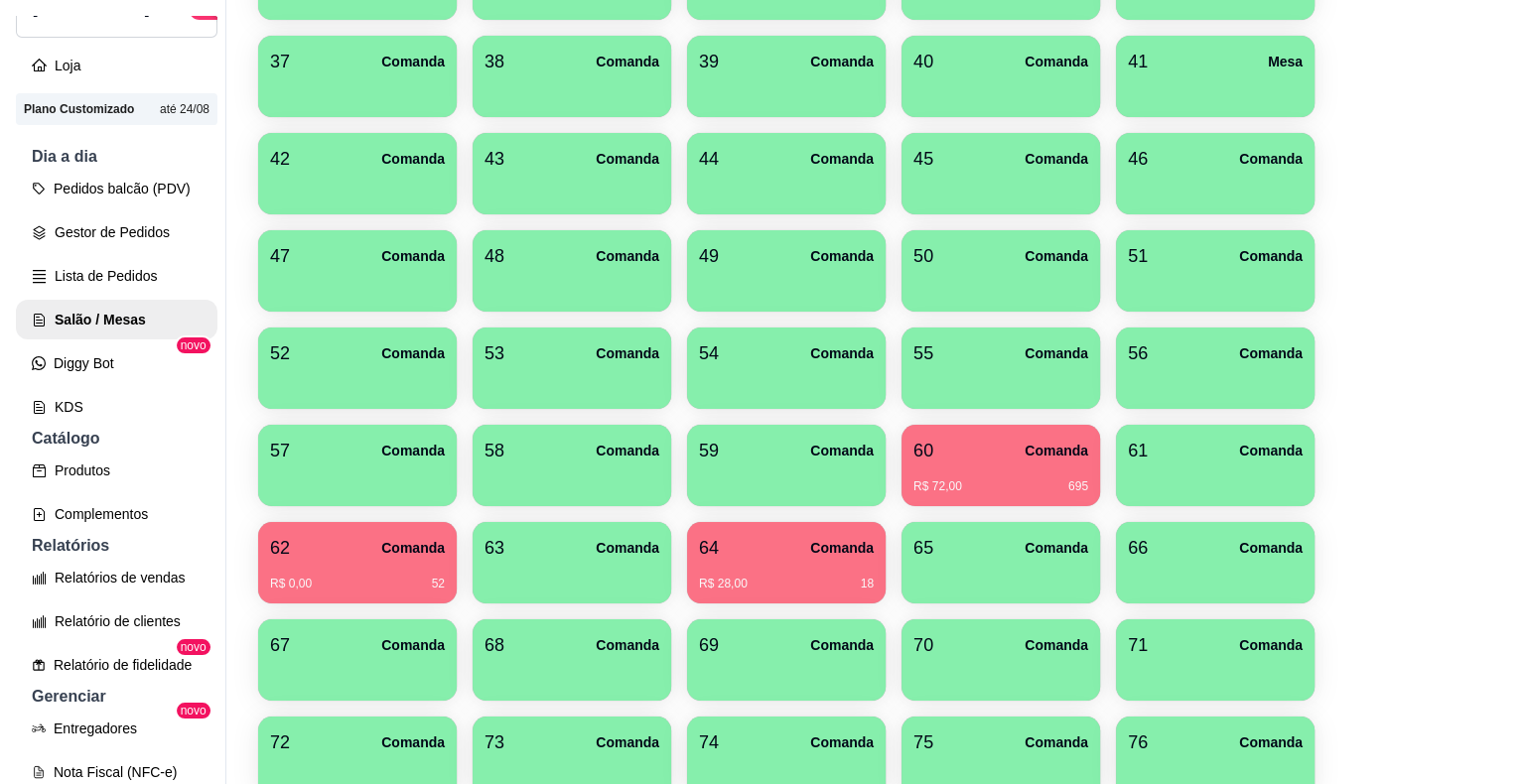 scroll, scrollTop: 968, scrollLeft: 0, axis: vertical 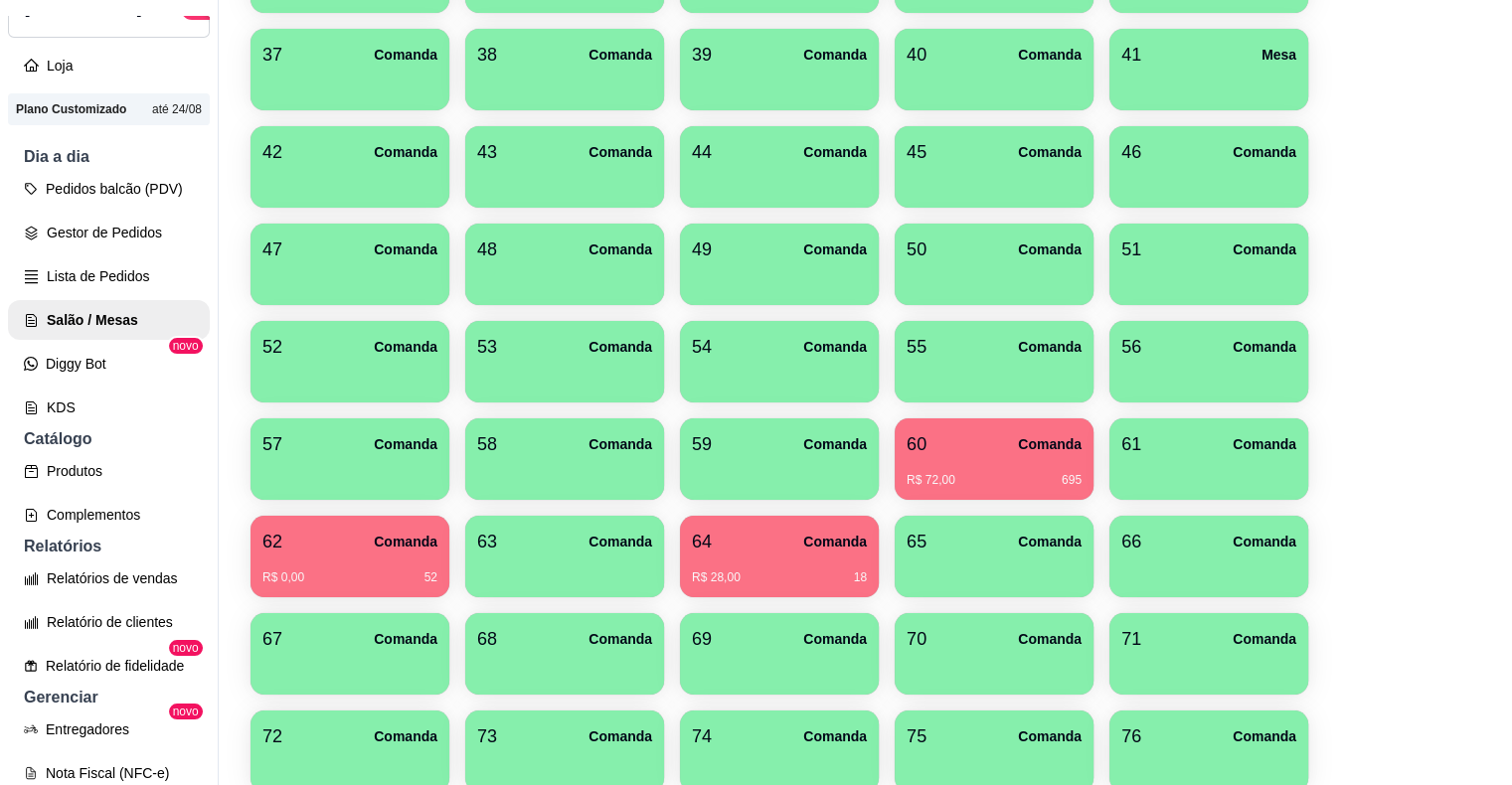 click on "64 Comanda" at bounding box center [779, 542] 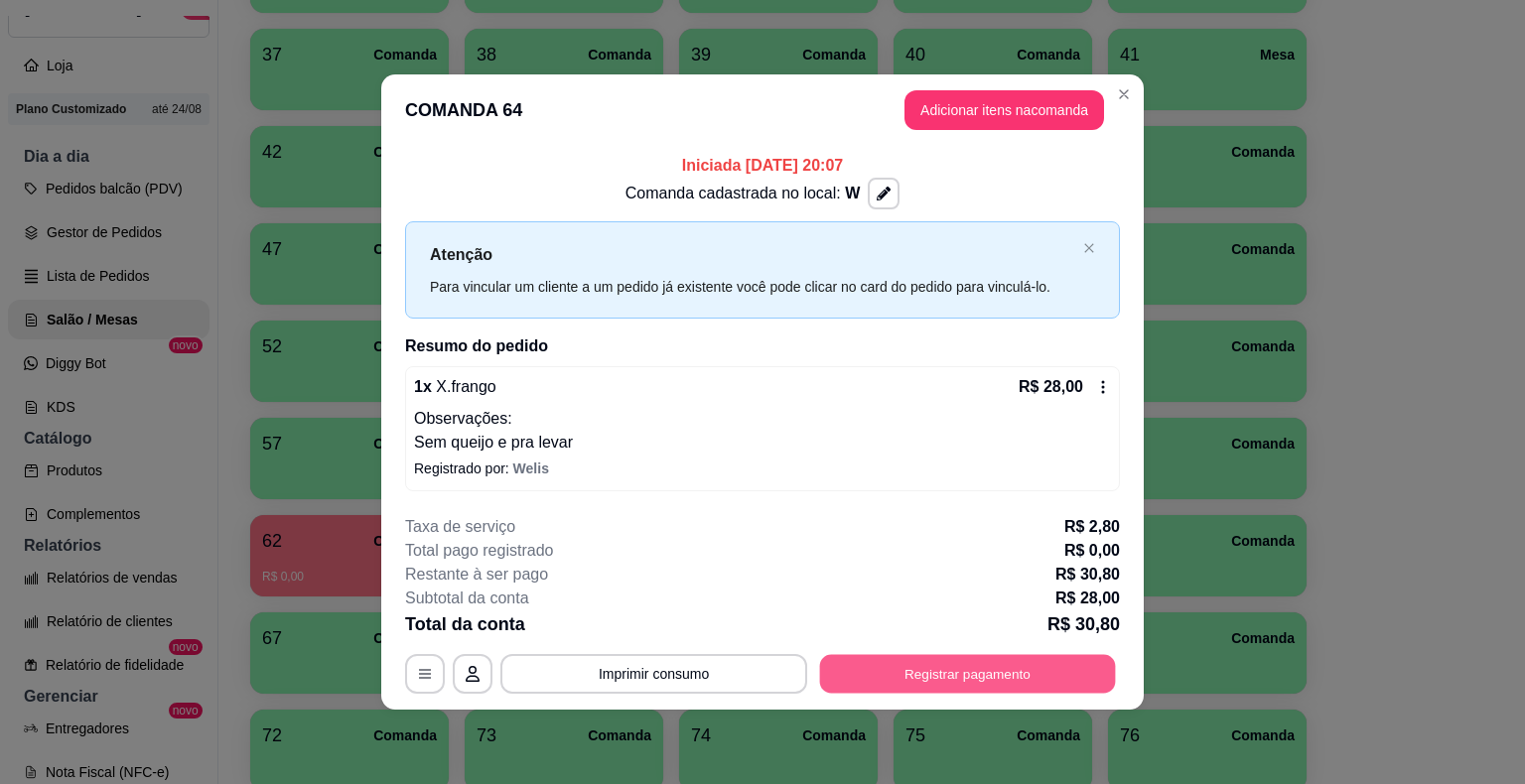 click on "Registrar pagamento" at bounding box center (968, 673) 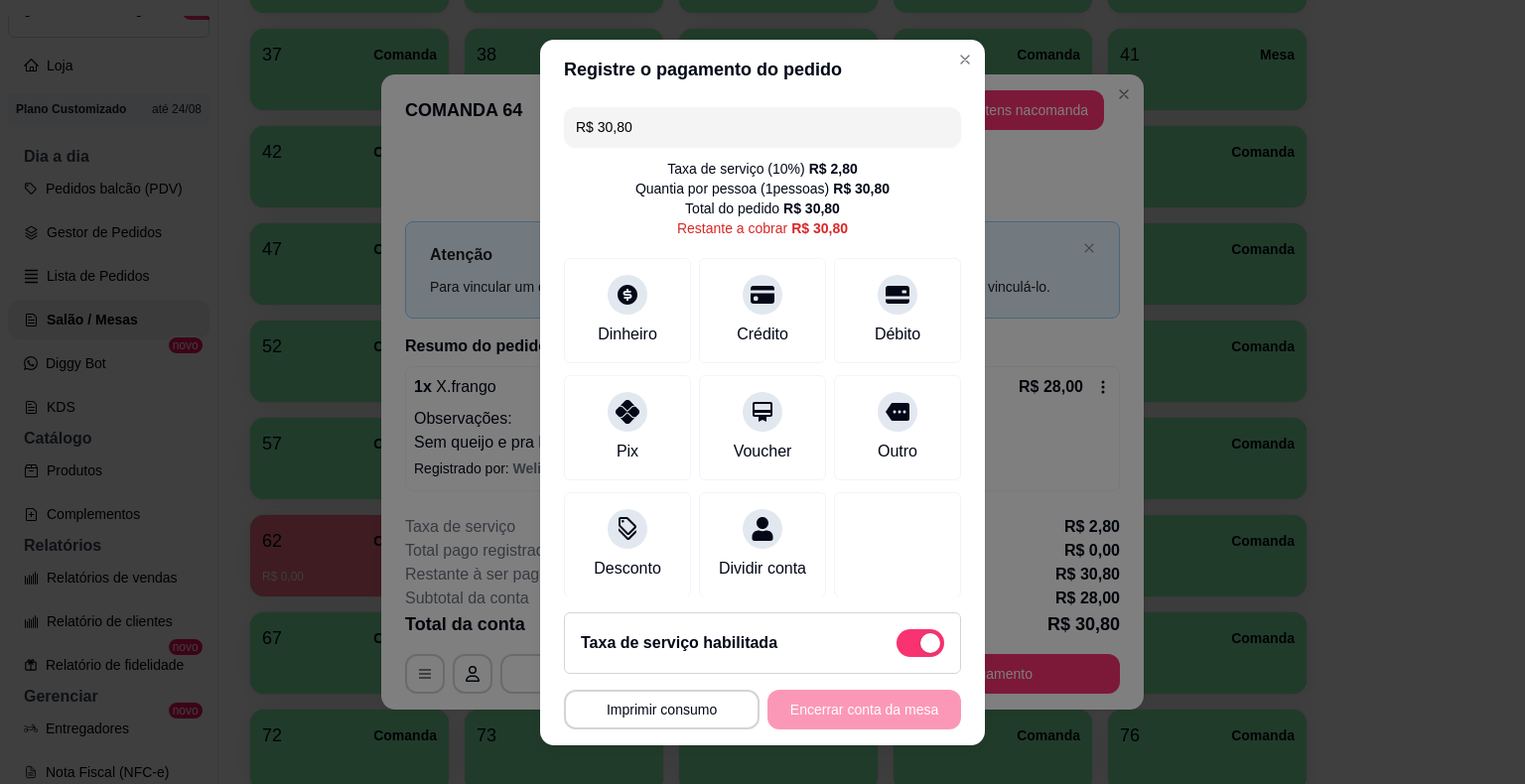 click on "Registre o pagamento do pedido" at bounding box center (762, 69) 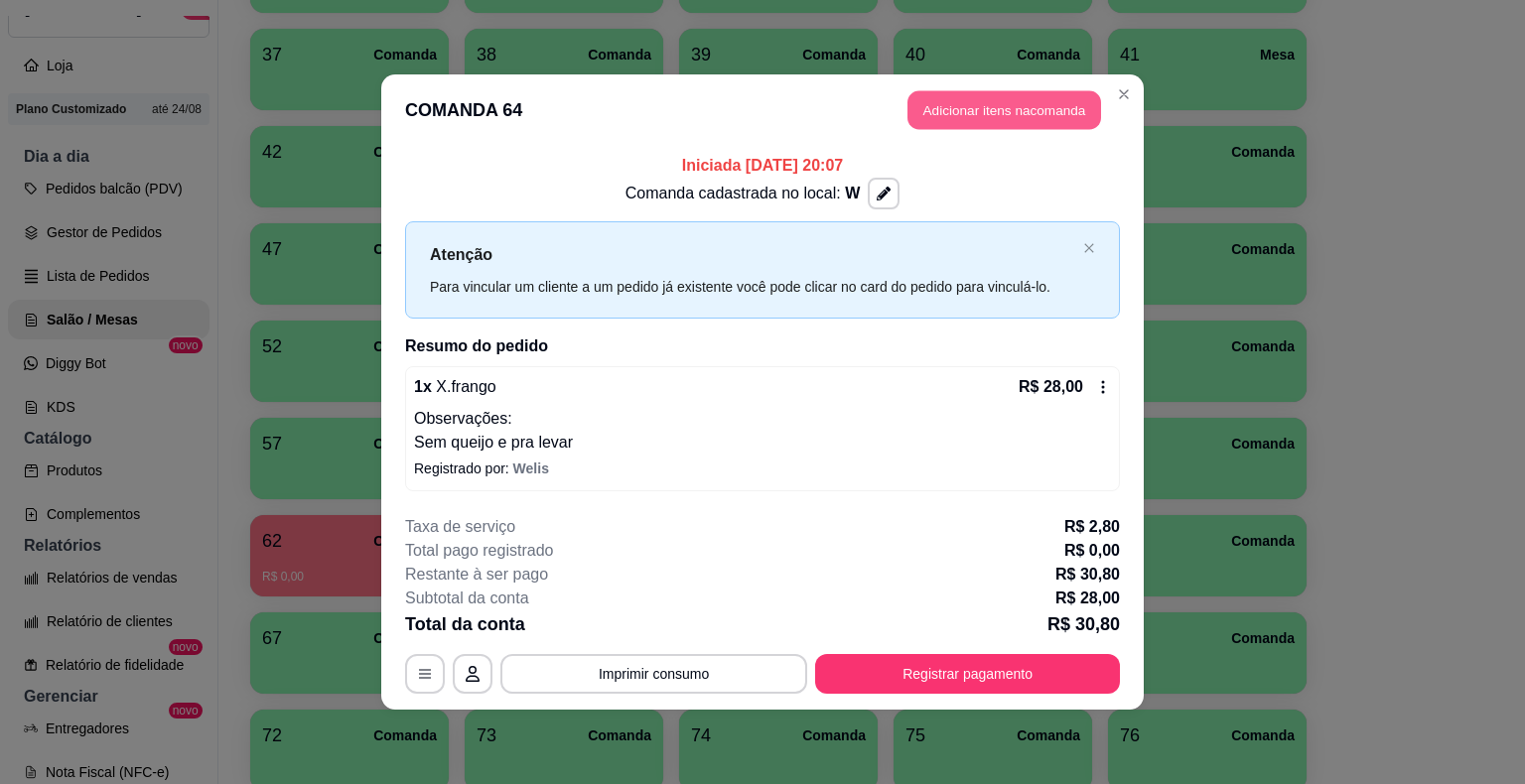 click on "Adicionar itens na  comanda" at bounding box center (1004, 110) 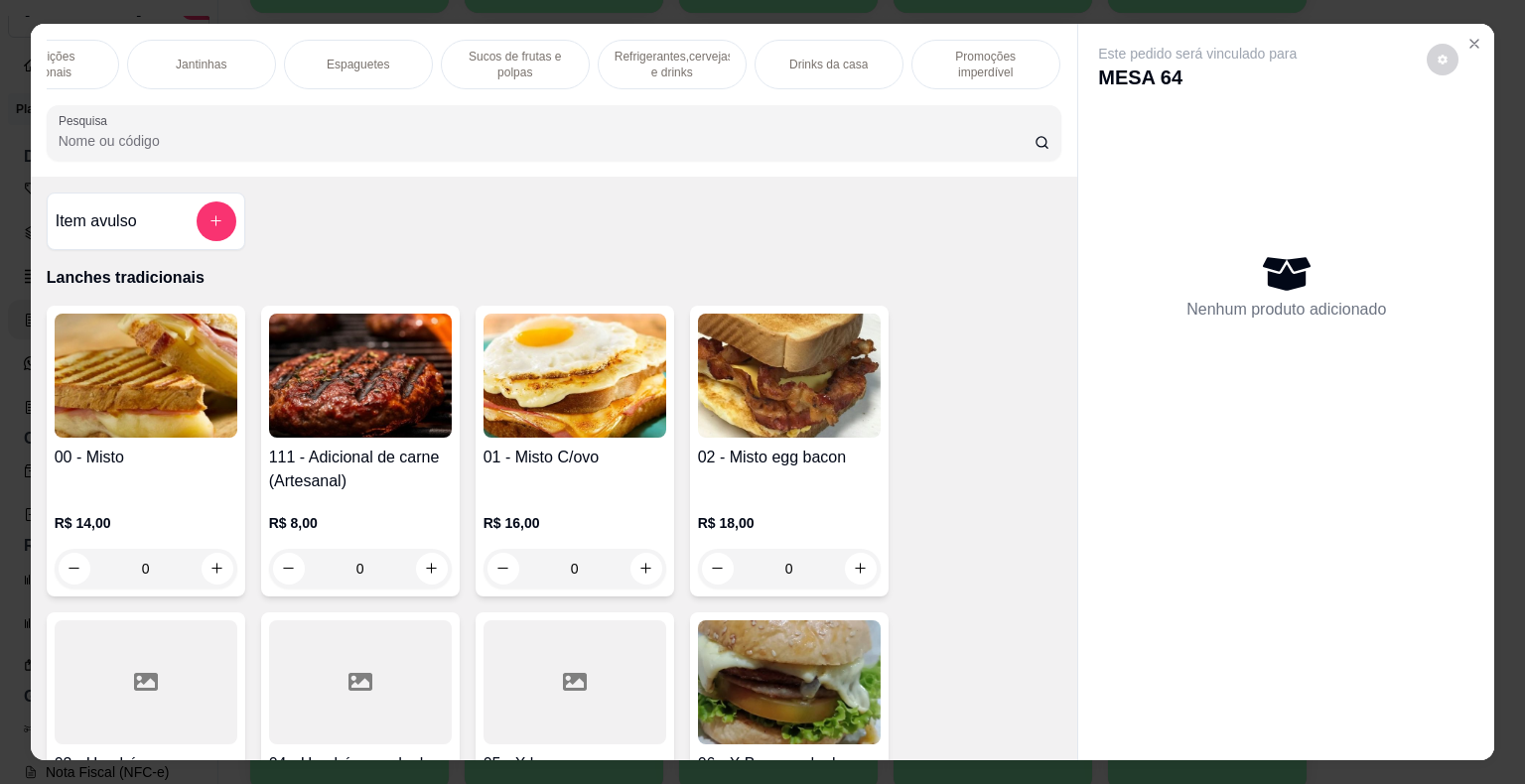 scroll, scrollTop: 0, scrollLeft: 1496, axis: horizontal 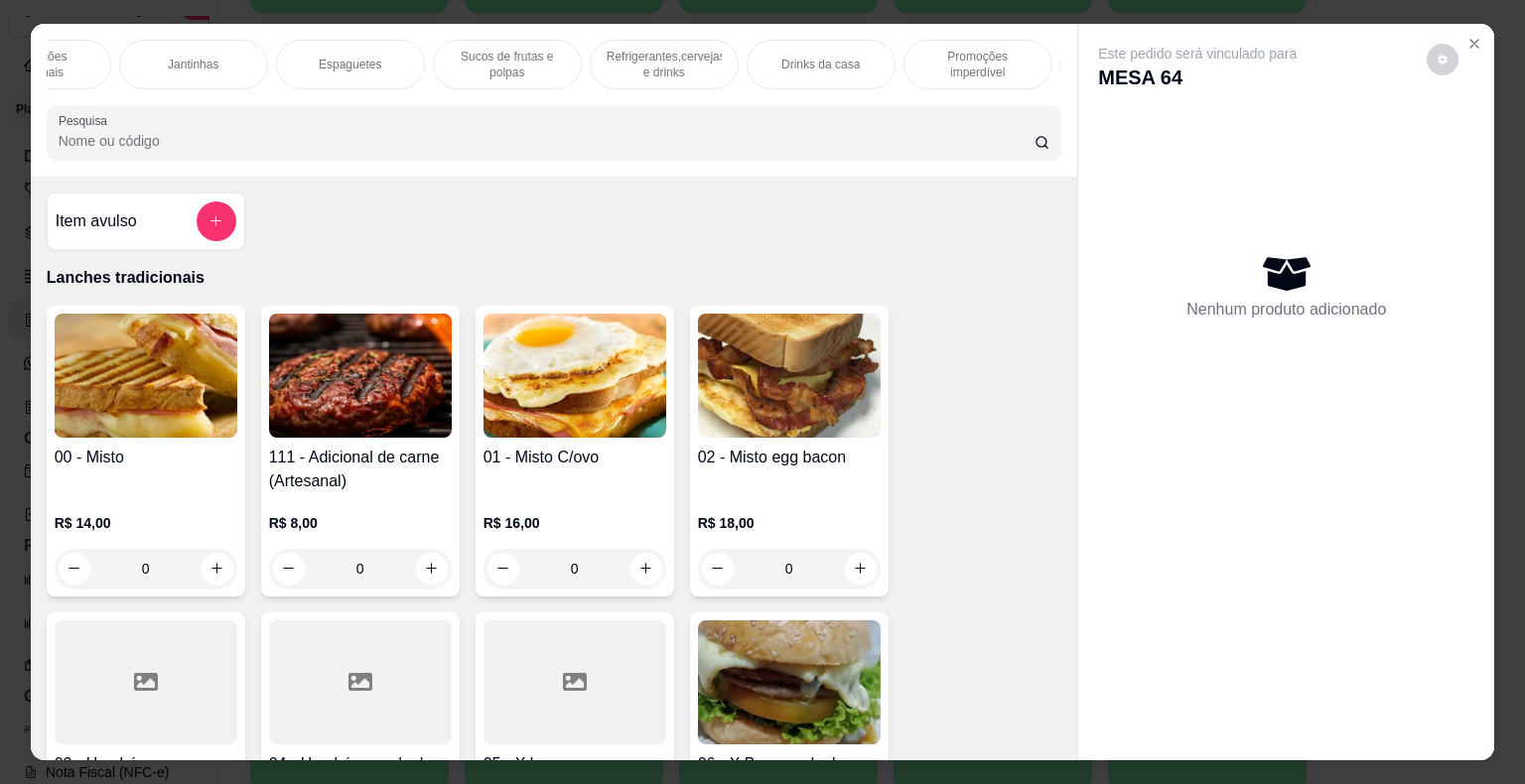 click on "Refrigerantes,cervejas e drinks" at bounding box center (664, 65) 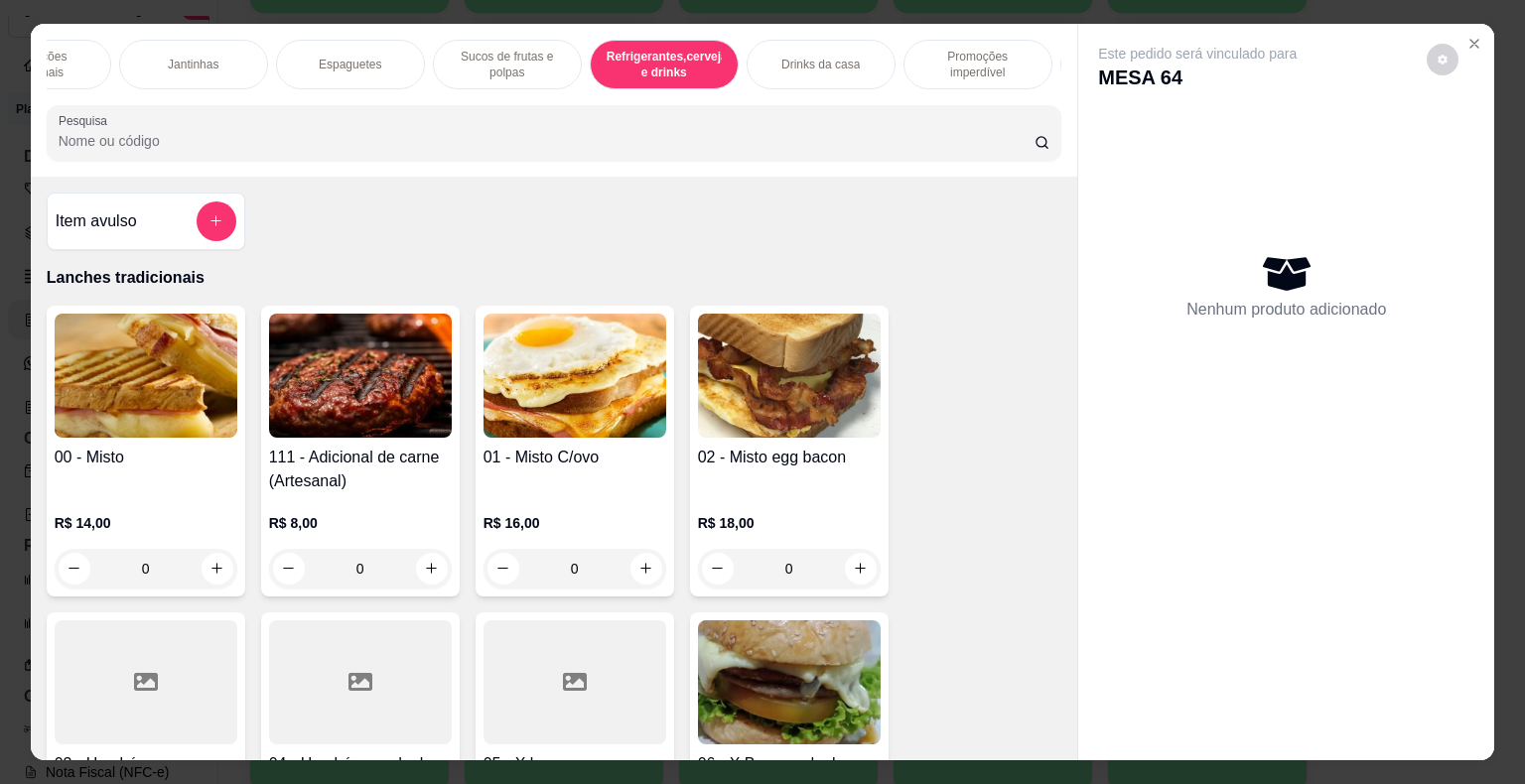 scroll, scrollTop: 12505, scrollLeft: 0, axis: vertical 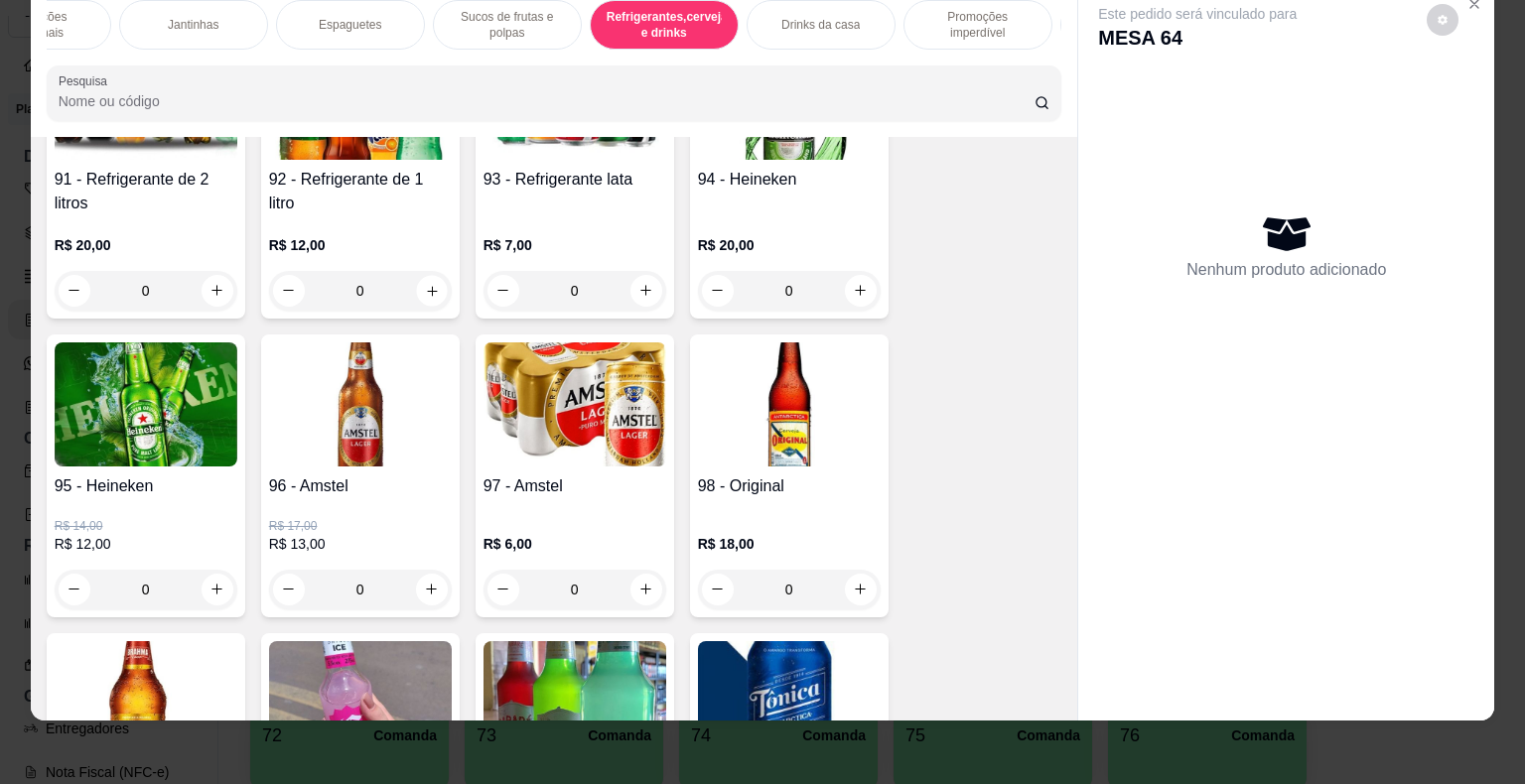 click 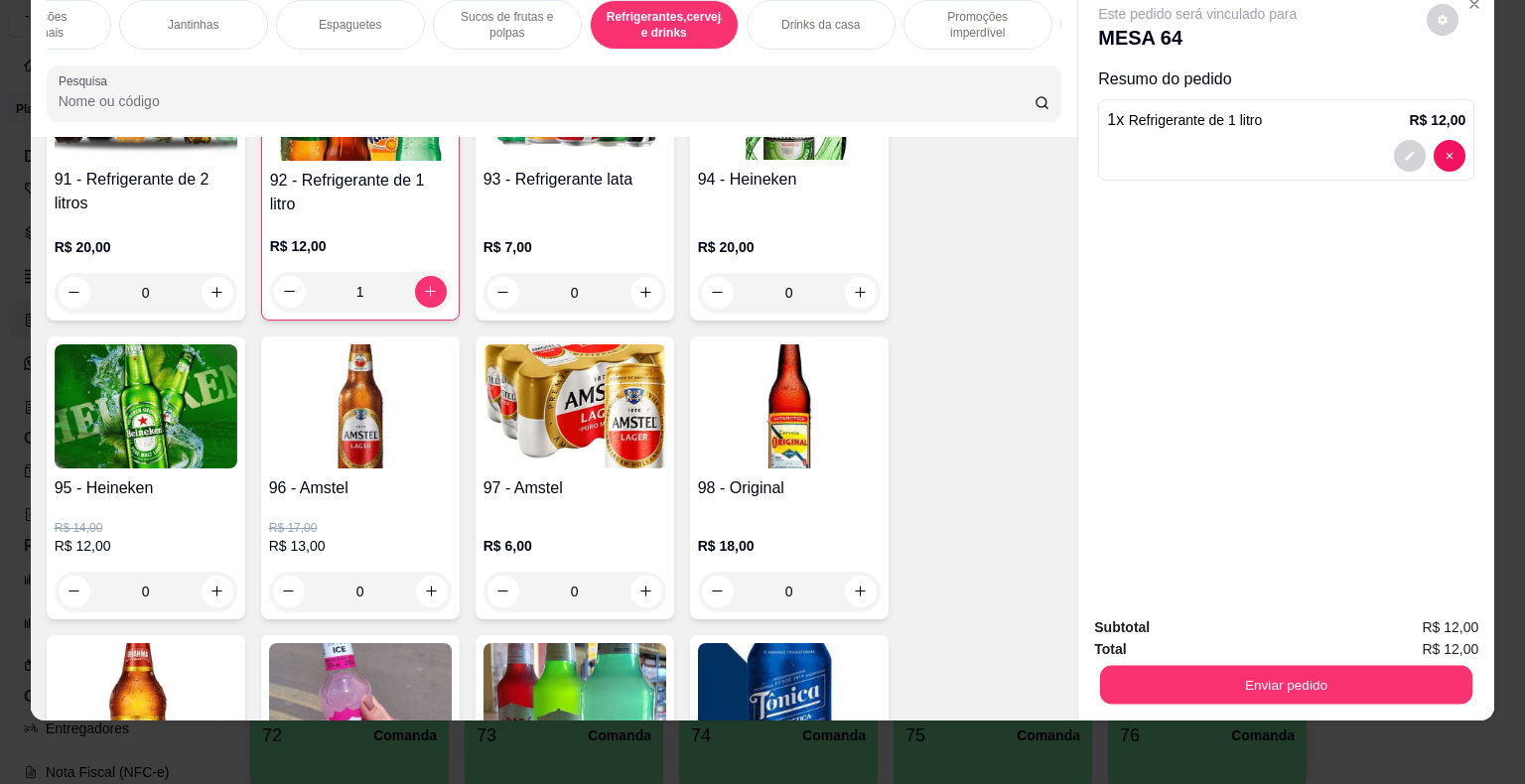 click on "Enviar pedido" at bounding box center [1286, 685] 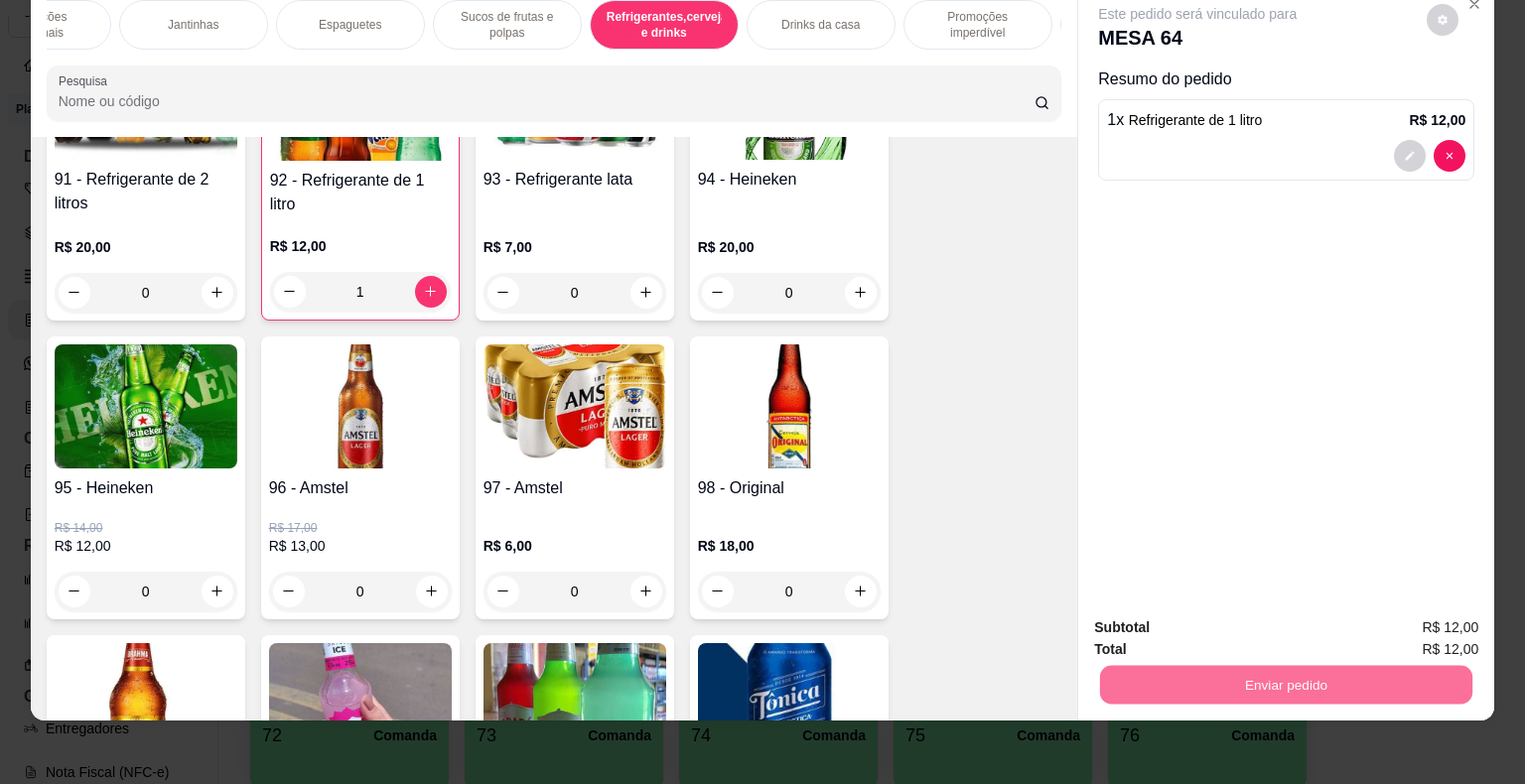 click on "Não registrar e enviar pedido" at bounding box center [1220, 621] 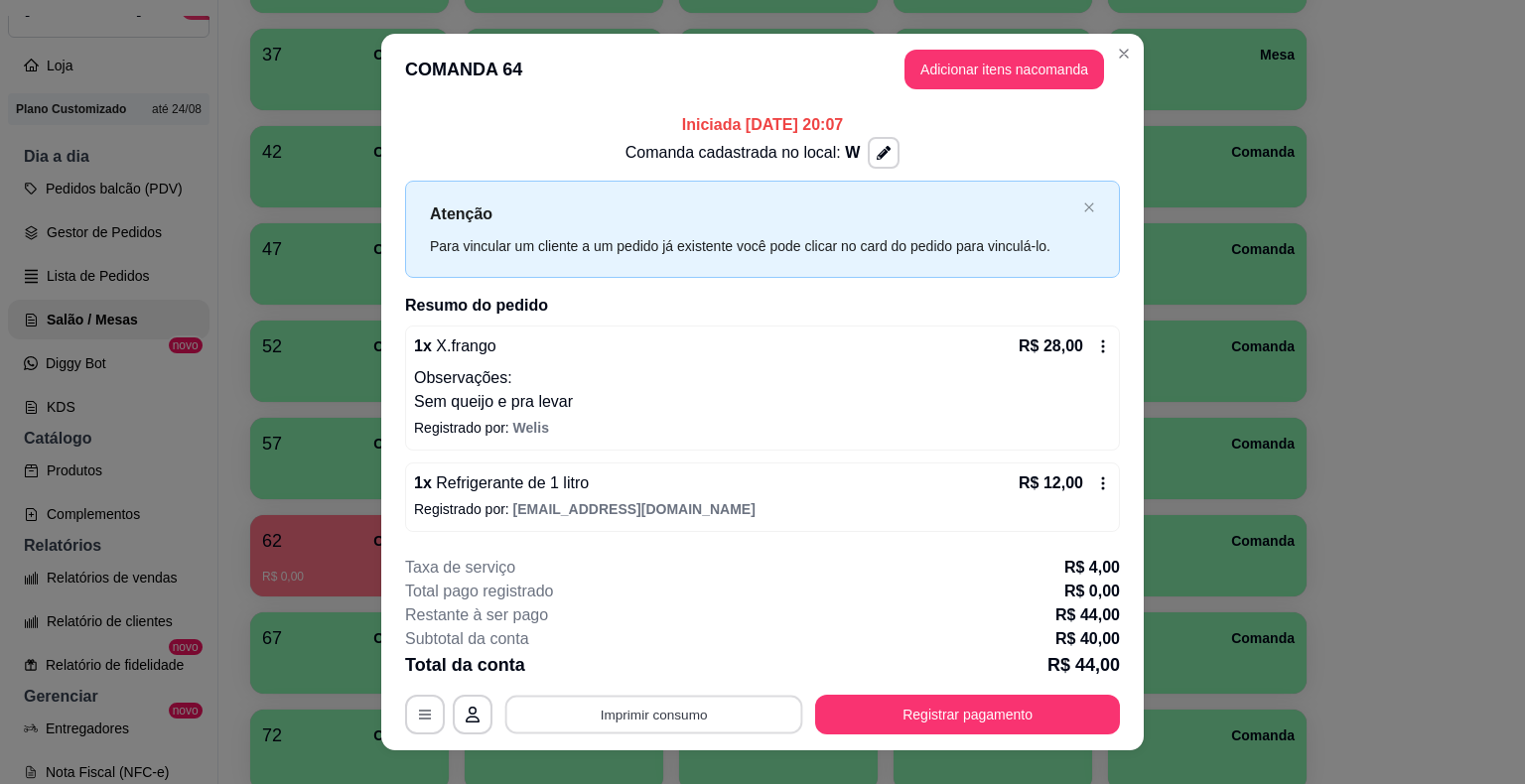 click on "Imprimir consumo" at bounding box center (654, 714) 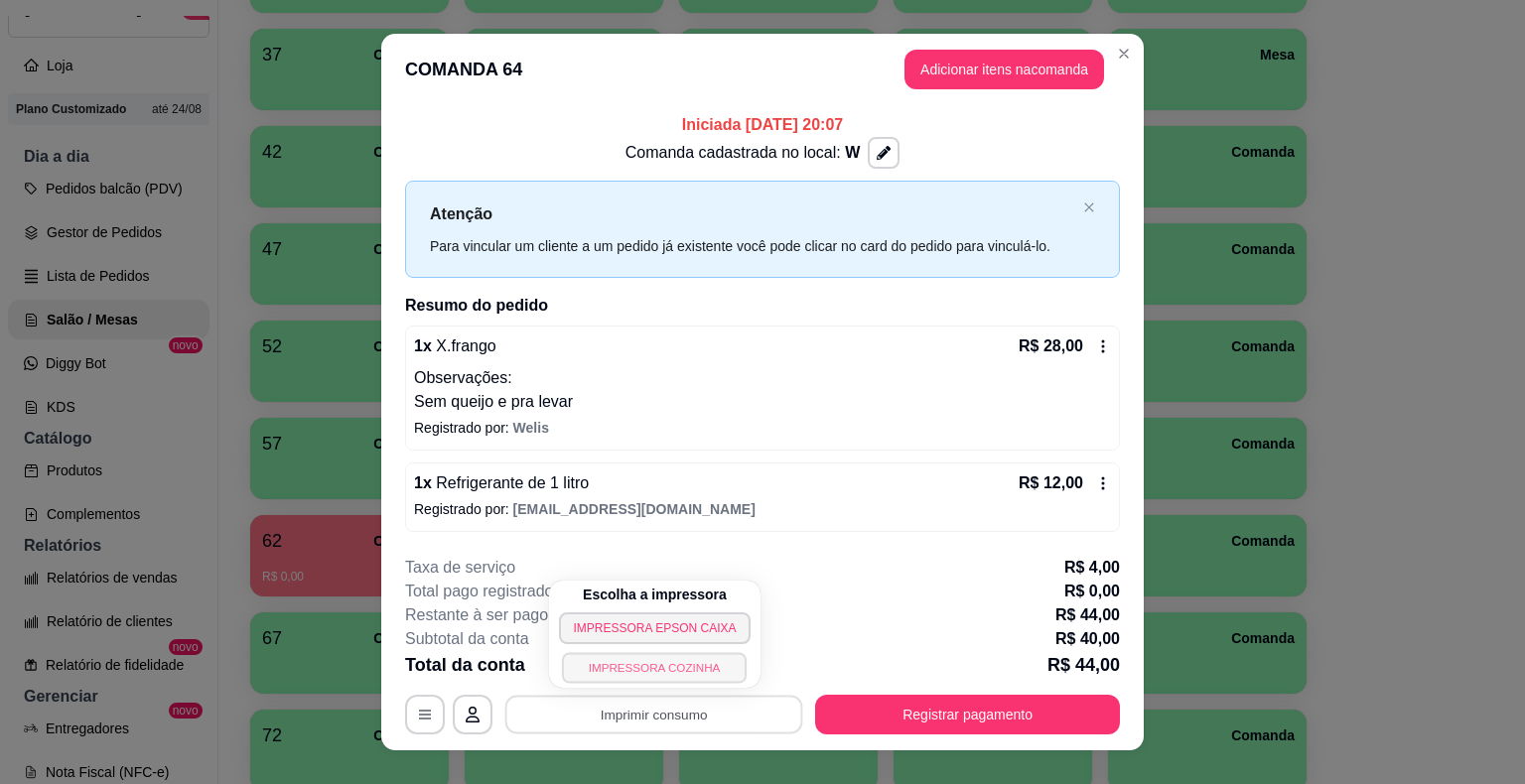 click on "IMPRESSORA COZINHA" at bounding box center (654, 667) 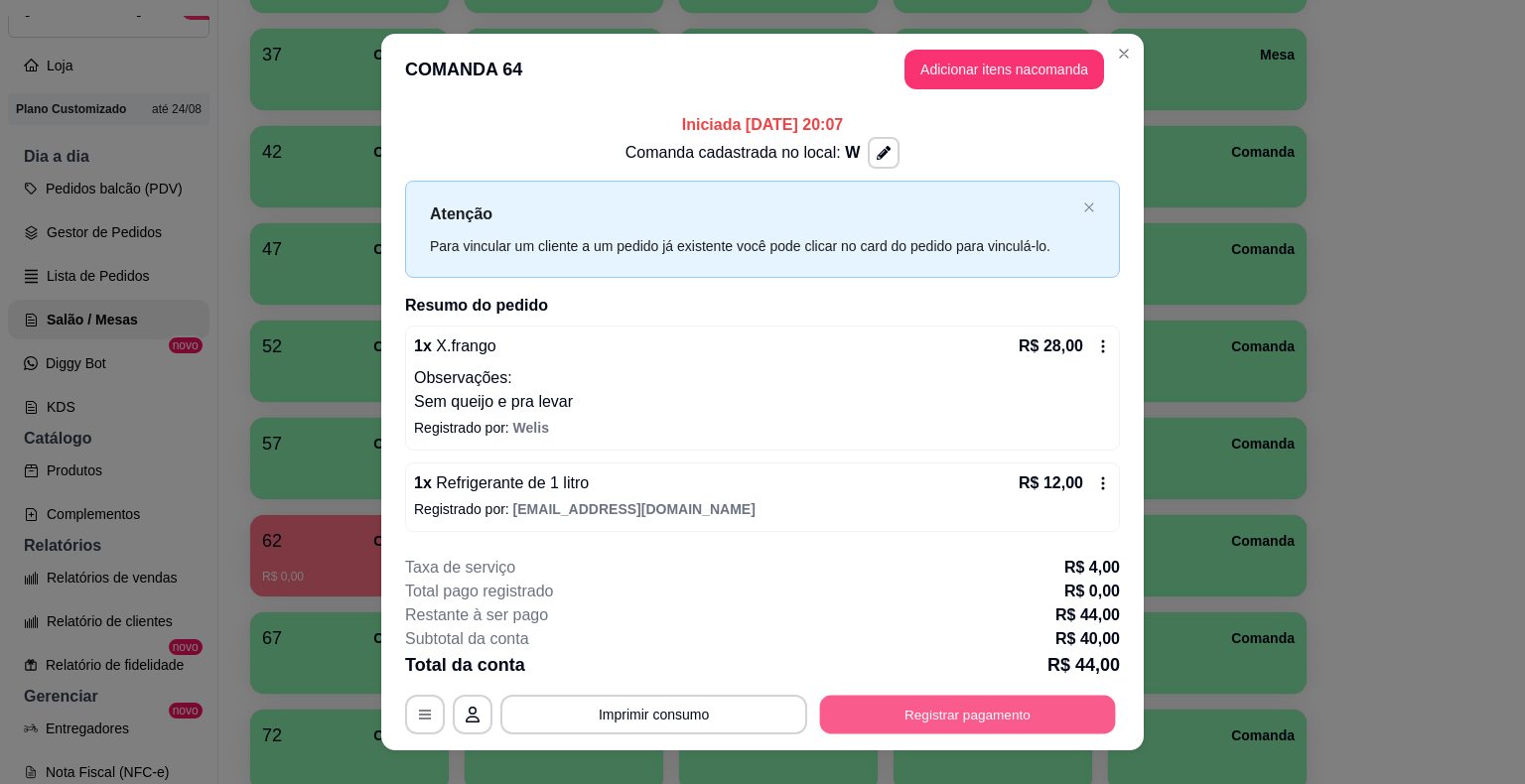 click on "Registrar pagamento" at bounding box center (968, 714) 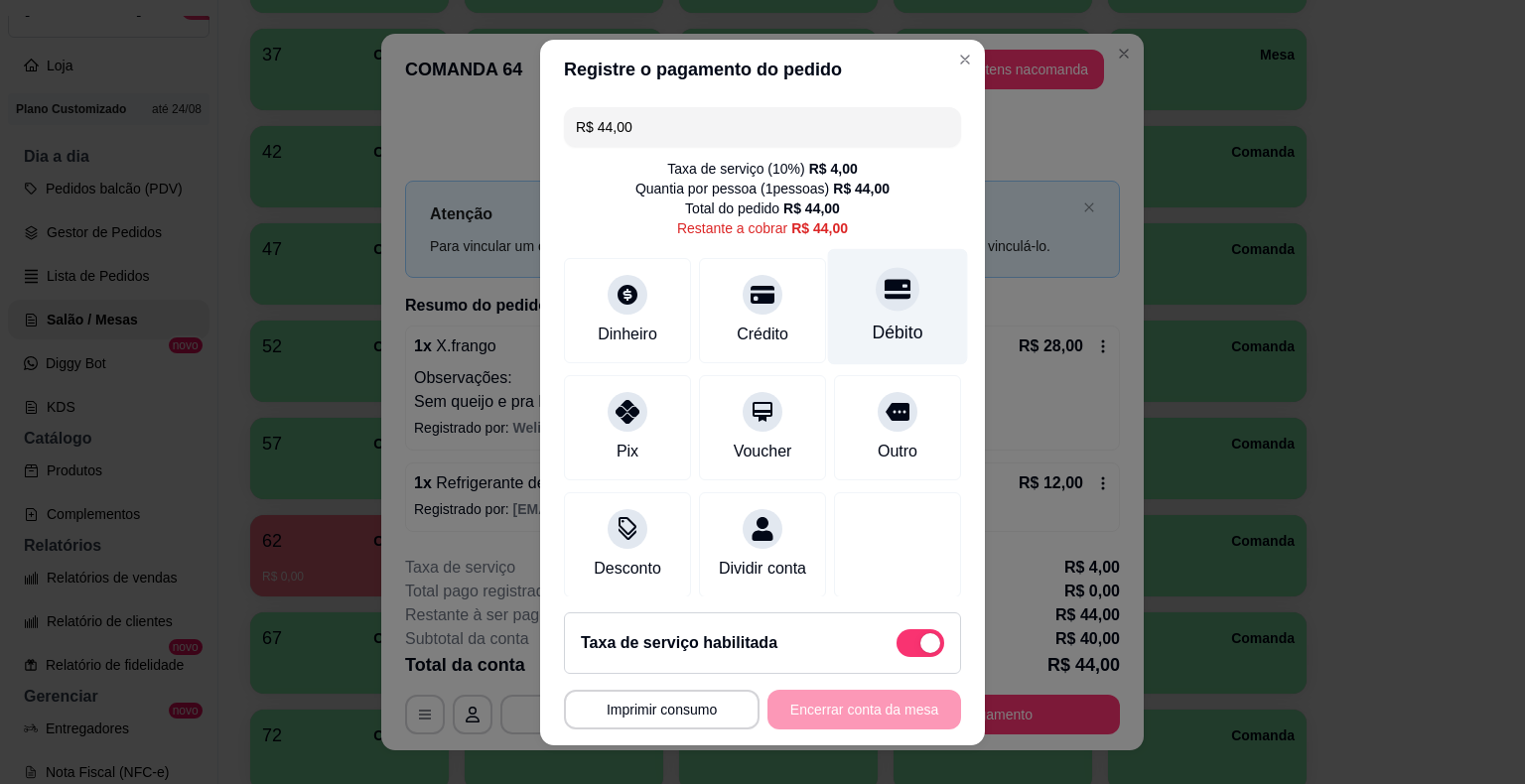 click on "Débito" at bounding box center (898, 306) 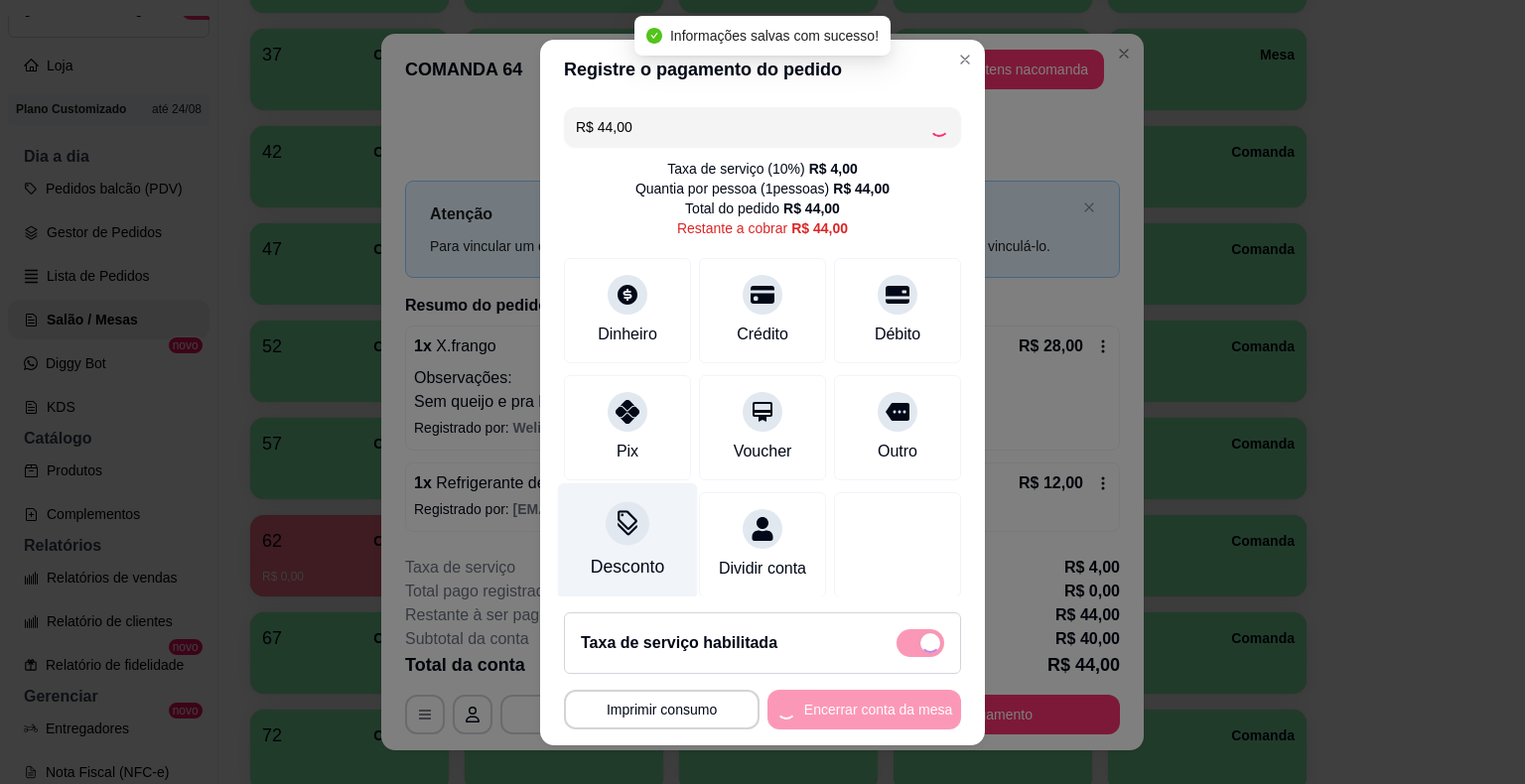 type on "R$ 0,00" 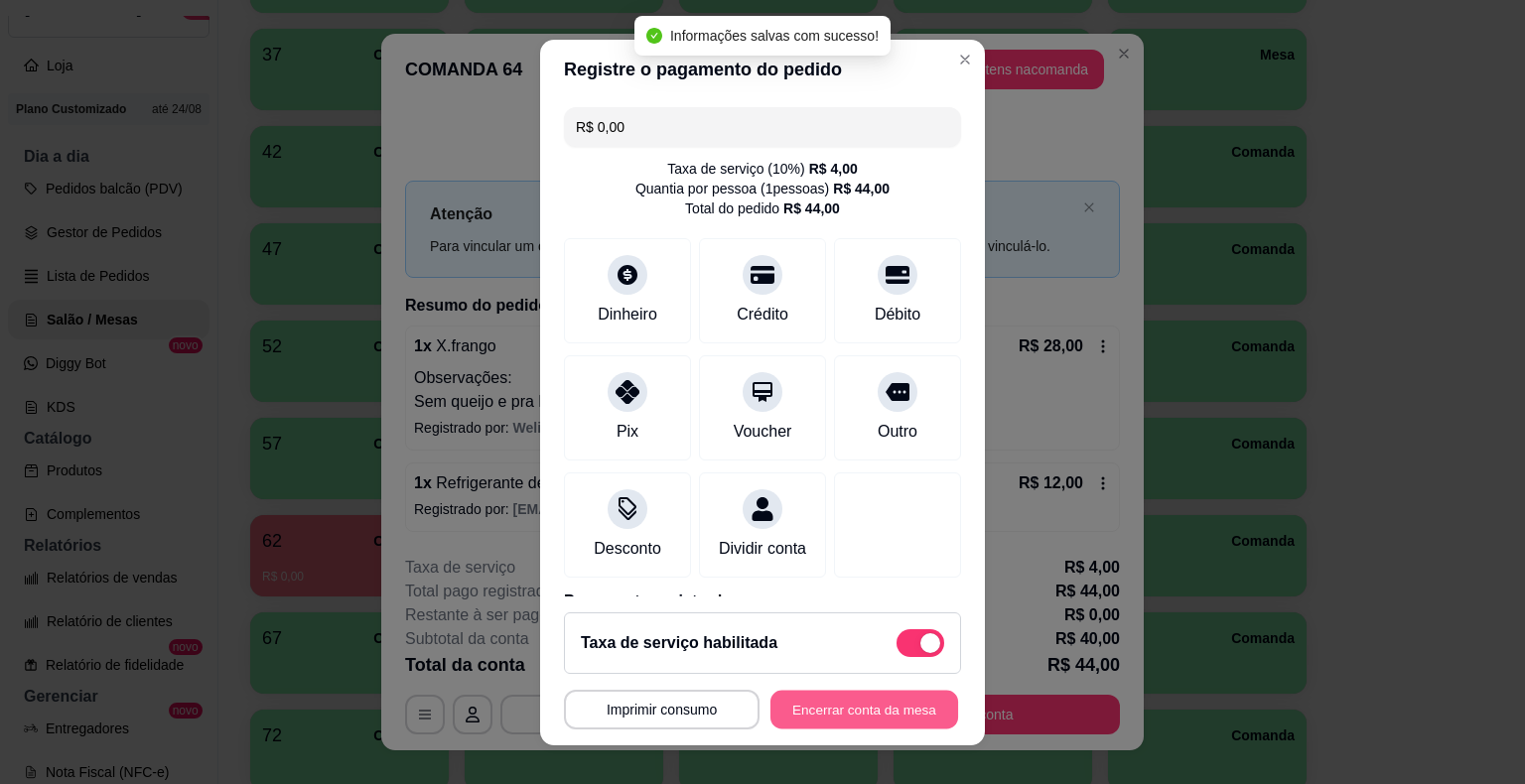click on "Encerrar conta da mesa" at bounding box center (864, 709) 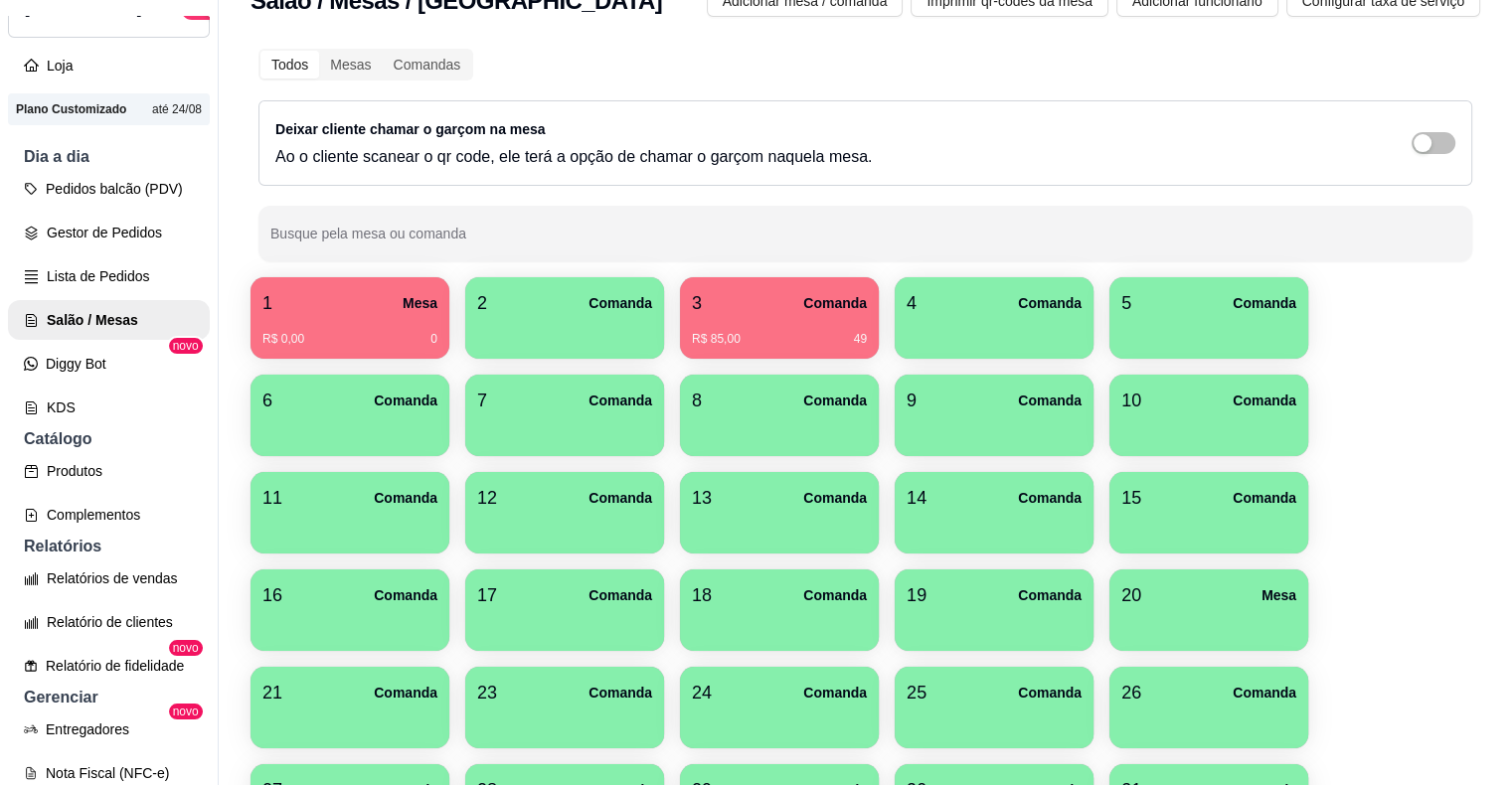 scroll, scrollTop: 0, scrollLeft: 0, axis: both 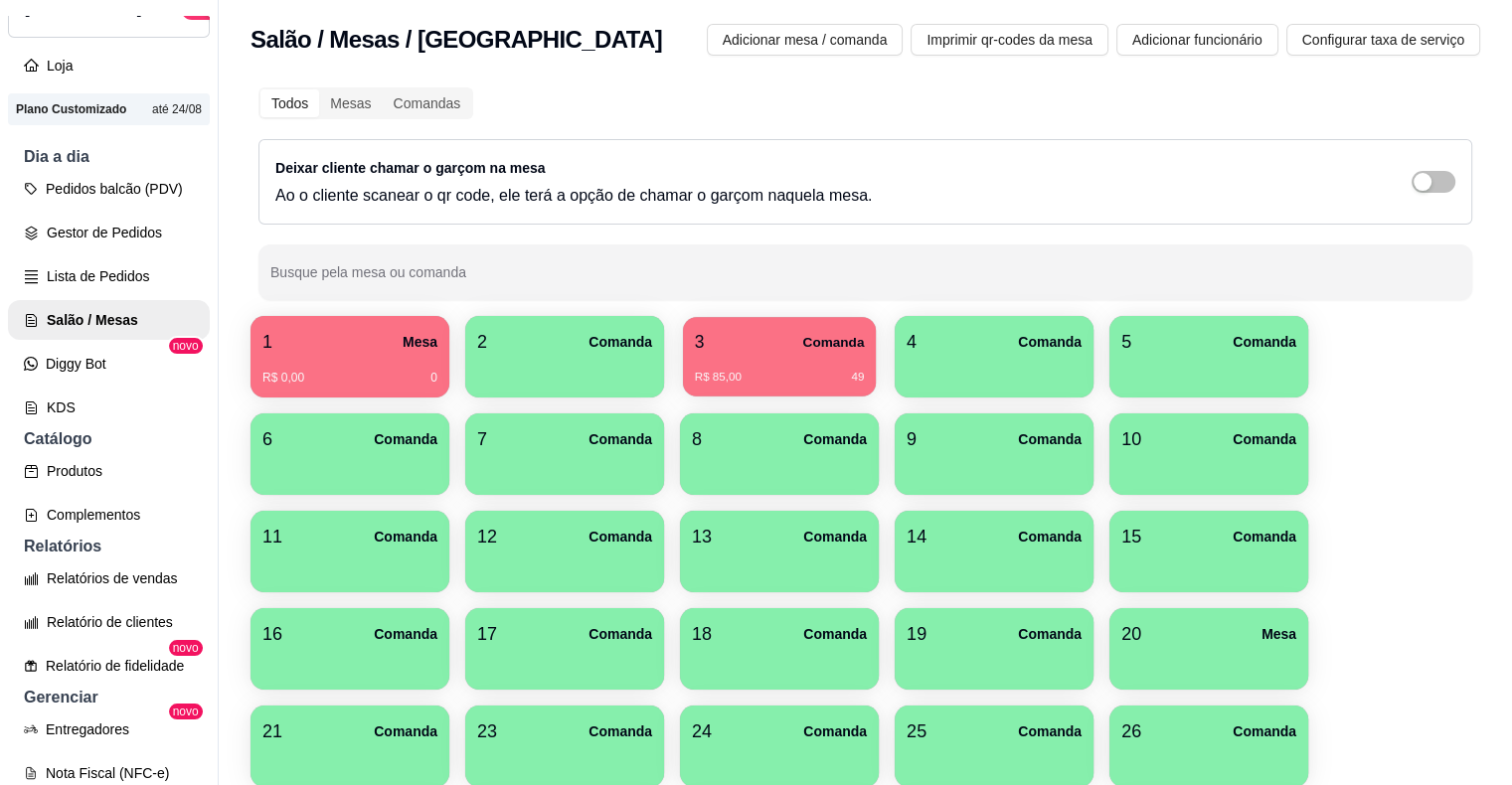 click on "1 Mesa R$ 0,00 0 2 Comanda 3 Comanda R$ 85,00 49 4 Comanda 5 Comanda 6 Comanda 7 Comanda 8 Comanda 9 Comanda 10 Comanda 11 Comanda 12 Comanda 13 Comanda 14 [GEOGRAPHIC_DATA] 15 [GEOGRAPHIC_DATA] 16 Comanda 17 Comanda 18 Comanda 19 [GEOGRAPHIC_DATA] 20 Mesa 21 [GEOGRAPHIC_DATA] 23 [GEOGRAPHIC_DATA] 24 [GEOGRAPHIC_DATA] 25 Comanda 26 [GEOGRAPHIC_DATA] 27 [GEOGRAPHIC_DATA] 28 [GEOGRAPHIC_DATA] 29 Comanda 30 [GEOGRAPHIC_DATA] 31 Comanda 32 [GEOGRAPHIC_DATA] 33 Comanda 34 Comanda 35 Comanda 36 Comanda 37 Comanda 38 [GEOGRAPHIC_DATA] 39 [GEOGRAPHIC_DATA] 40 Comanda 41 Mesa 42 [GEOGRAPHIC_DATA] 43 [GEOGRAPHIC_DATA] 44 [GEOGRAPHIC_DATA] 45 [GEOGRAPHIC_DATA] 46 Comanda 47 Comanda 48 [GEOGRAPHIC_DATA] 49 Comanda 50 Comanda 51 Comanda 52 Comanda 53 Comanda 54 Comanda 55 Comanda 56 [GEOGRAPHIC_DATA] 57 [GEOGRAPHIC_DATA] 58 [GEOGRAPHIC_DATA] 59 Comanda [GEOGRAPHIC_DATA]$ 72,00 699 61 Comanda [GEOGRAPHIC_DATA]$ 0,00 56 63 Comanda 64 [GEOGRAPHIC_DATA] 65 Comanda 66 Comanda 67 Comanda 68 Comanda 69 Comanda 70 Comanda 71 Comanda 72 Comanda 73 Comanda 74 Comanda 75 Comanda 76 Comanda 77 Comanda 78 Comanda 79 Comanda 80 Comanda 81 Comanda 82 Comanda 83 Comanda 84 Comanda 85 Comanda 86 Comanda 87 Comanda 88 Comanda 89 Comanda 90 Comanda 91 Comanda 92" at bounding box center (865, 1282) 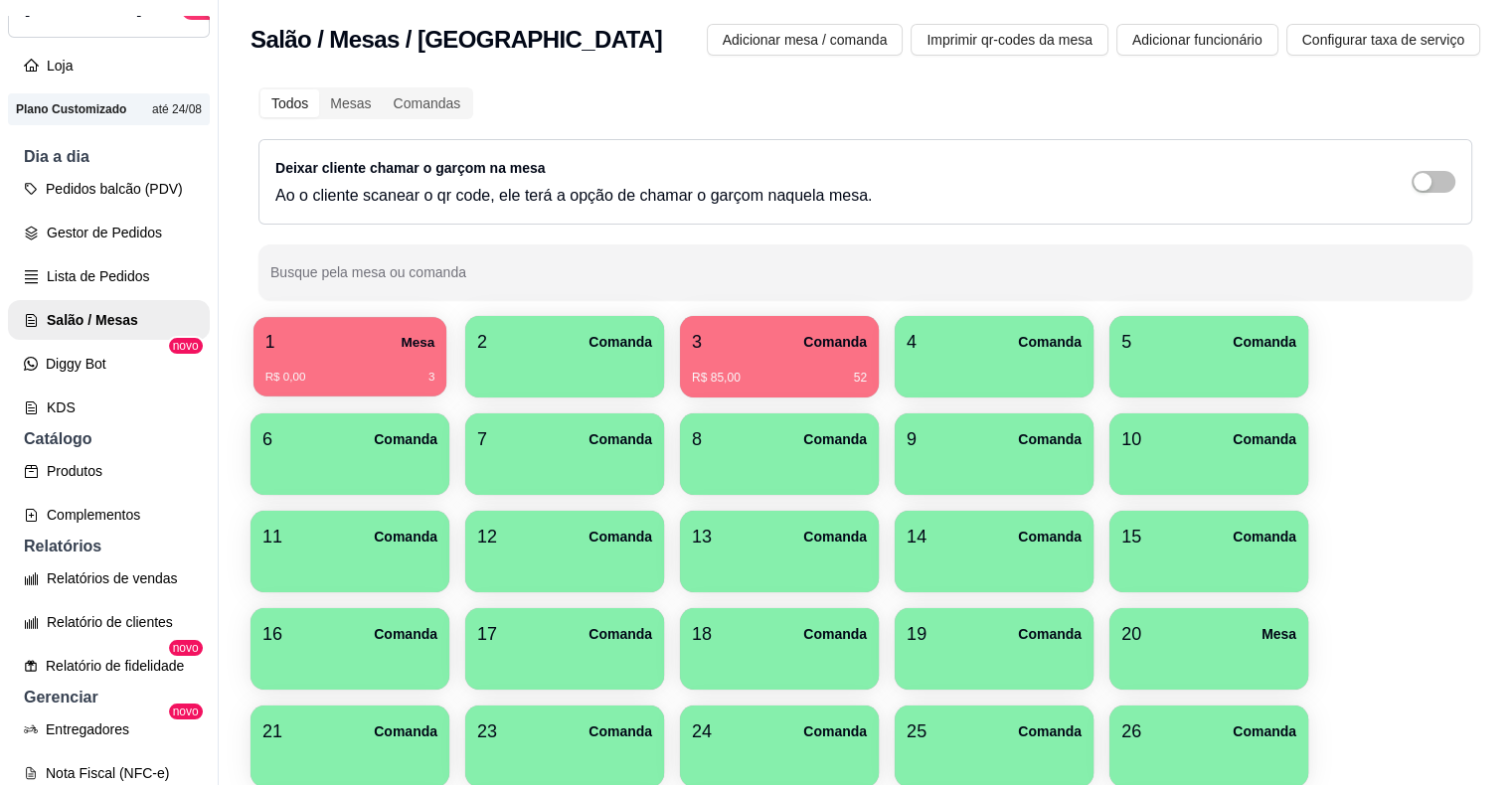 click on "R$ 0,00 3" at bounding box center (350, 370) 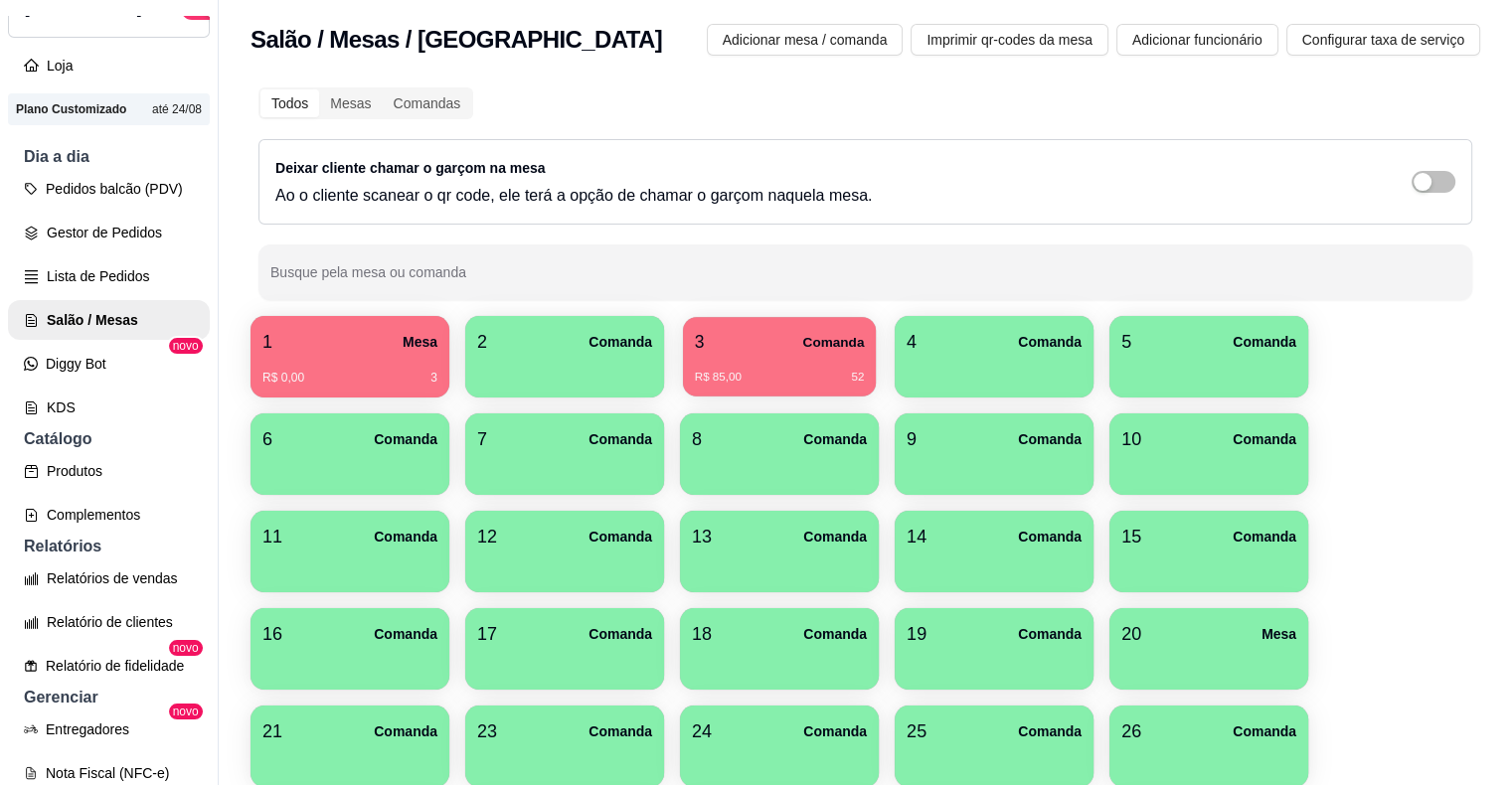 click on "R$ 85,00 52" at bounding box center (779, 378) 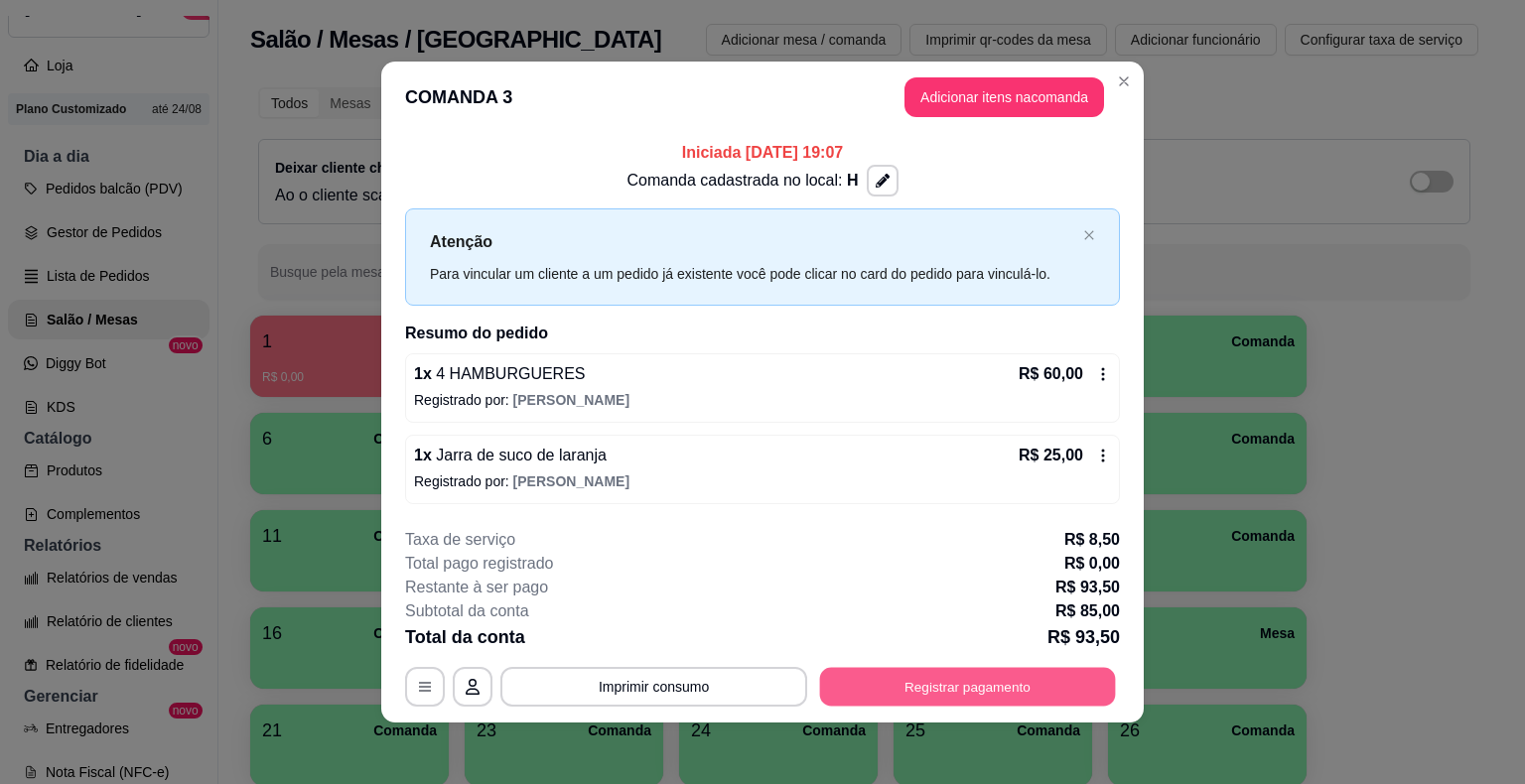 click on "Registrar pagamento" at bounding box center (968, 686) 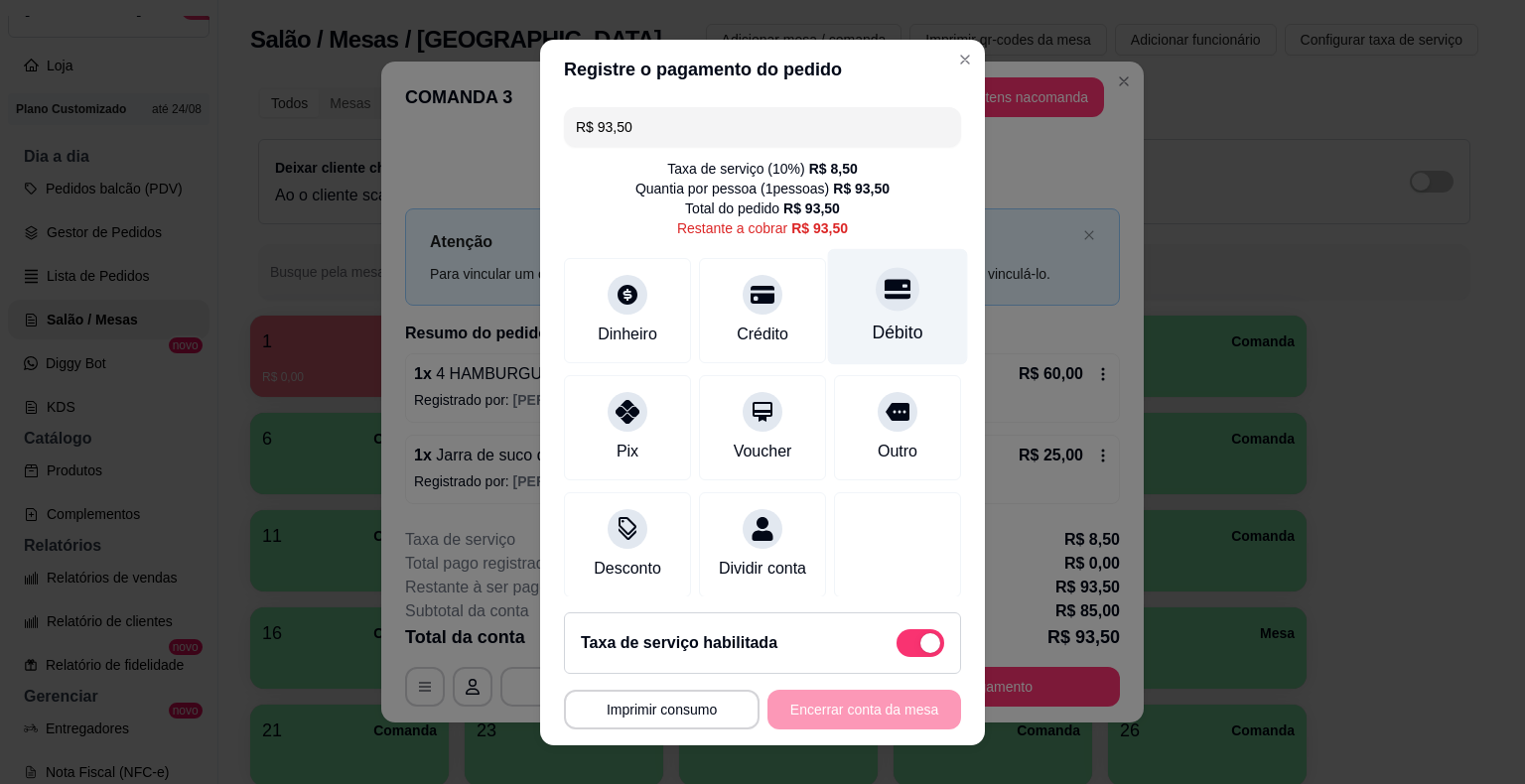 click on "Débito" at bounding box center (898, 332) 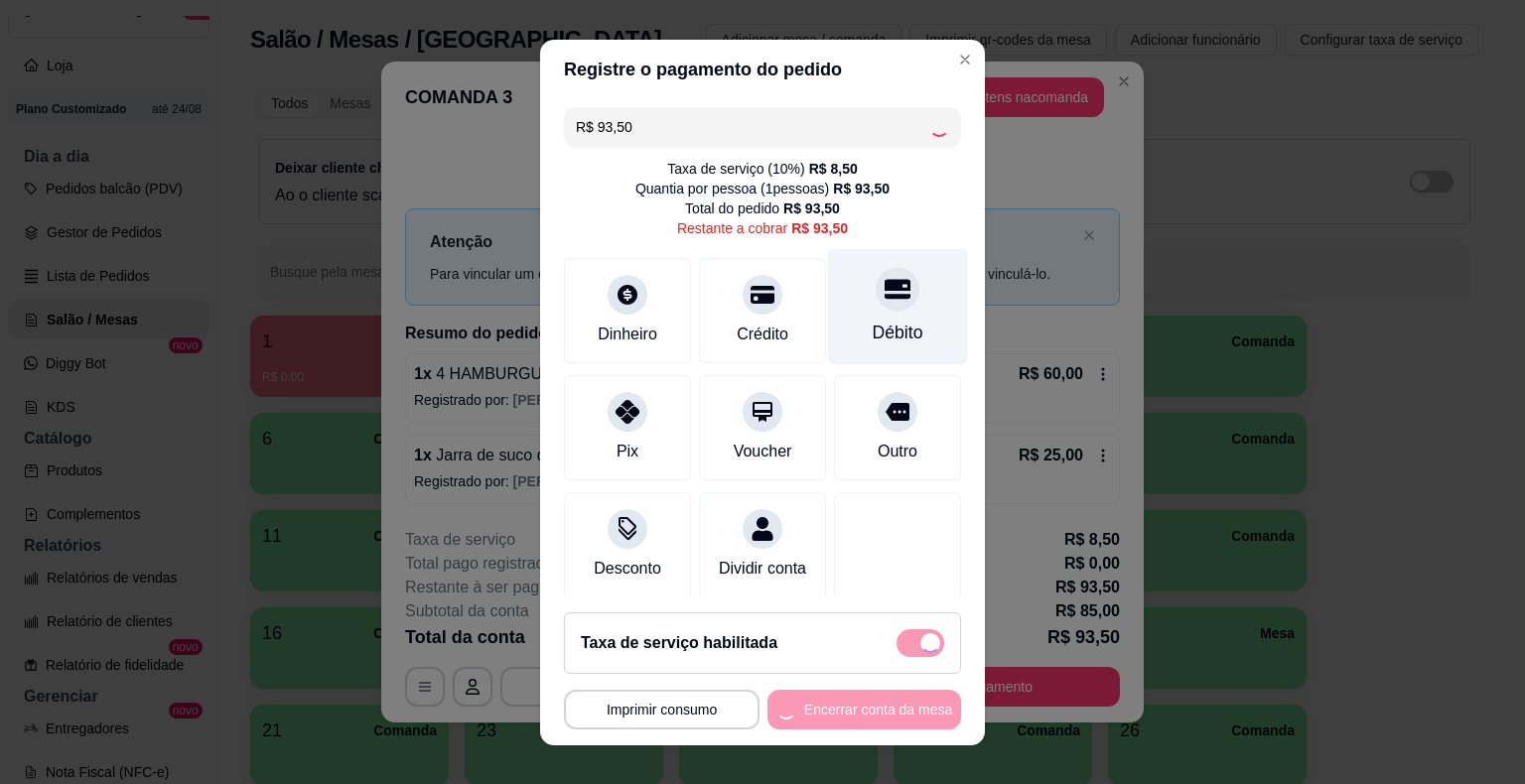 type on "R$ 0,00" 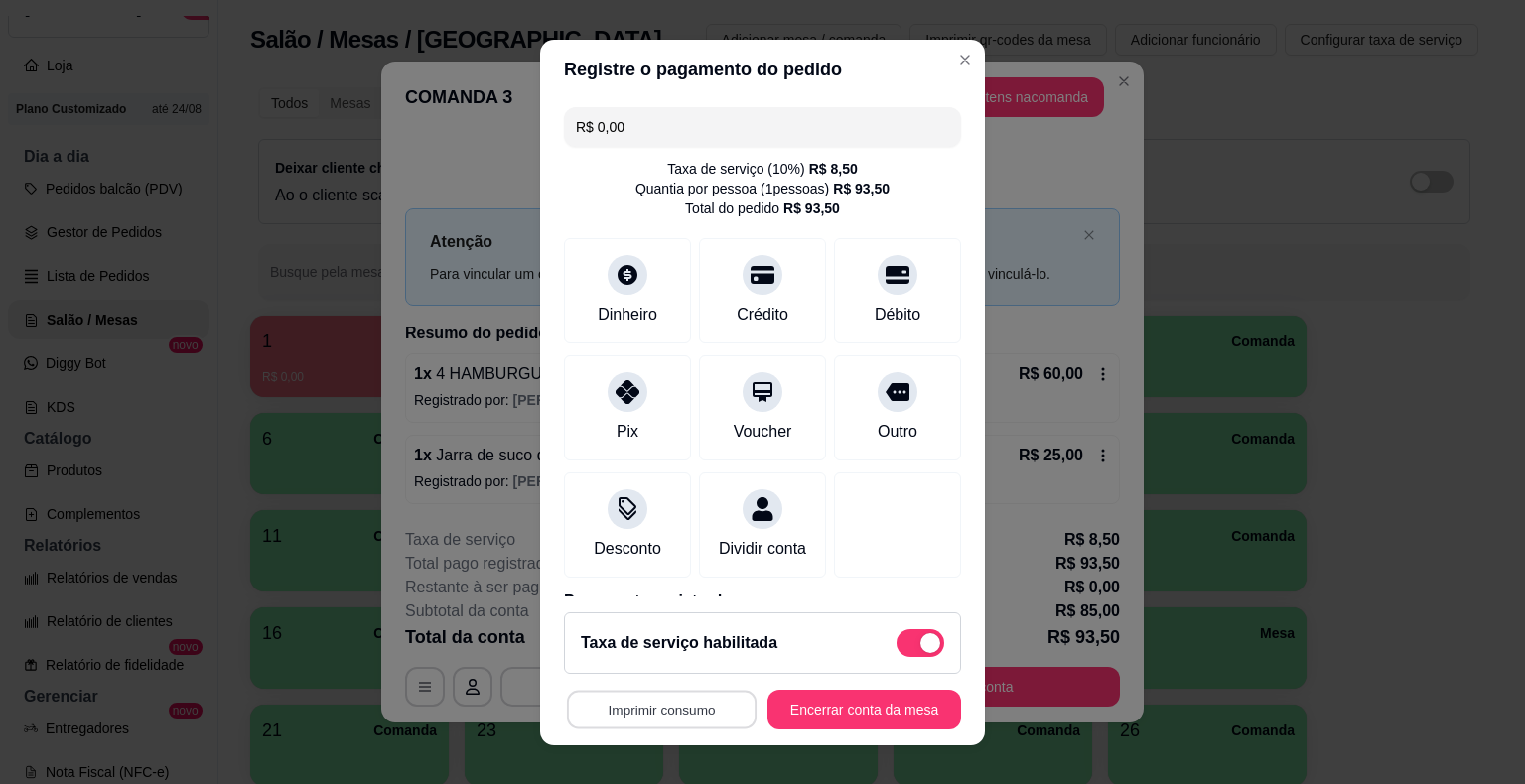 click on "Imprimir consumo" at bounding box center (661, 709) 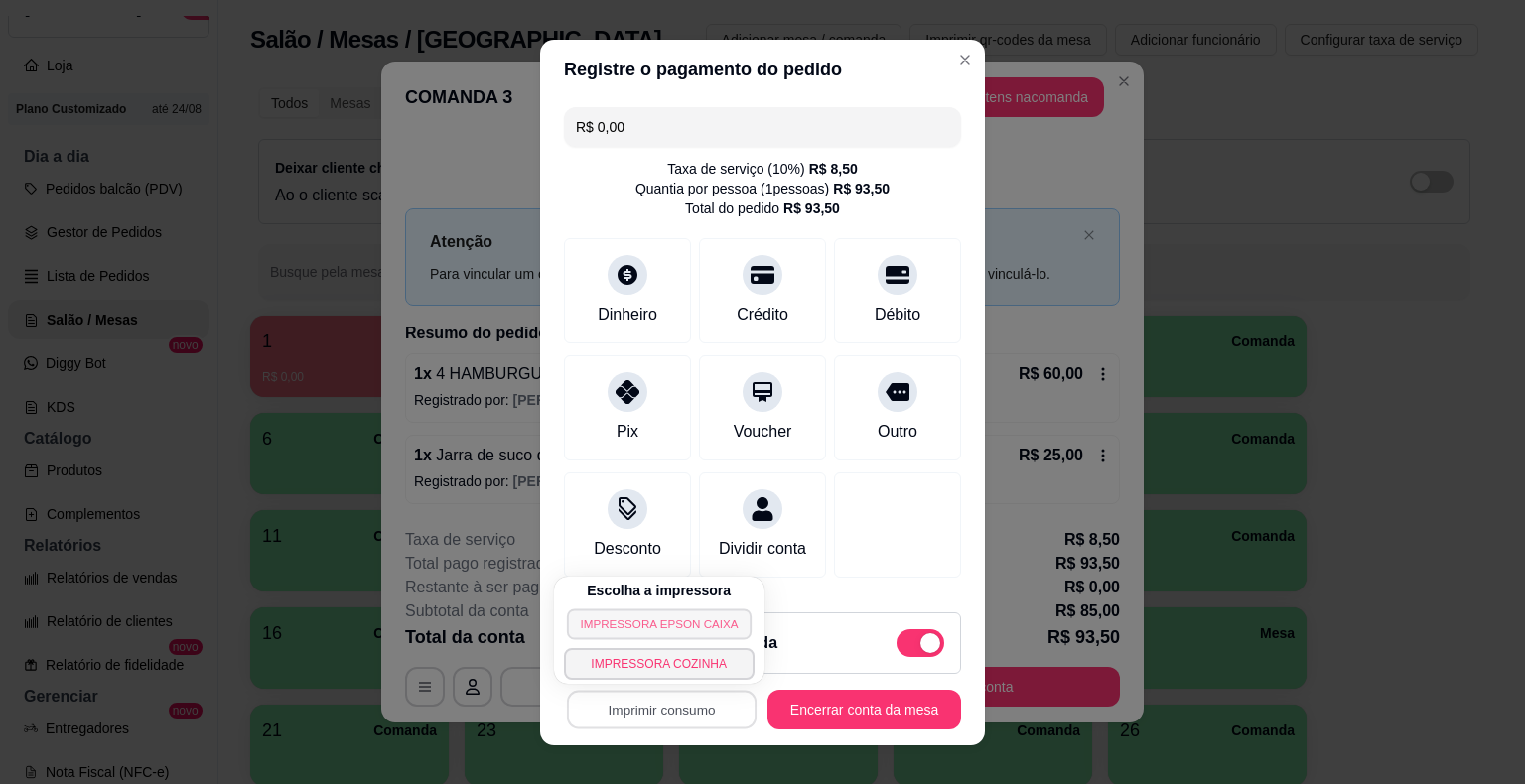 click on "Escolha a impressora IMPRESSORA EPSON CAIXA  IMPRESSORA COZINHA" at bounding box center (659, 630) 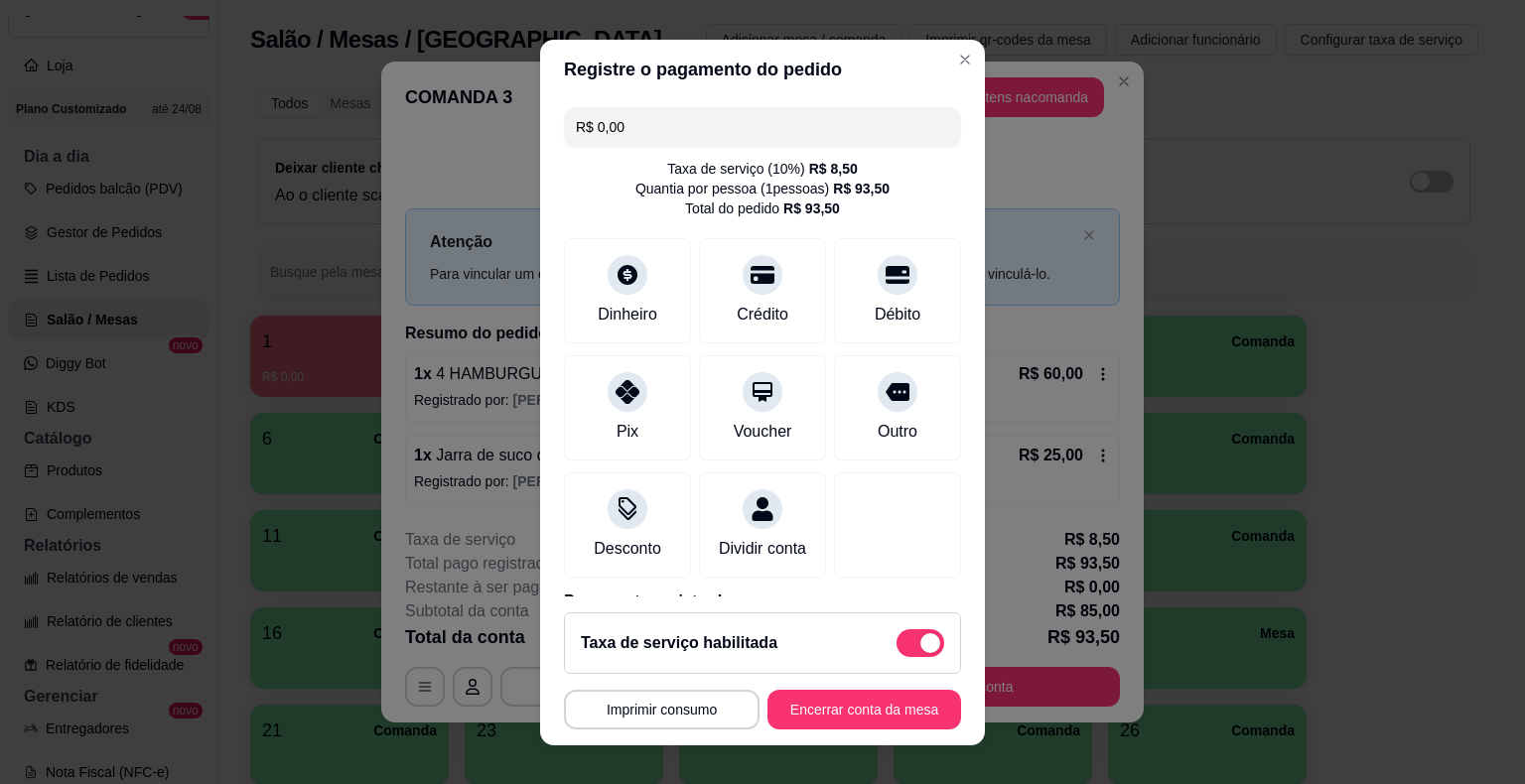 click on "Encerrar conta da mesa" at bounding box center [864, 710] 